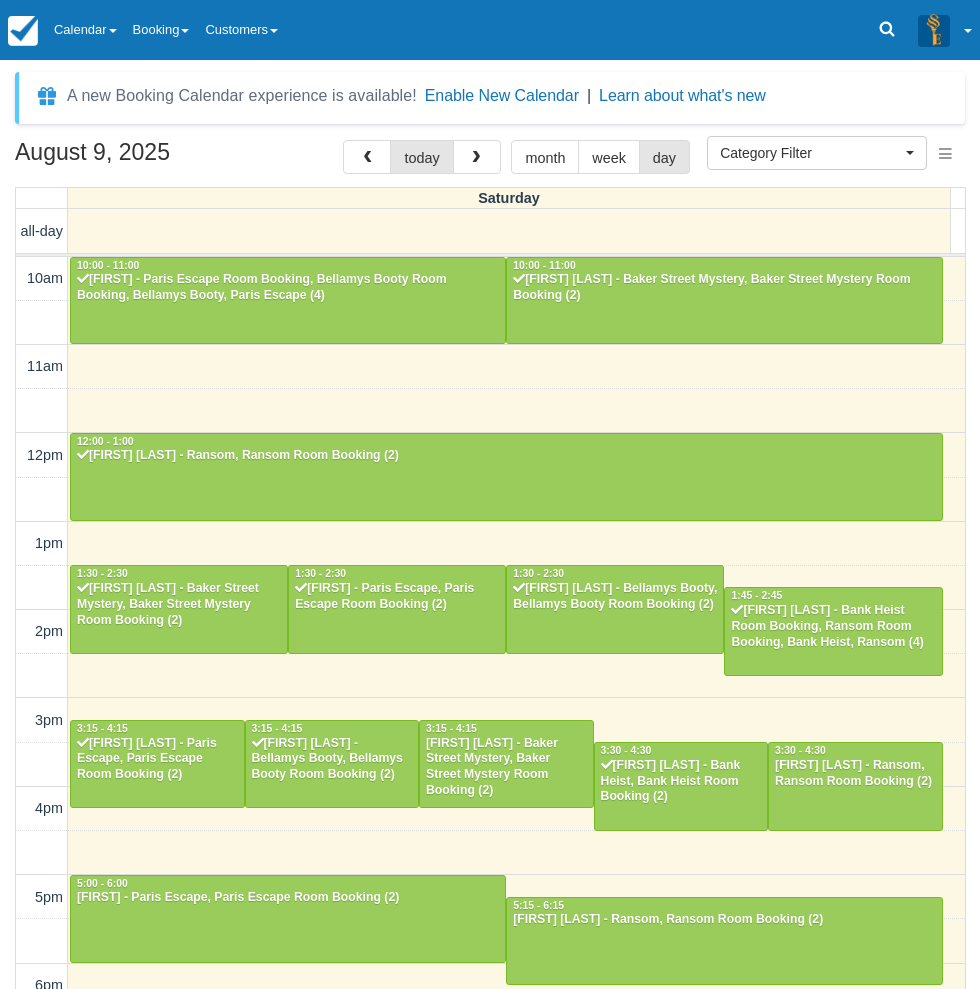select 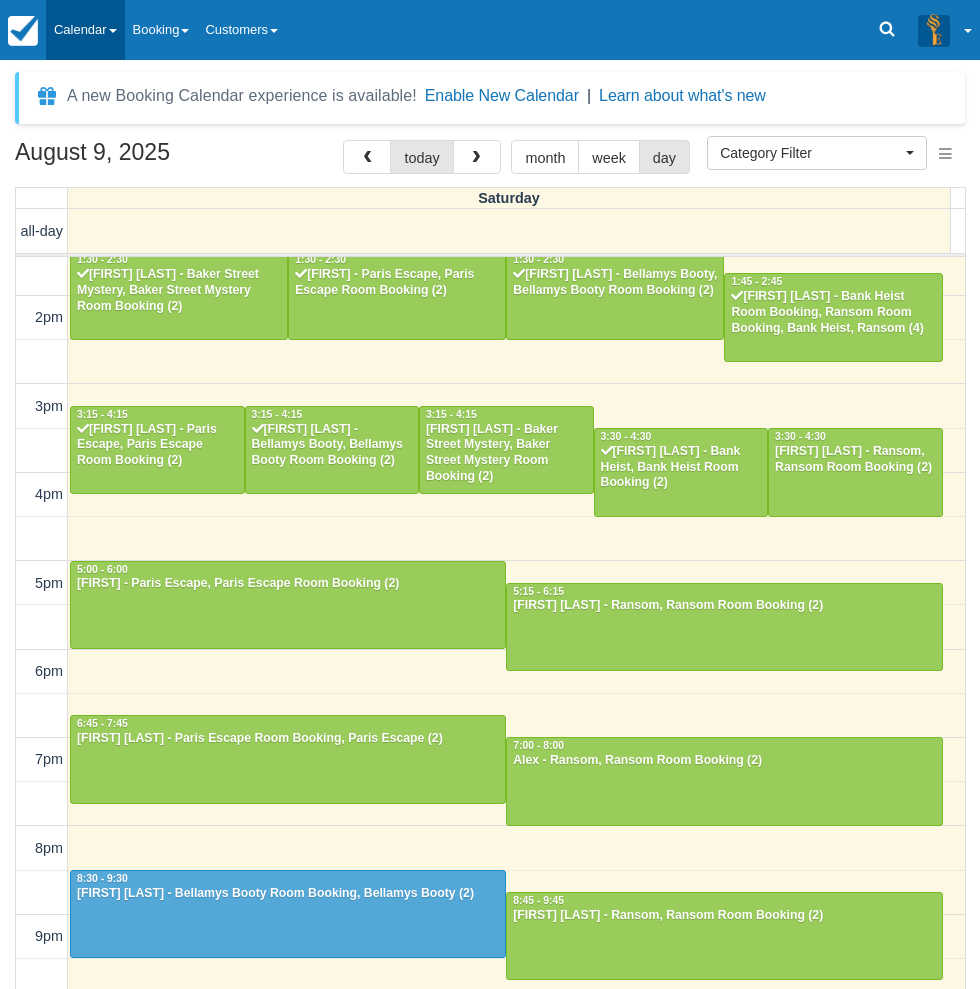 click on "Calendar" at bounding box center [85, 30] 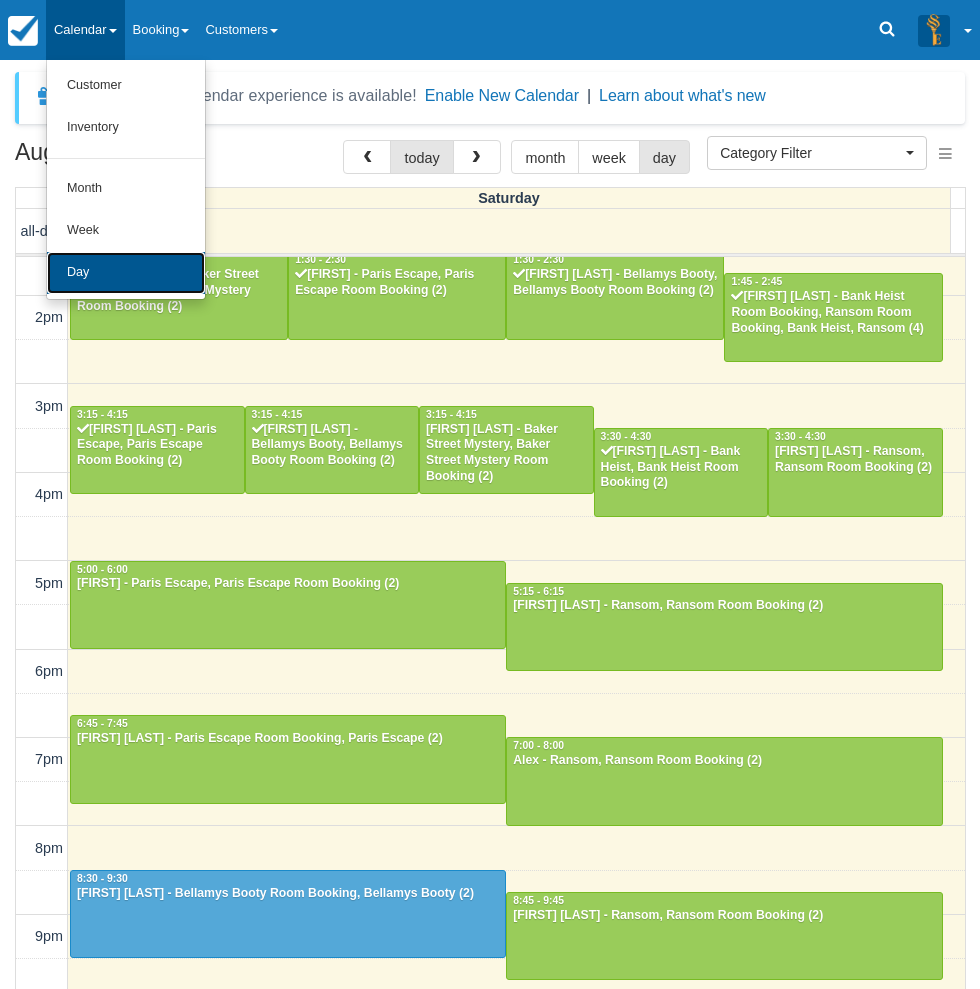 click on "Day" at bounding box center [126, 273] 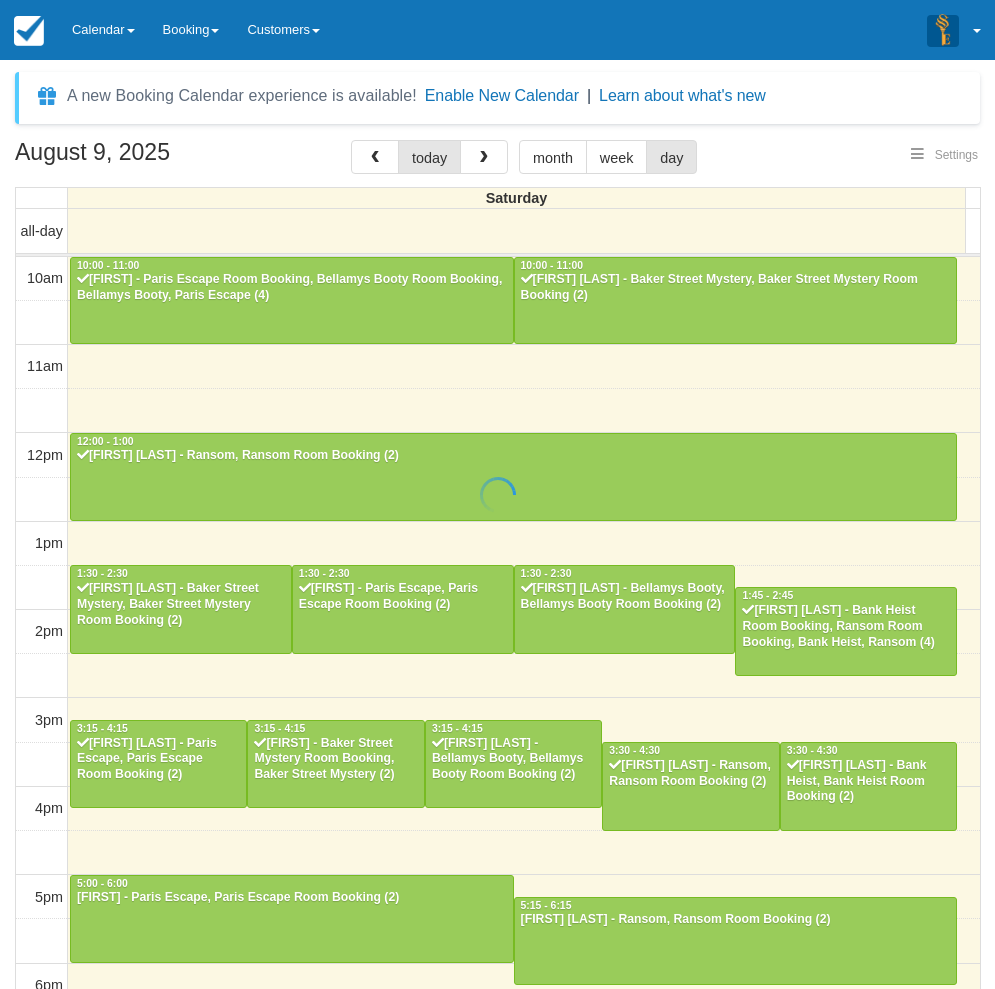 select 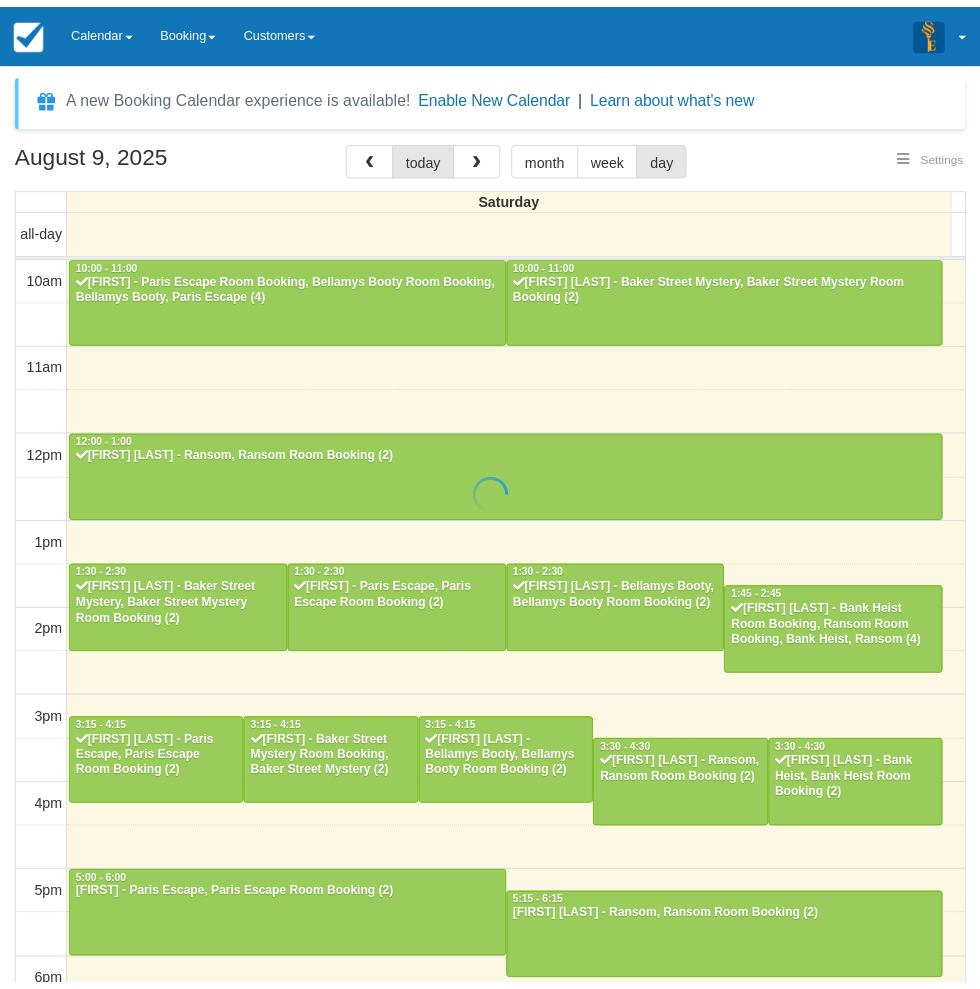 scroll, scrollTop: 0, scrollLeft: 0, axis: both 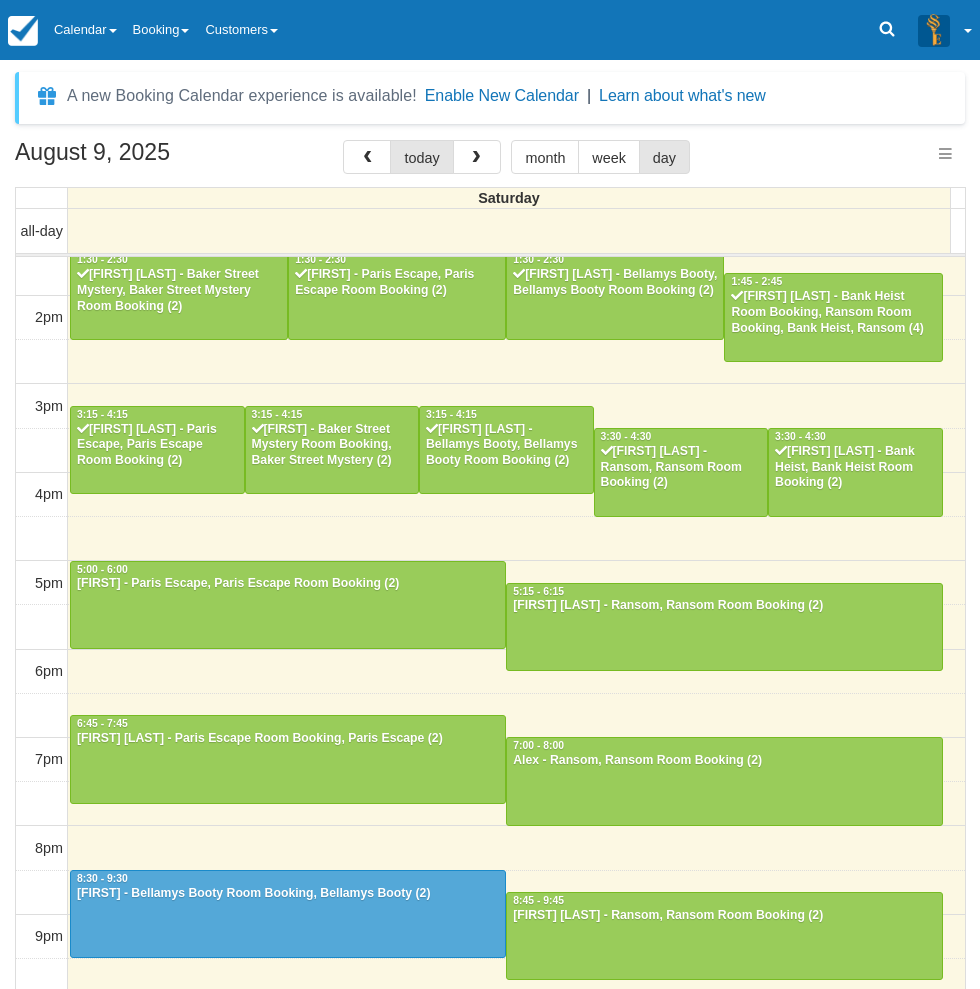 select 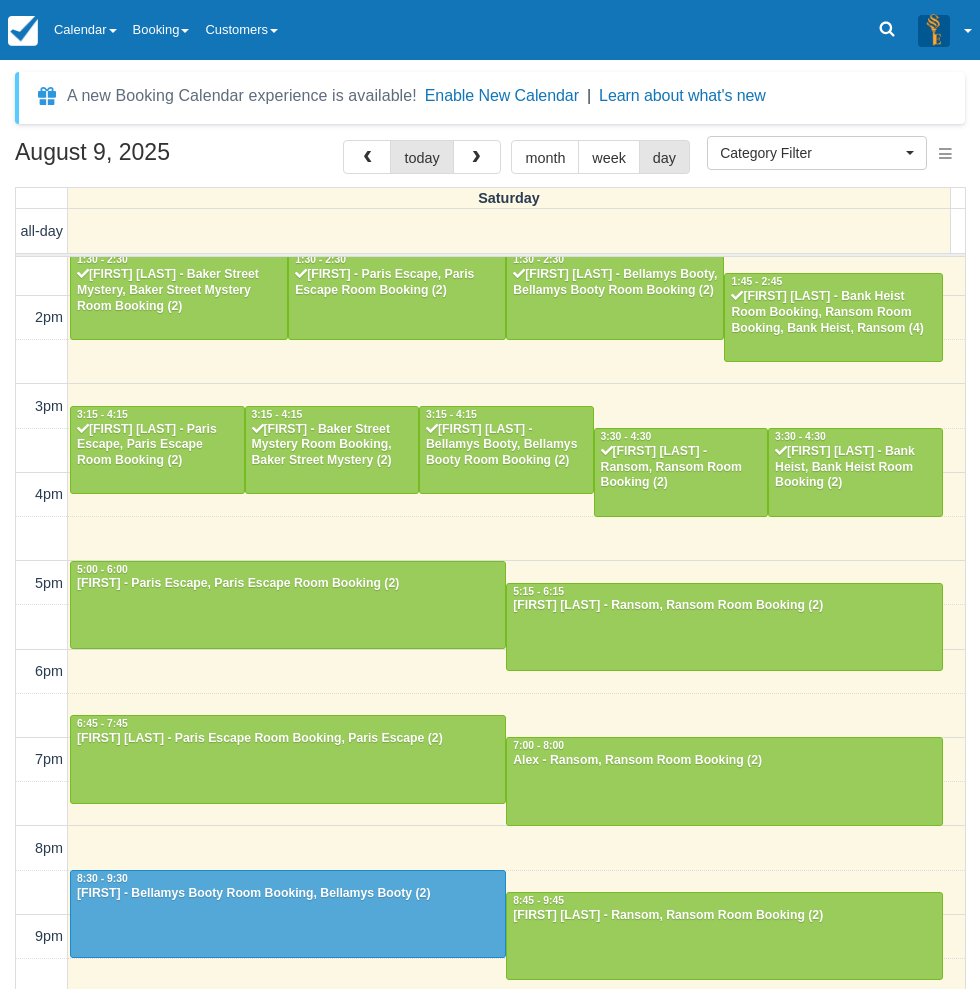 click on "10am 11am 12pm 1pm 2pm 3pm 4pm 5pm 6pm 7pm 8pm 9pm 10pm 10:00 - 11:00  Nick - Paris Escape Room Booking, Bellamys Booty Room Booking, Bellamys Booty, Paris Escape (4) 10:00 - 11:00  Sharon welsh - Baker Street Mystery, Baker Street Mystery Room Booking (2) 12:00 - 1:00  Jason Cai - Ransom, Ransom Room Booking (2) 1:30 - 2:30  Ashleigh Buchanan - Baker Street Mystery, Baker Street Mystery Room Booking (2) 1:30 - 2:30  Junjun - Paris Escape, Paris Escape Room Booking (2) 1:30 - 2:30  Nikita Khan - Bellamys Booty, Bellamys Booty Room Booking (2) 1:45 - 2:45  Michaela Porter - Bank Heist Room Booking, Ransom Room Booking, Bank Heist, Ransom (4) 3:15 - 4:15  Edison Liang - Paris Escape, Paris Escape Room Booking (2) 3:15 - 4:15  Jeremy Tay - Baker Street Mystery Room Booking, Baker Street Mystery (2) 3:15 - 4:15  Rachel Li - Bellamys Booty, Bellamys Booty Room Booking (2) 3:30 - 4:30  Joanne Lad - Ransom, Ransom Room Booking (2) 3:30 - 4:30  Nicole sun - Bank Heist, Bank Heist Room Booking (2) 5:00 - 6:00" at bounding box center [490, 495] 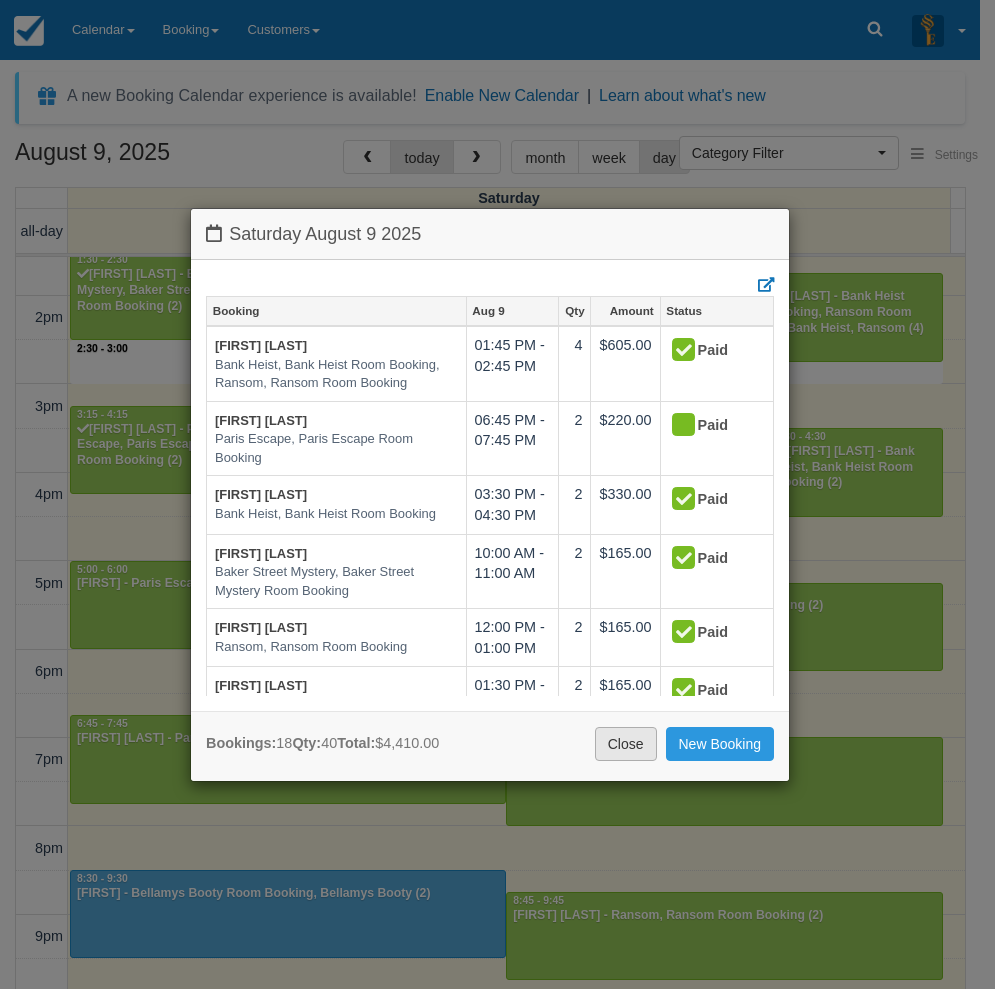 click on "Close" at bounding box center (626, 744) 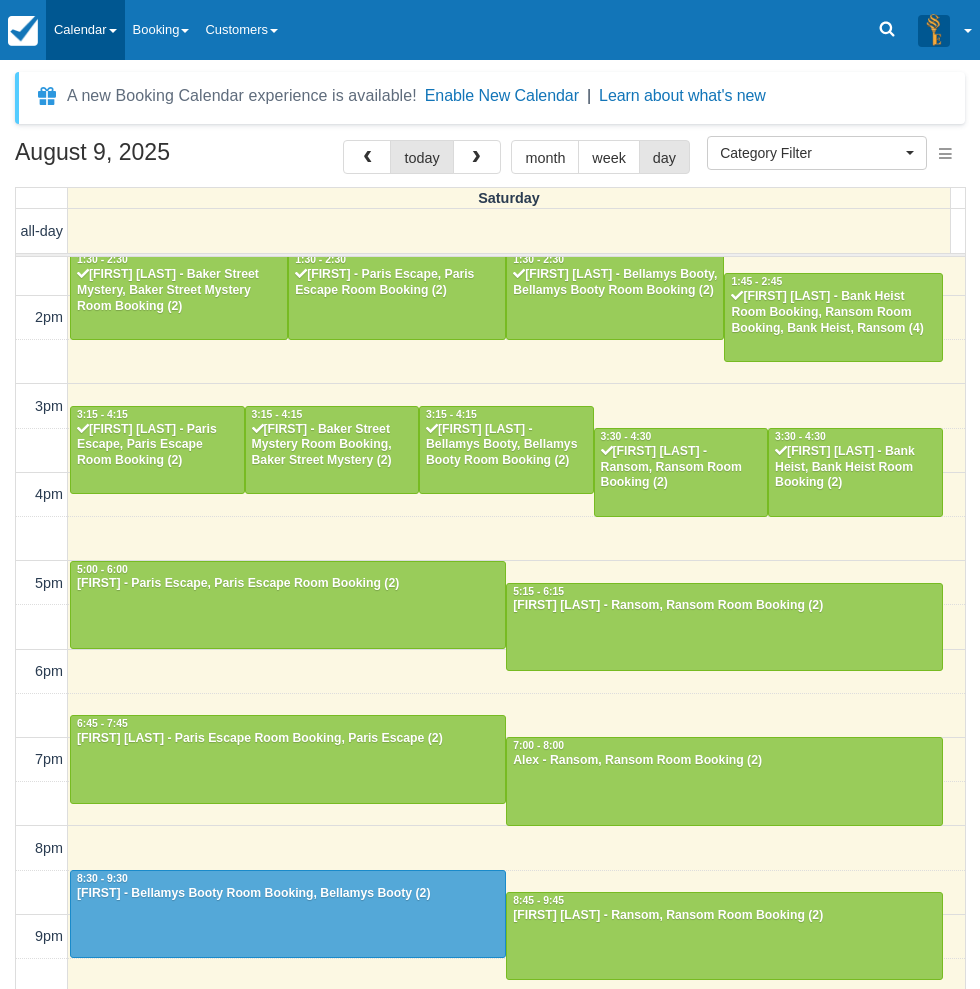 click on "Calendar" at bounding box center [85, 30] 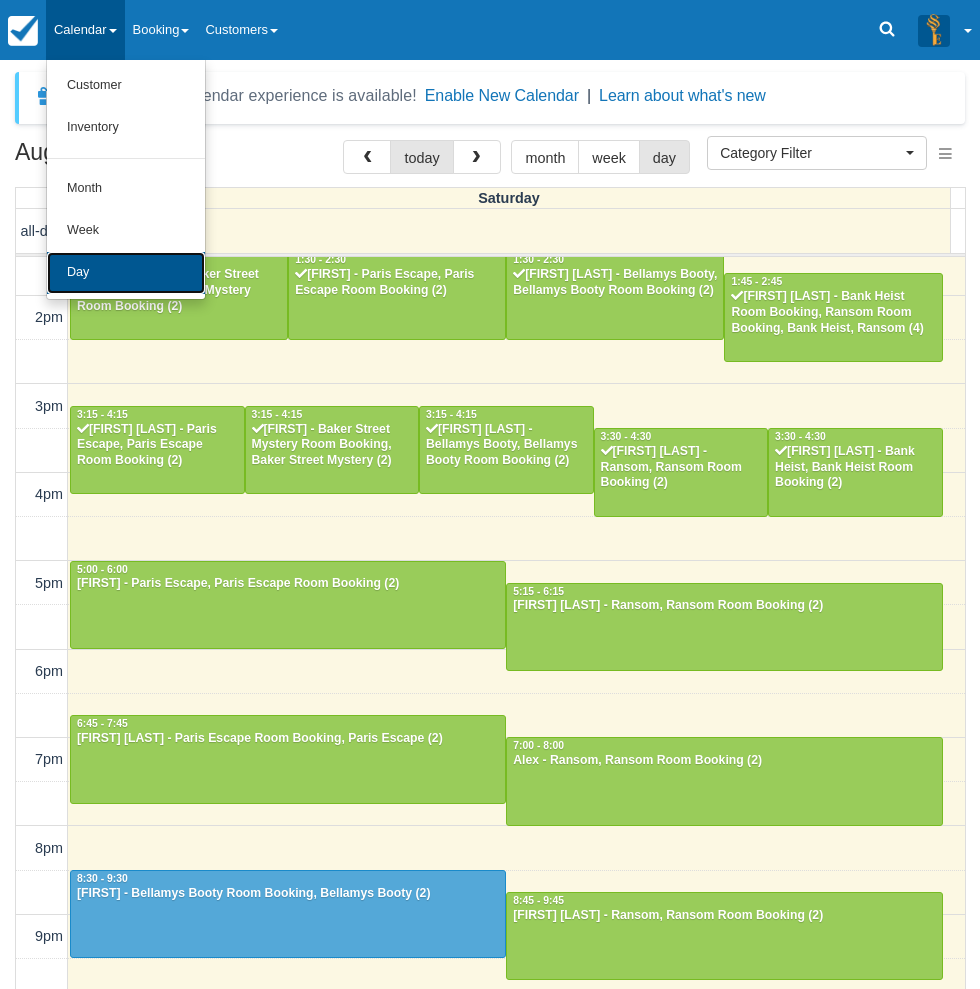 click on "Day" at bounding box center (126, 273) 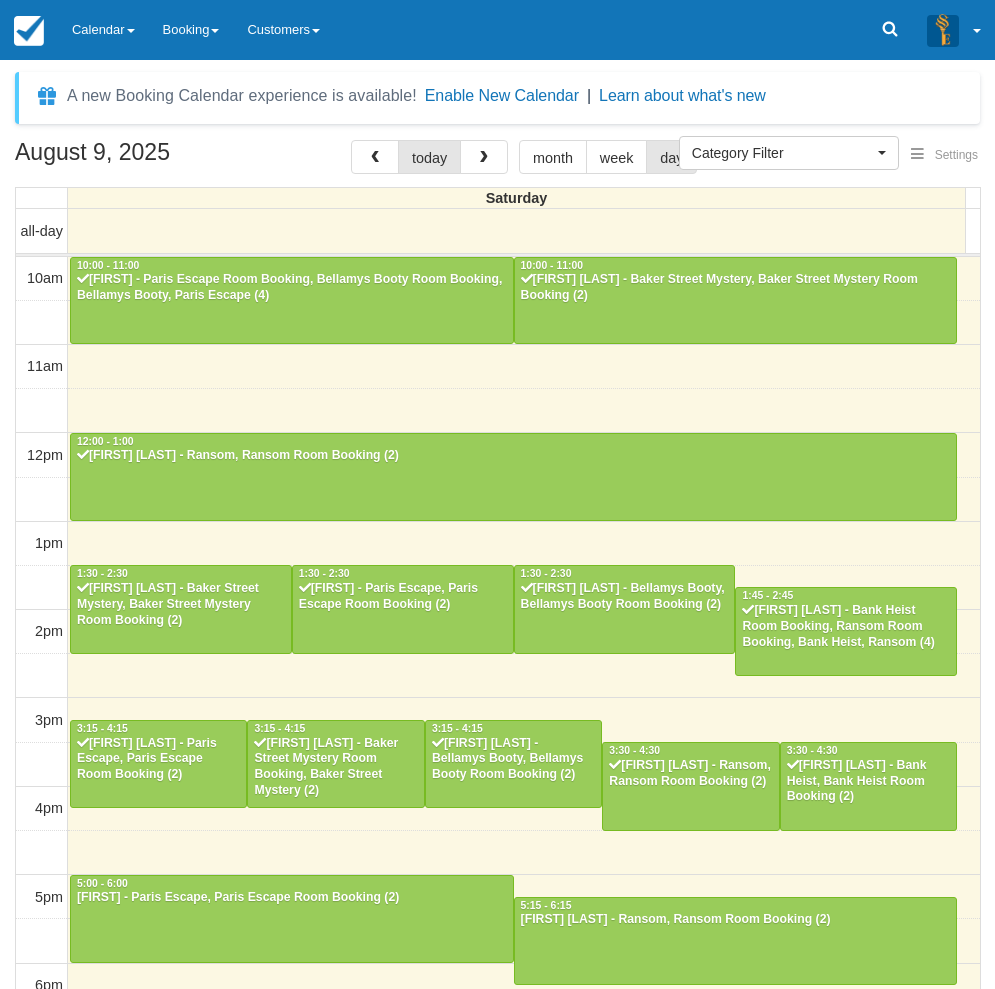 select 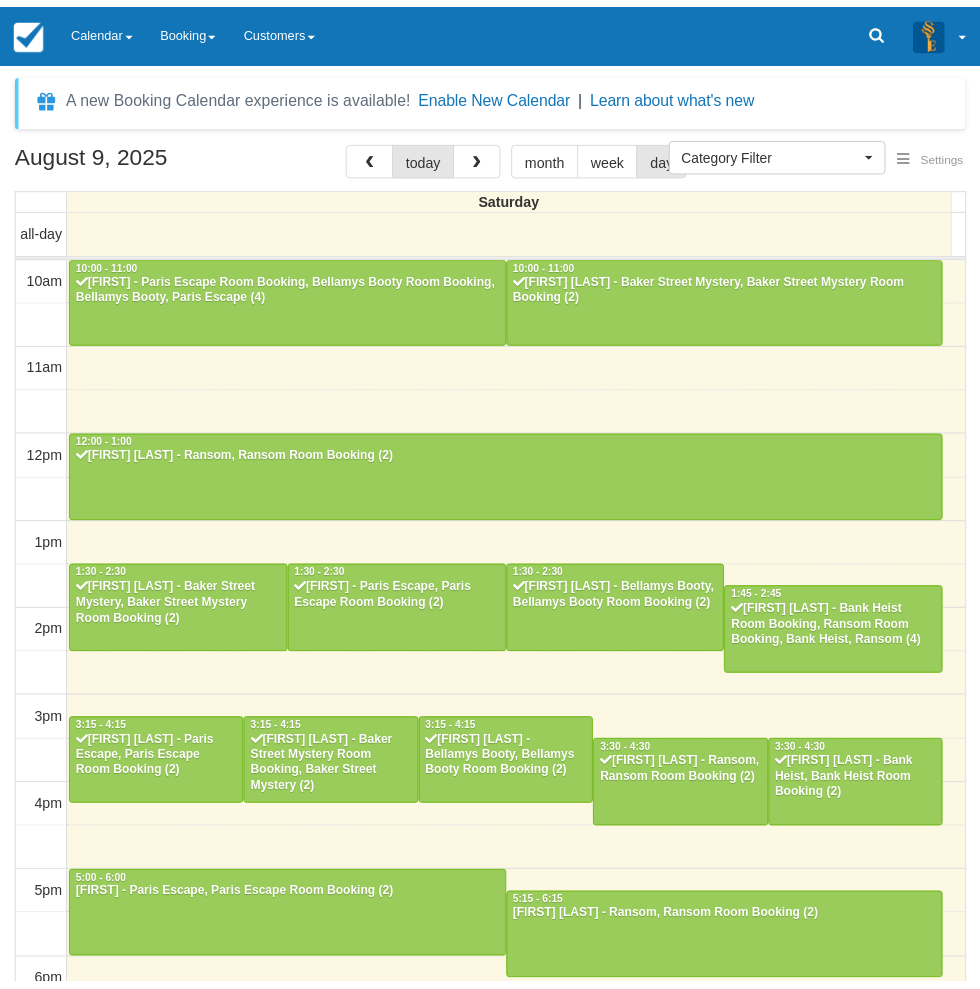 scroll, scrollTop: 0, scrollLeft: 0, axis: both 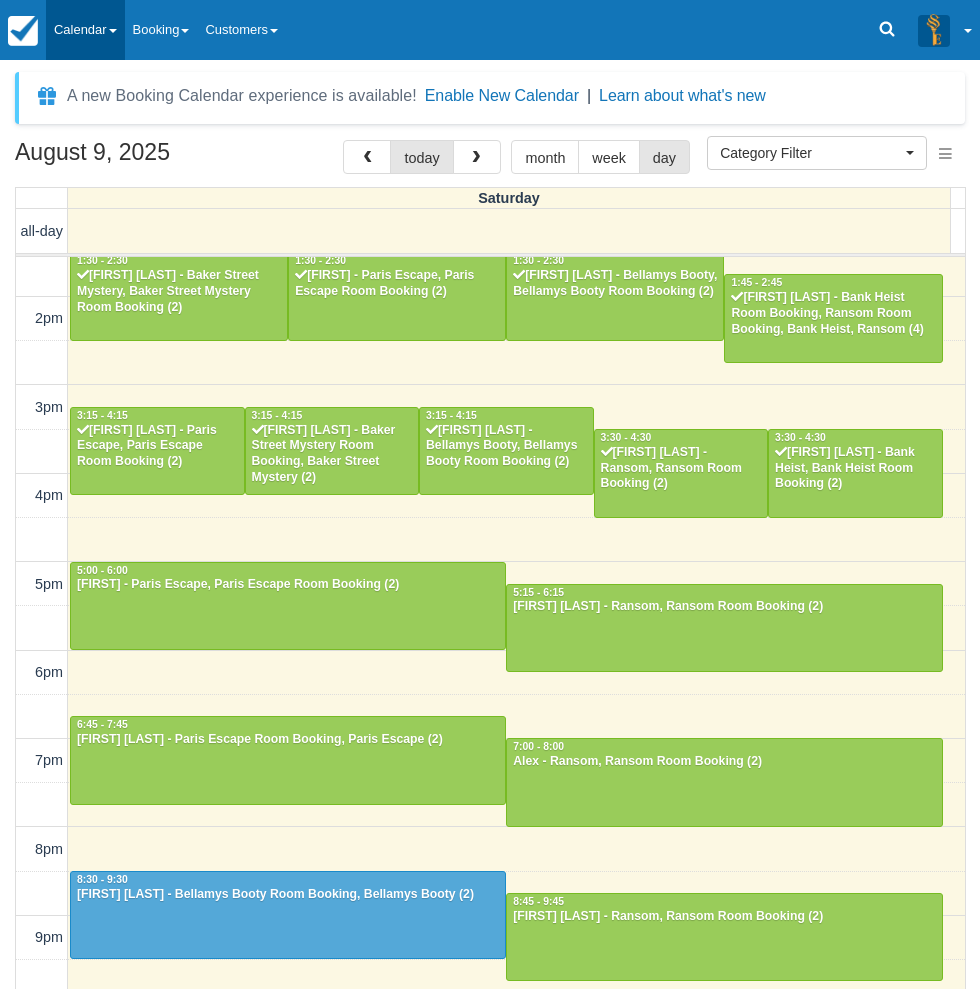 click on "Calendar" at bounding box center (85, 30) 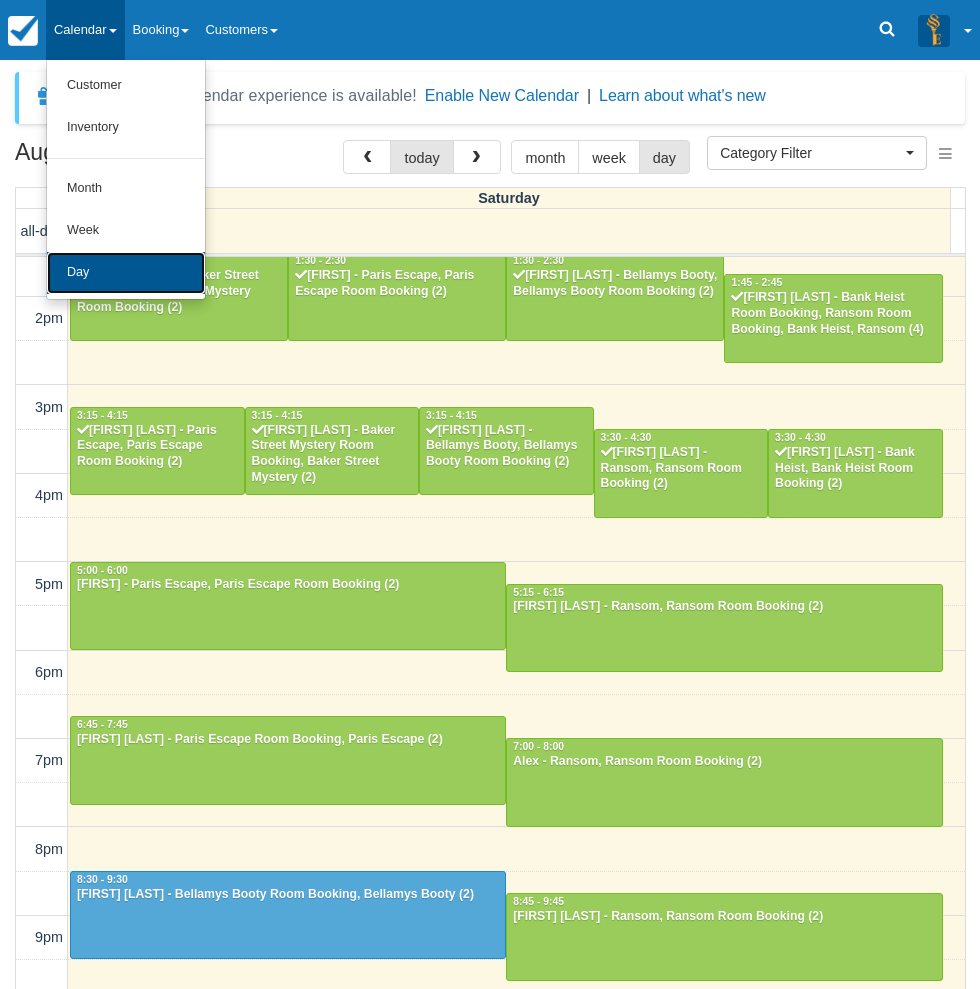 click on "Day" at bounding box center (126, 273) 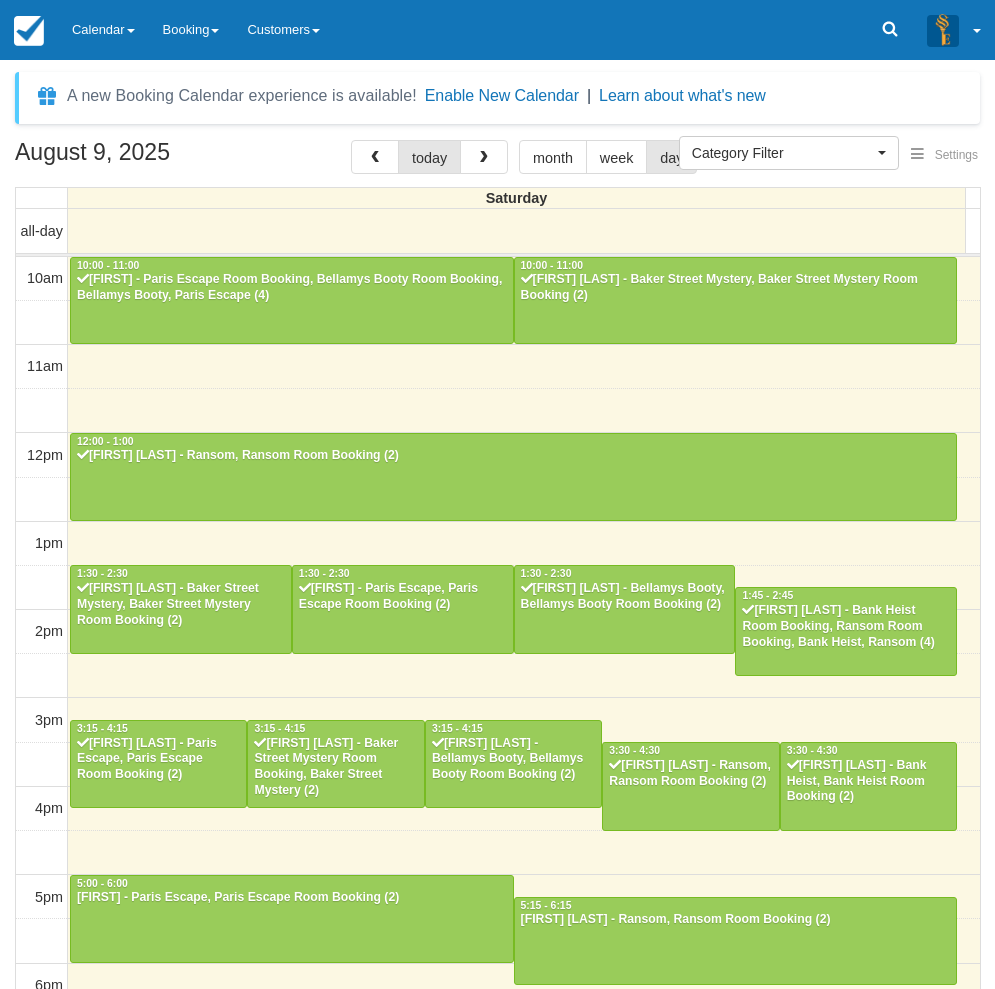 select 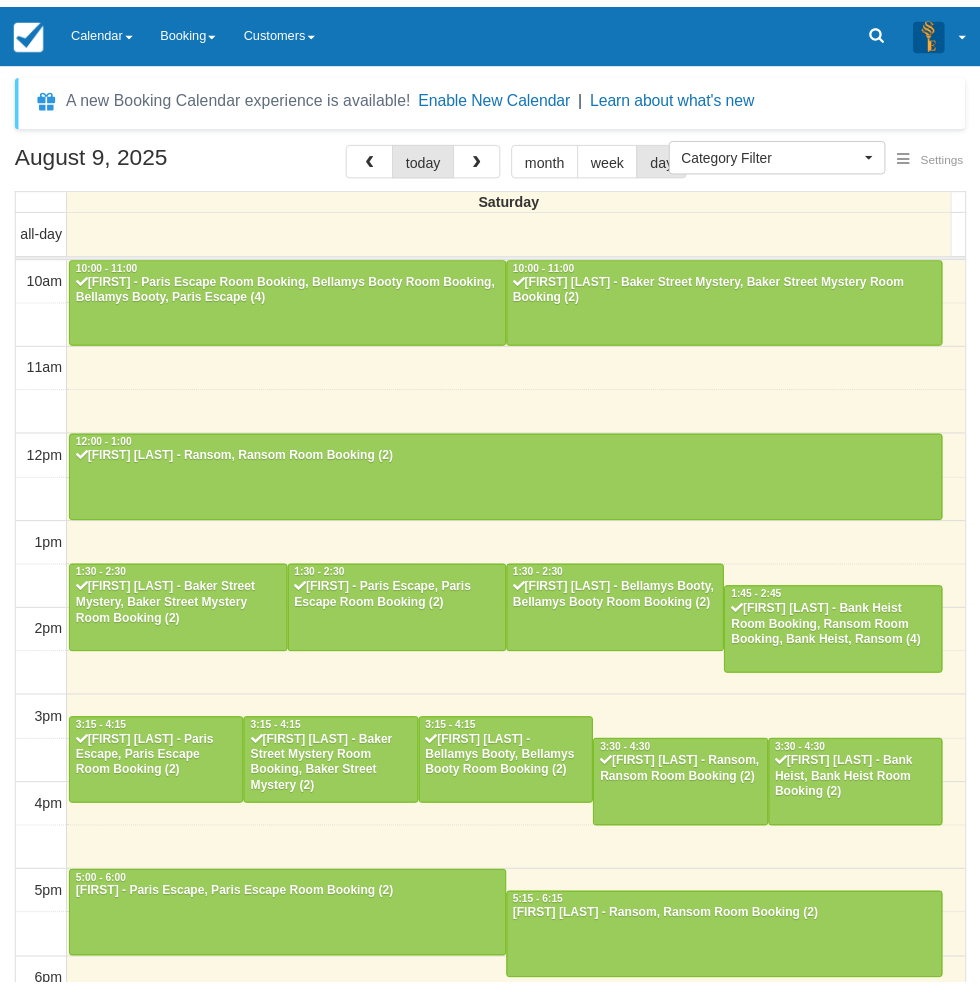 scroll, scrollTop: 0, scrollLeft: 0, axis: both 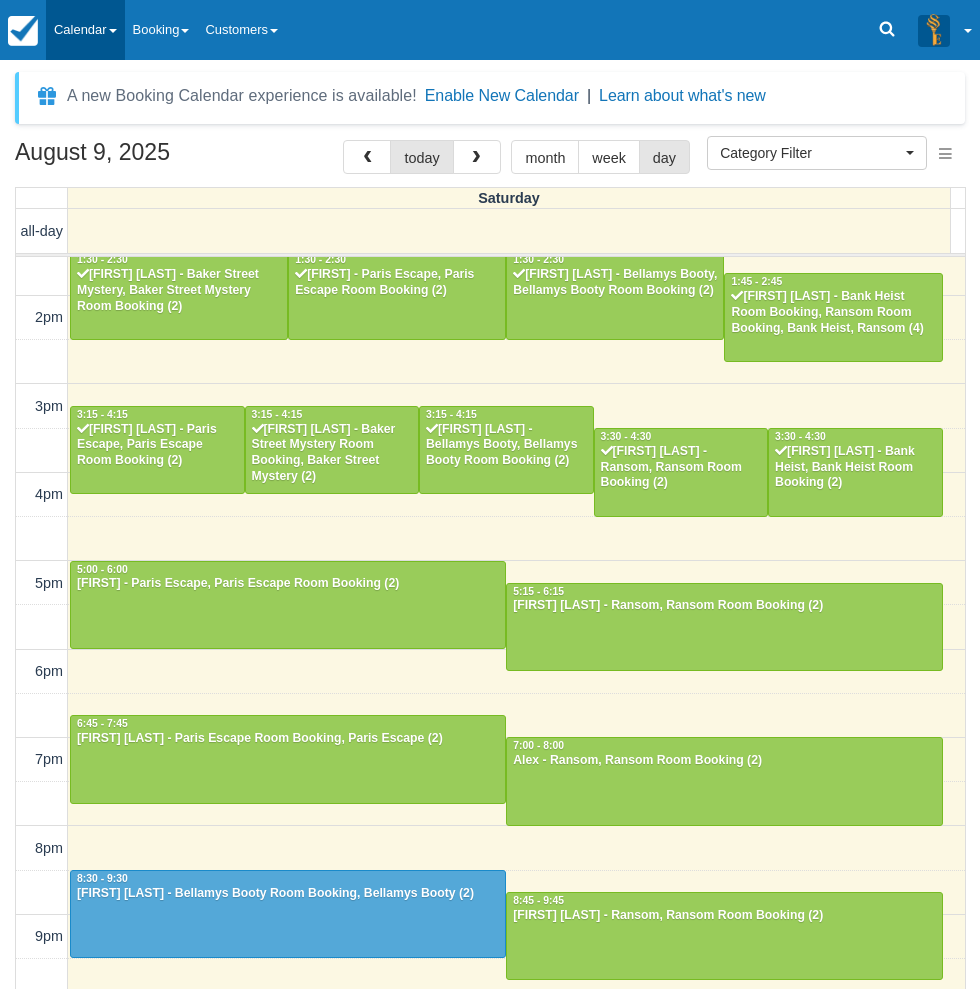 click on "Calendar" at bounding box center (85, 30) 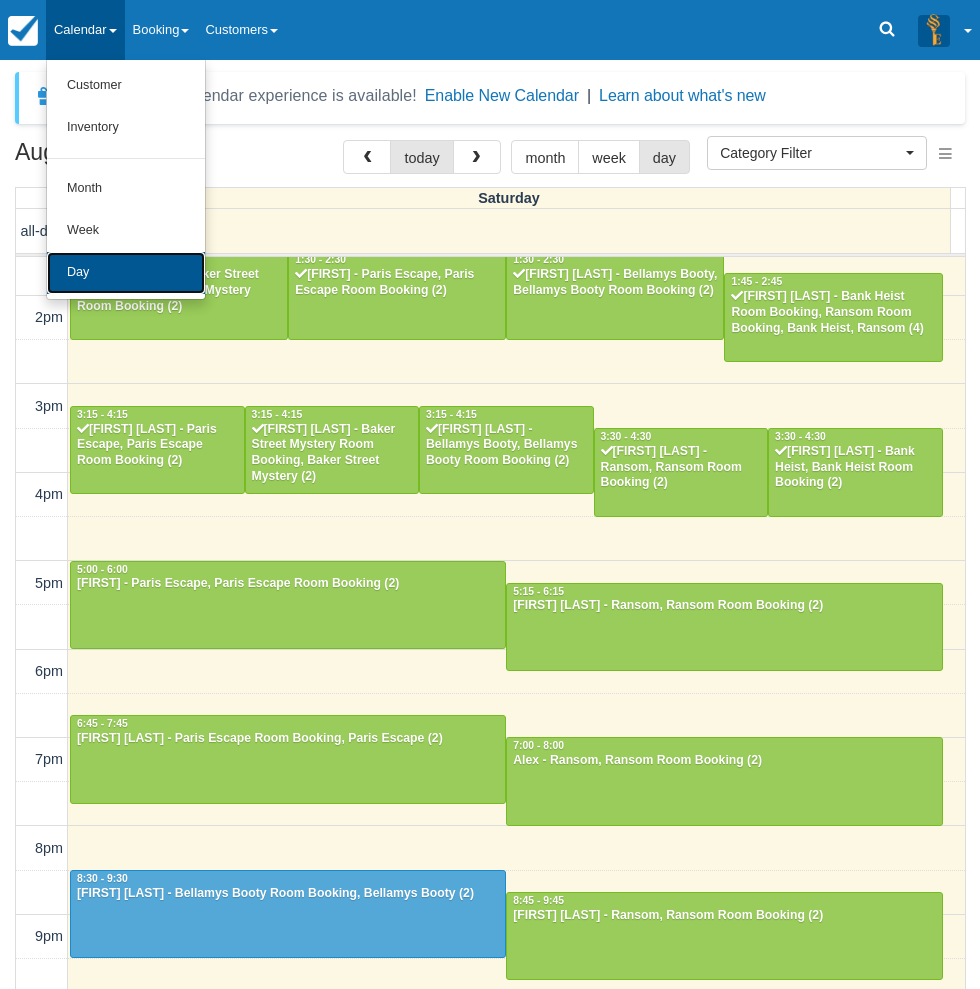 click on "Day" at bounding box center [126, 273] 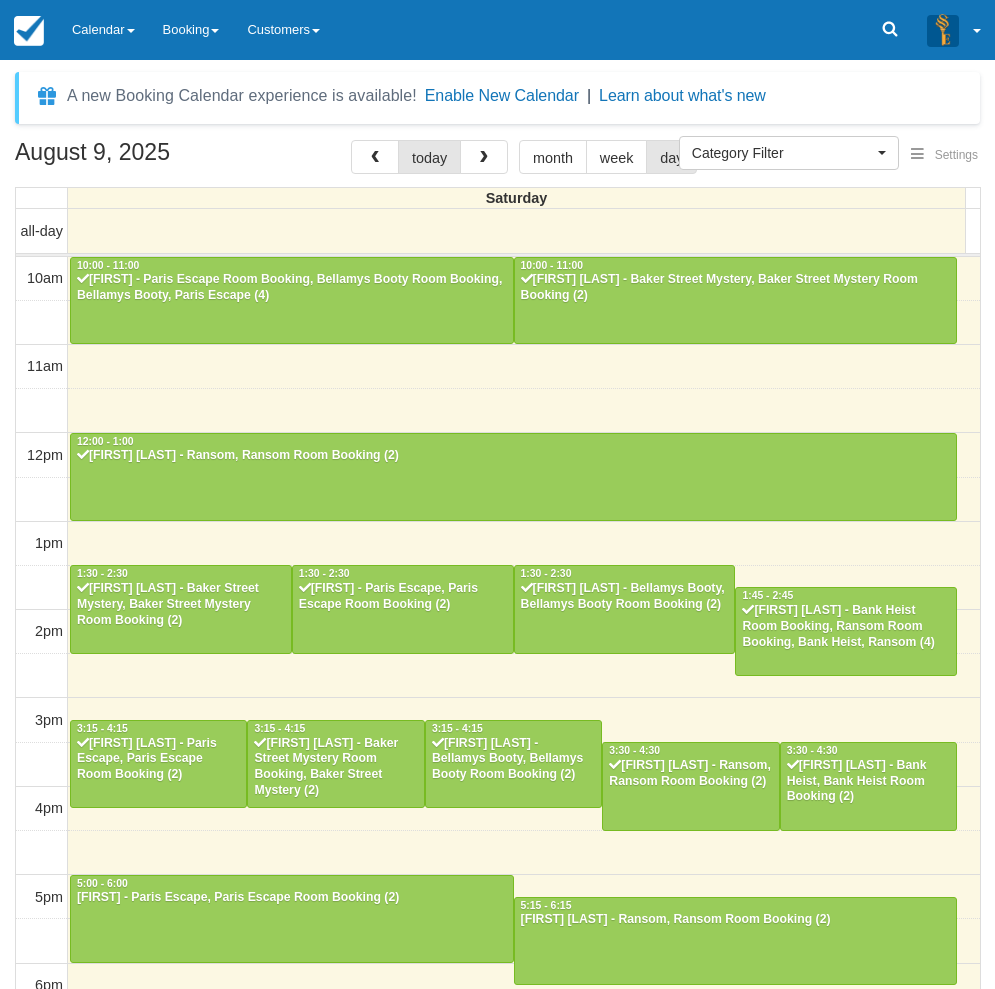 select 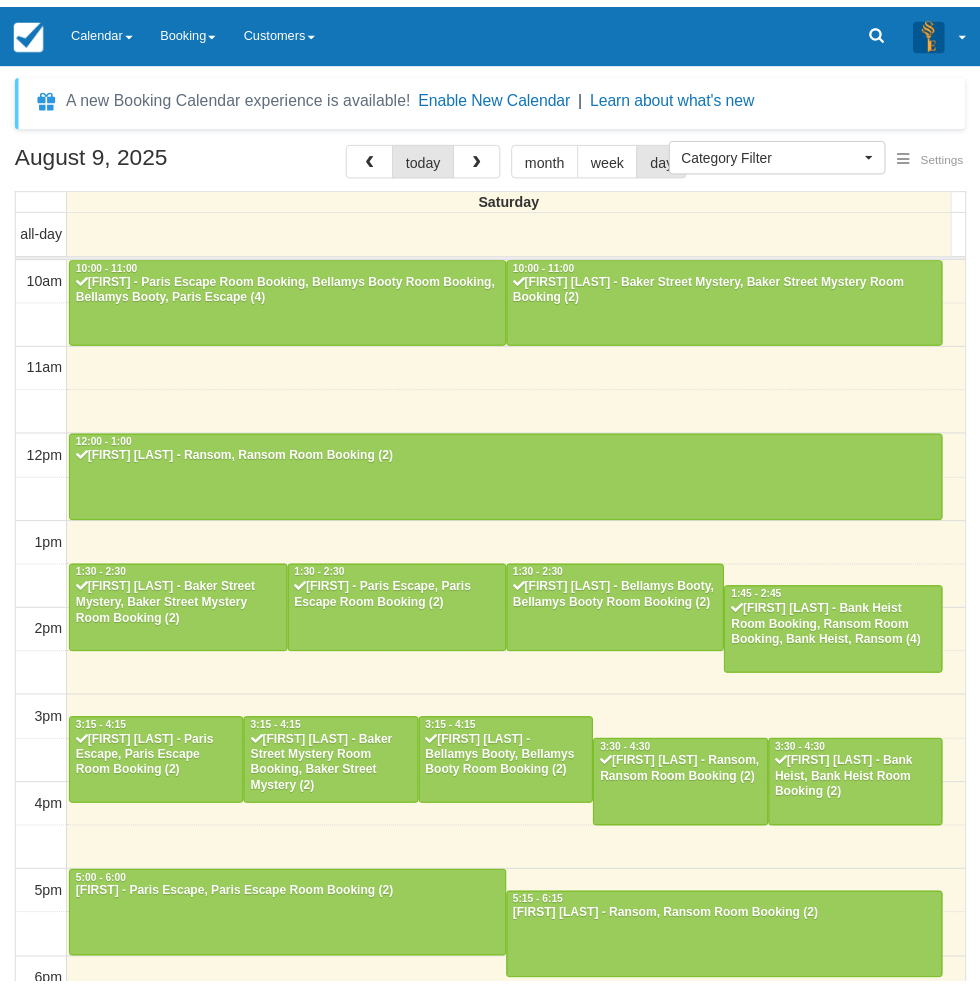 scroll, scrollTop: 0, scrollLeft: 0, axis: both 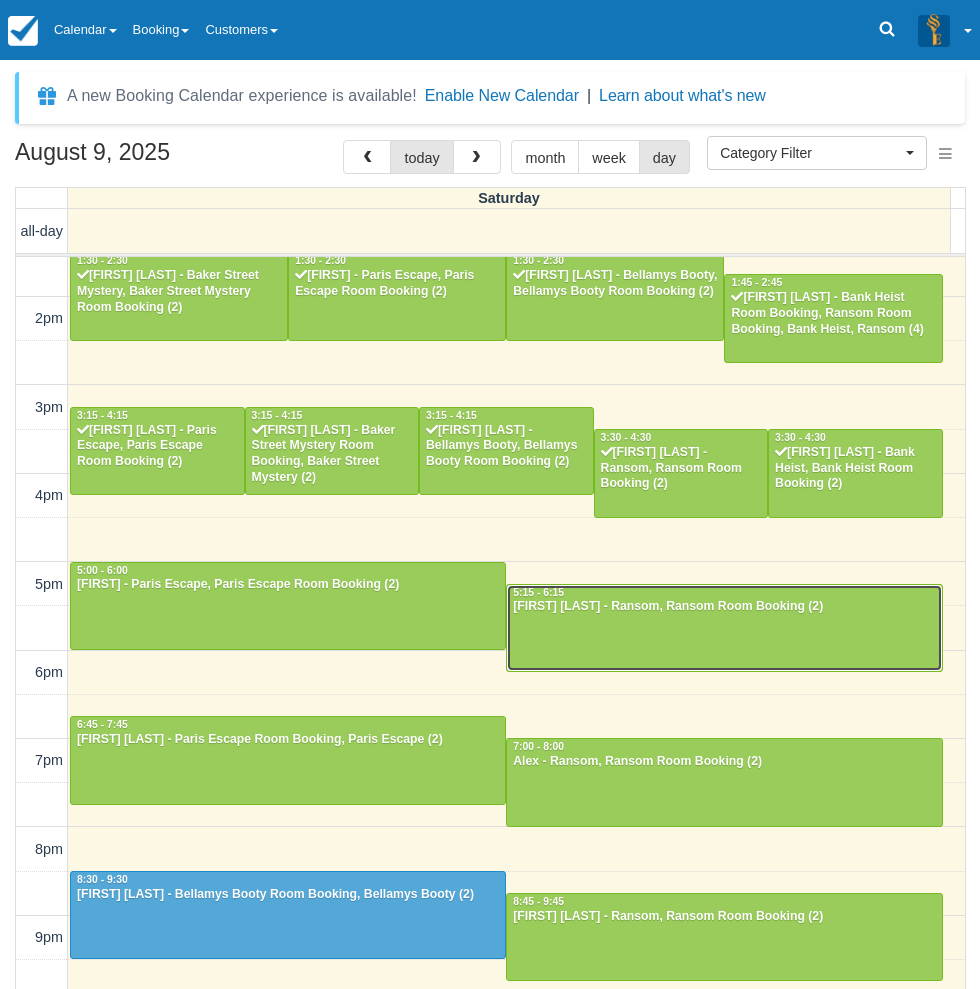 click at bounding box center (724, 628) 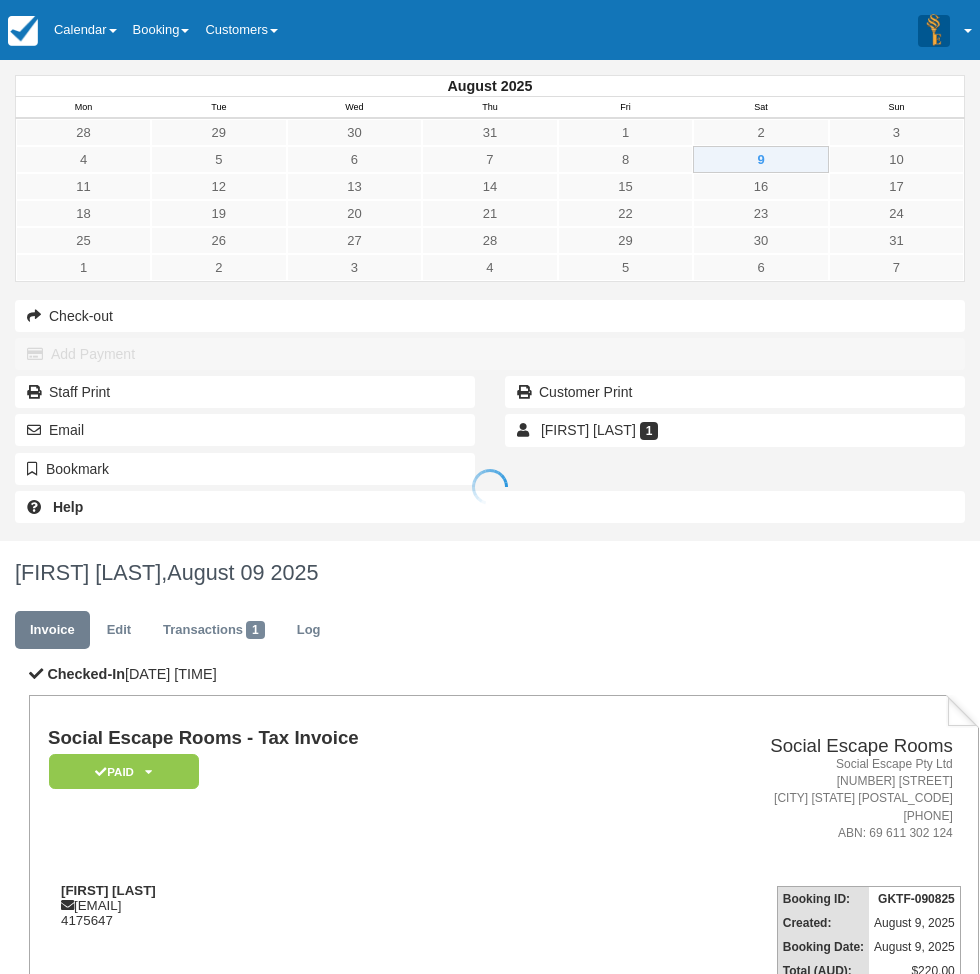 scroll, scrollTop: 0, scrollLeft: 0, axis: both 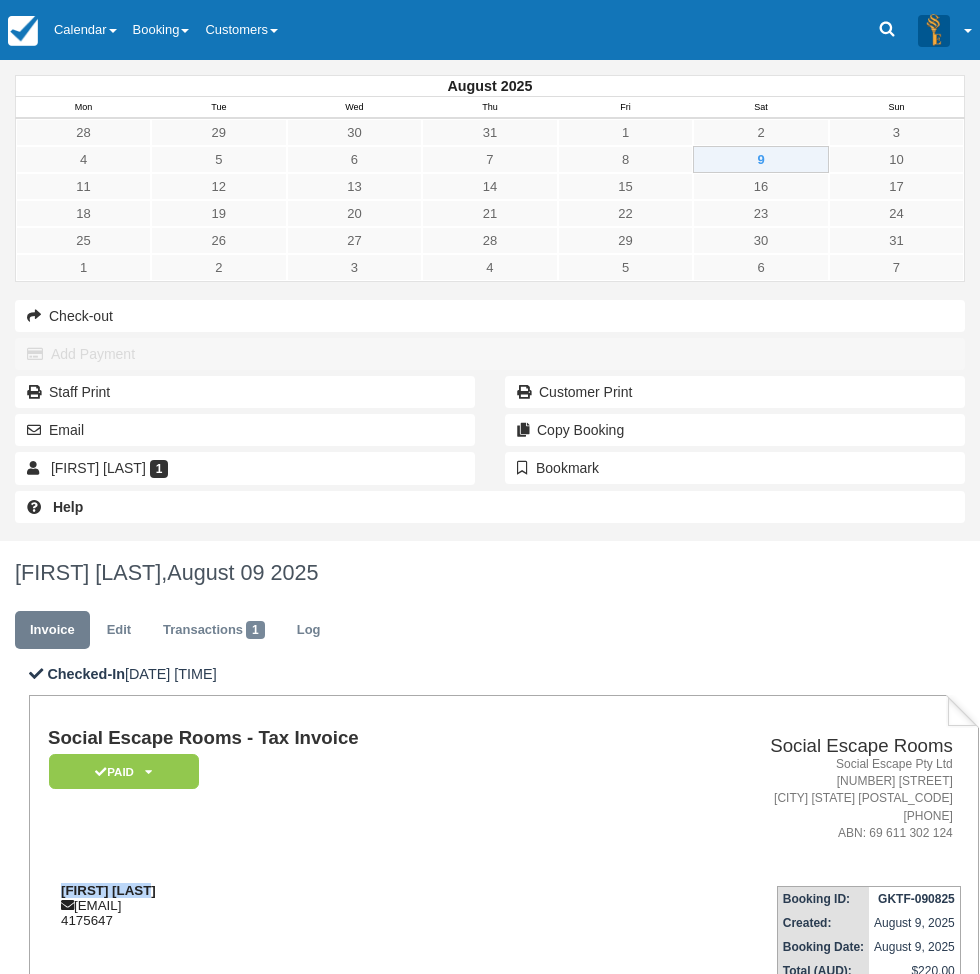 drag, startPoint x: 440, startPoint y: 412, endPoint x: 309, endPoint y: 408, distance: 131.06105 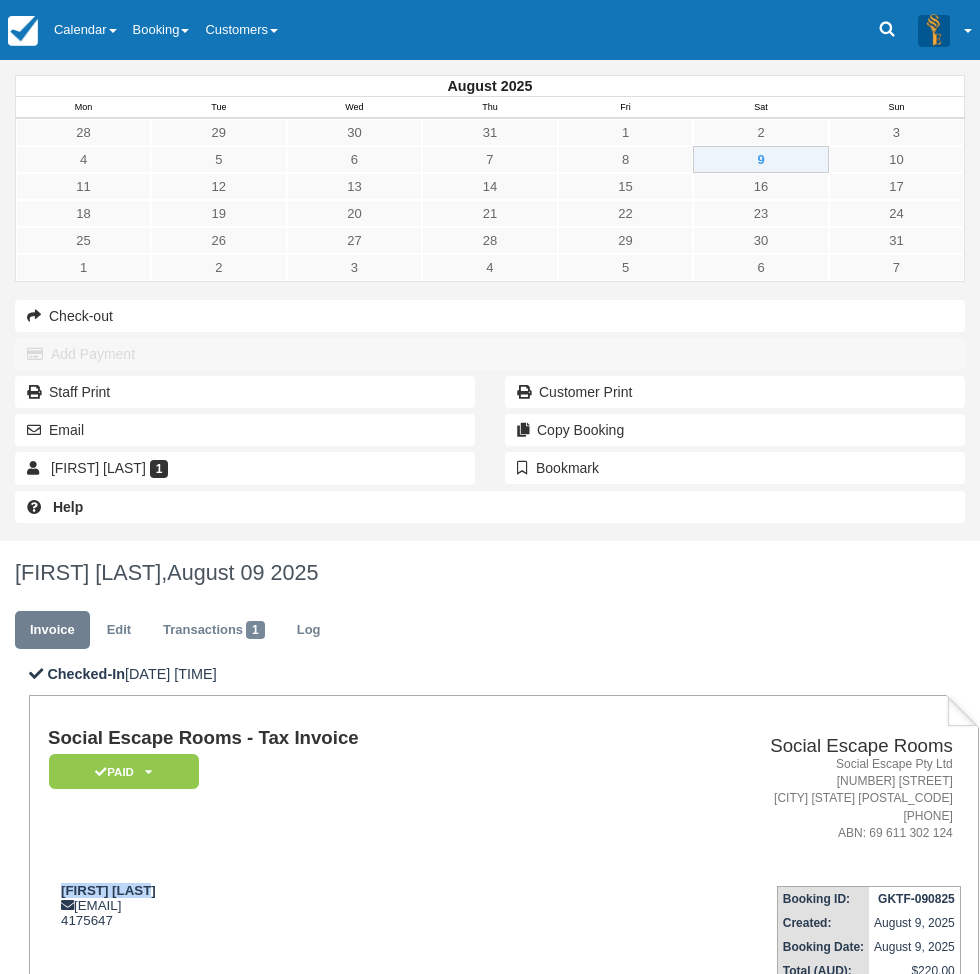 copy on "[FIRST] [LAST]" 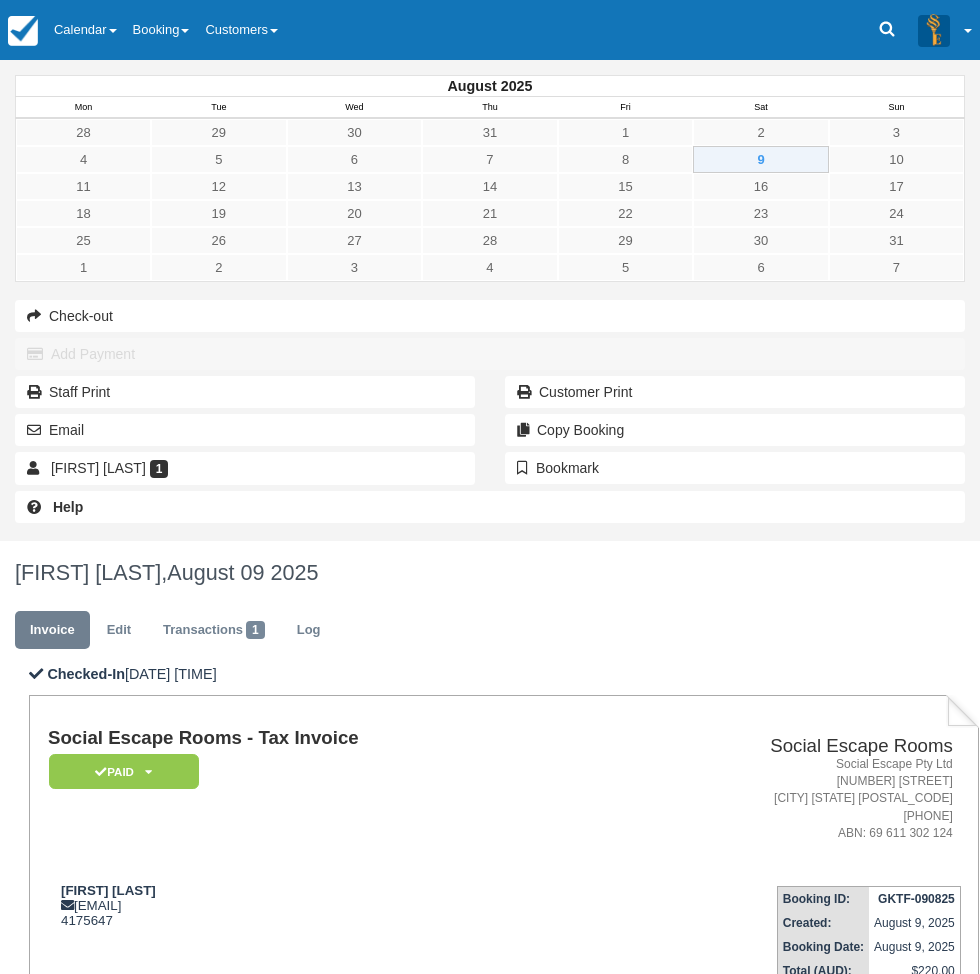 click on "August 2025 Mon Tue Wed Thu Fri Sat Sun
28
29
30
31
1
2
3
4
5
6
7
8
9
10
11
12
13
14
15
16
17
18
19
20
21
22
23
24
25
26
27
28
29
30
31
1" at bounding box center (490, 300) 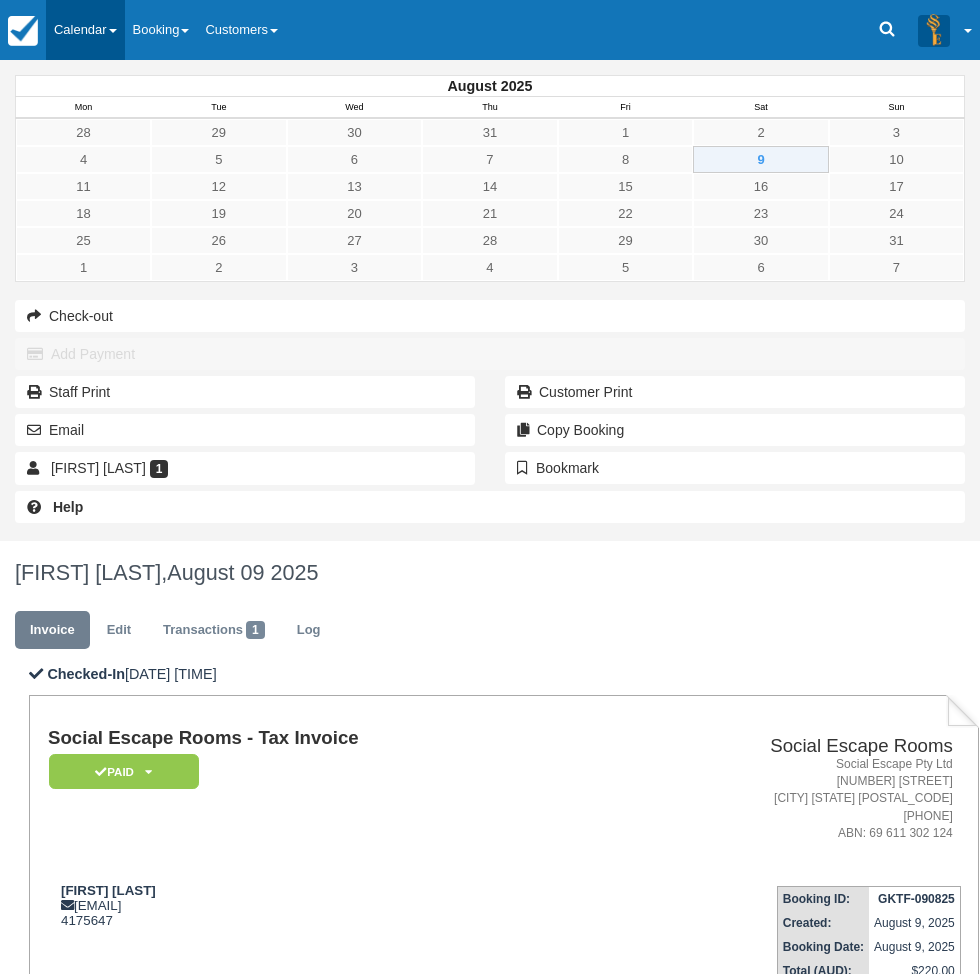 click on "Calendar" at bounding box center (85, 30) 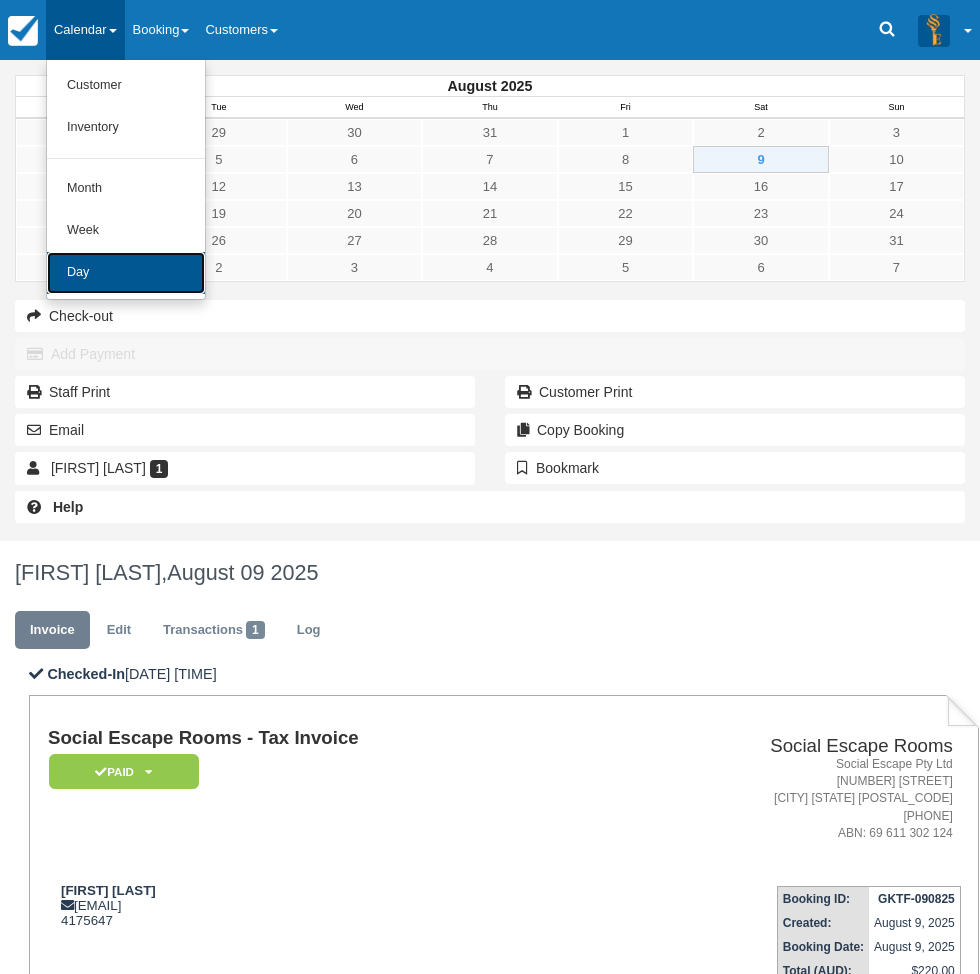 click on "Day" at bounding box center (126, 273) 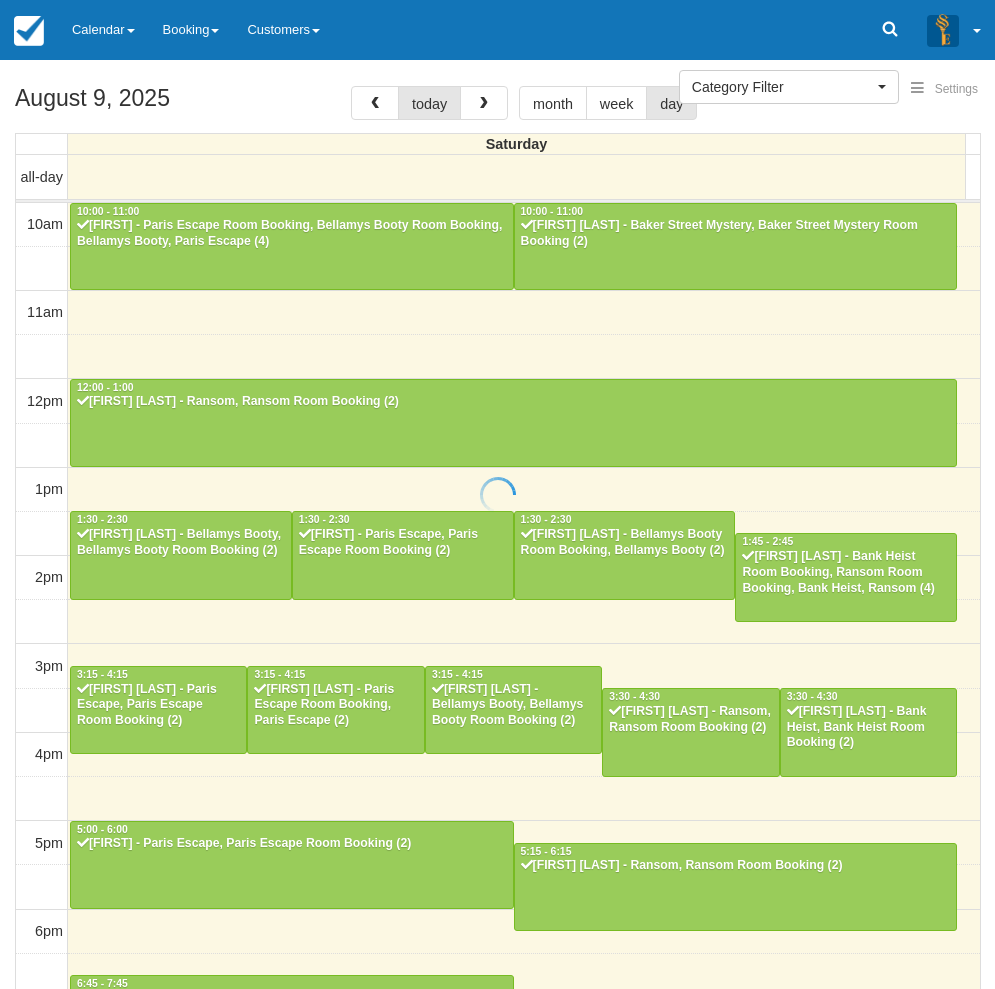 select 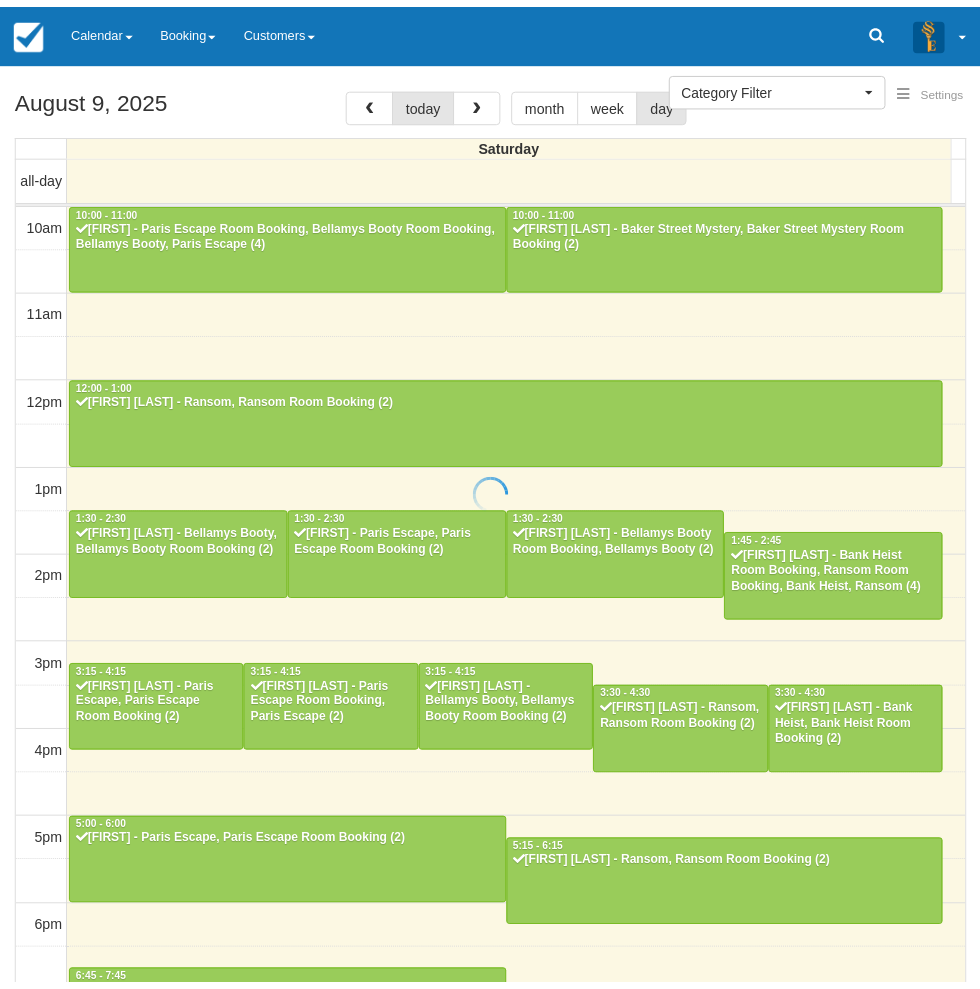 scroll, scrollTop: 0, scrollLeft: 0, axis: both 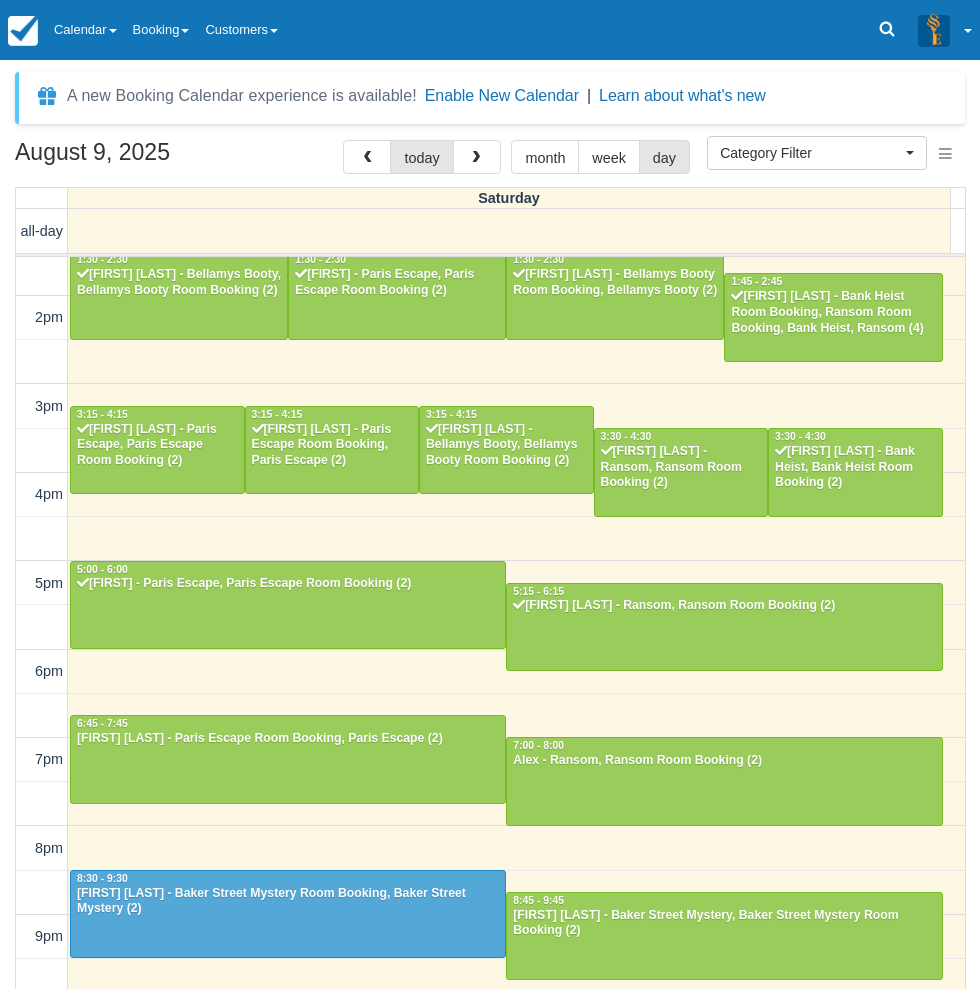 click on "[MONTH] [DAY], [YEAR] today month week day Saturday all-day 10am 11am 12pm 1pm 2pm 3pm 4pm 5pm 6pm 7pm 8pm 9pm 10pm 10:00 - 11:00  [FIRST] - Paris Escape Room Booking, Bellamys Booty Room Booking, Bellamys Booty, Paris Escape (4) 10:00 - 11:00  [FIRST] [LAST] - Baker Street Mystery, Baker Street Mystery Room Booking (2) 12:00 - 1:00  [FIRST] [LAST] - Ransom, Ransom Room Booking (2) 1:30 - 2:30  [FIRST] [LAST] - Baker Street Mystery, Baker Street Mystery Room Booking (2) 1:30 - 2:30  [FIRST] - Paris Escape, Paris Escape Room Booking (2) 1:30 - 2:30  [FIRST] [LAST] - Bellamys Booty, Bellamys Booty Room Booking (2) 1:45 - 2:45  [FIRST] [LAST] - Bank Heist Room Booking, Ransom Room Booking, Bank Heist, Ransom (4) 3:15 - 4:15  [FIRST] [LAST] - Paris Escape, Paris Escape Room Booking (2) 3:15 - 4:15  [FIRST] [LAST] - Baker Street Mystery Room Booking, Baker Street Mystery (2) 3:15 - 4:15  [FIRST] [LAST] - Bellamys Booty, Bellamys Booty Room Booking (2) 3:30 - 4:30  [FIRST] [LAST] - Ransom, Ransom Room Booking (2) 3:30 - 4:30 5:00 - 6:00" at bounding box center [490, 594] 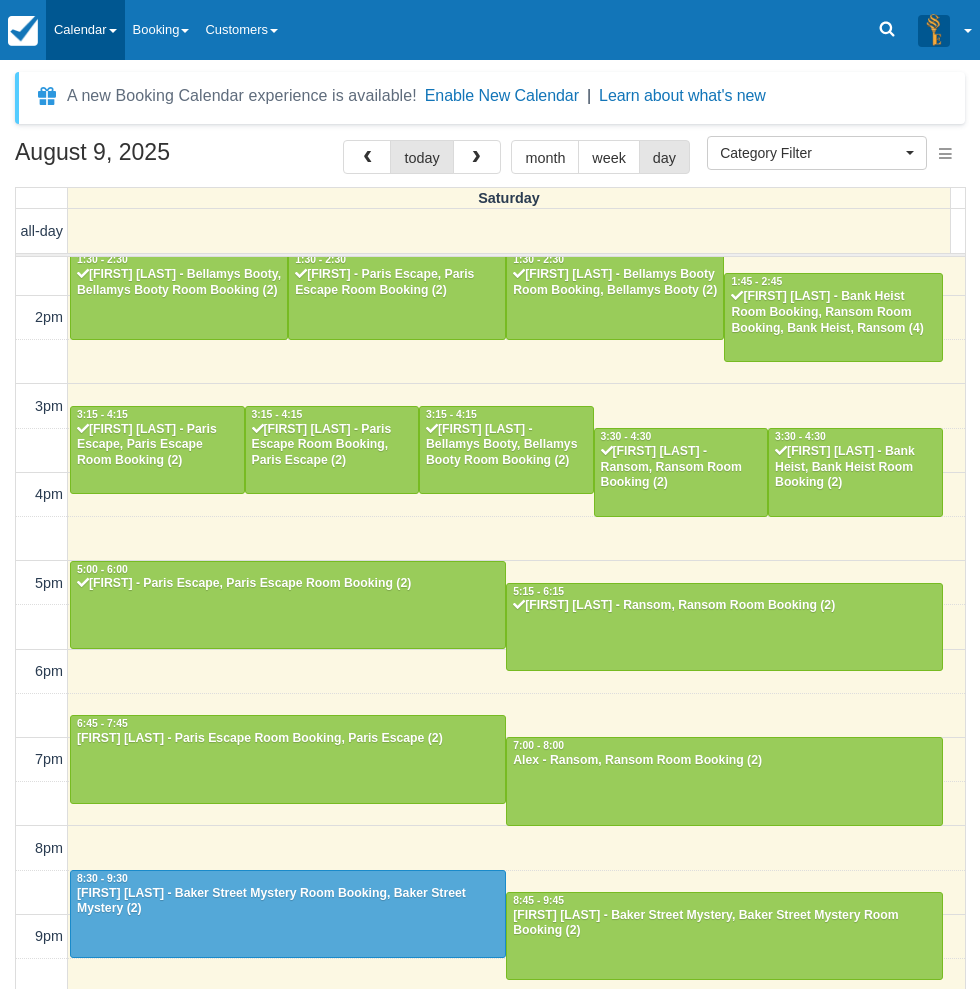 click on "Calendar" at bounding box center (85, 30) 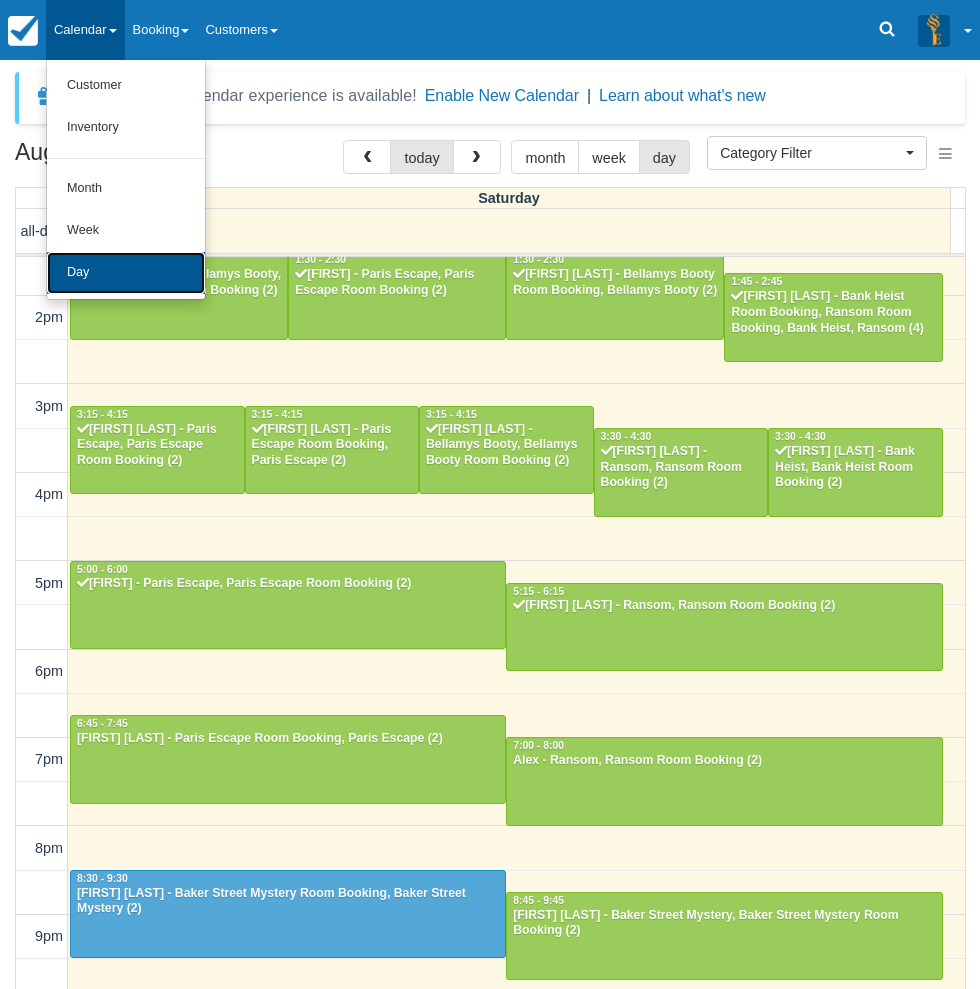 click on "Day" at bounding box center (126, 273) 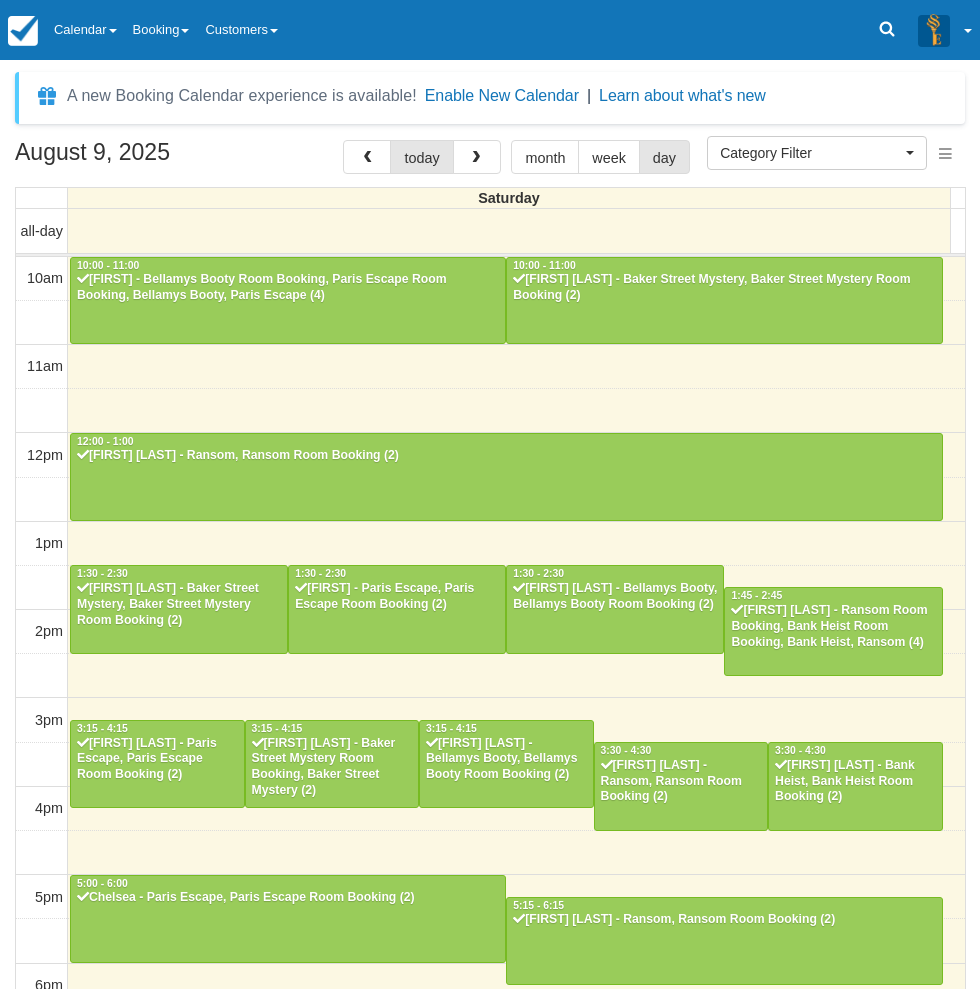 select 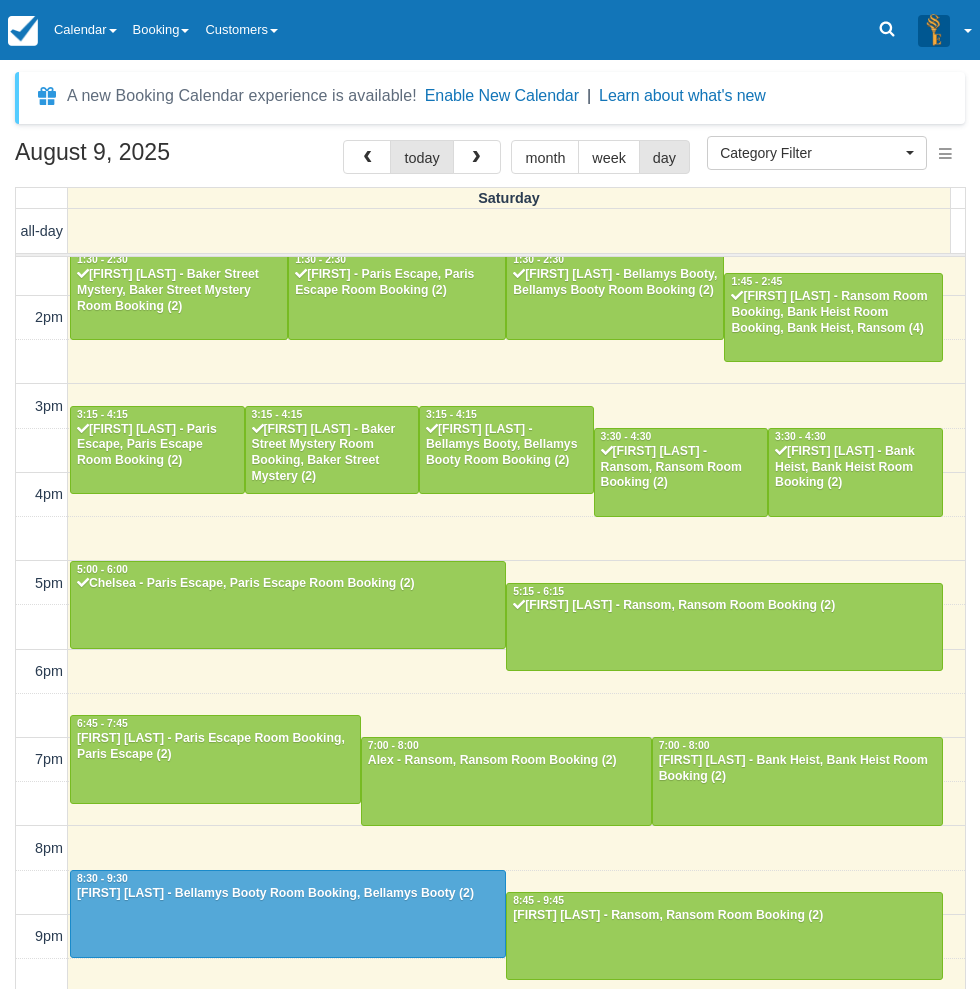 scroll, scrollTop: 313, scrollLeft: 0, axis: vertical 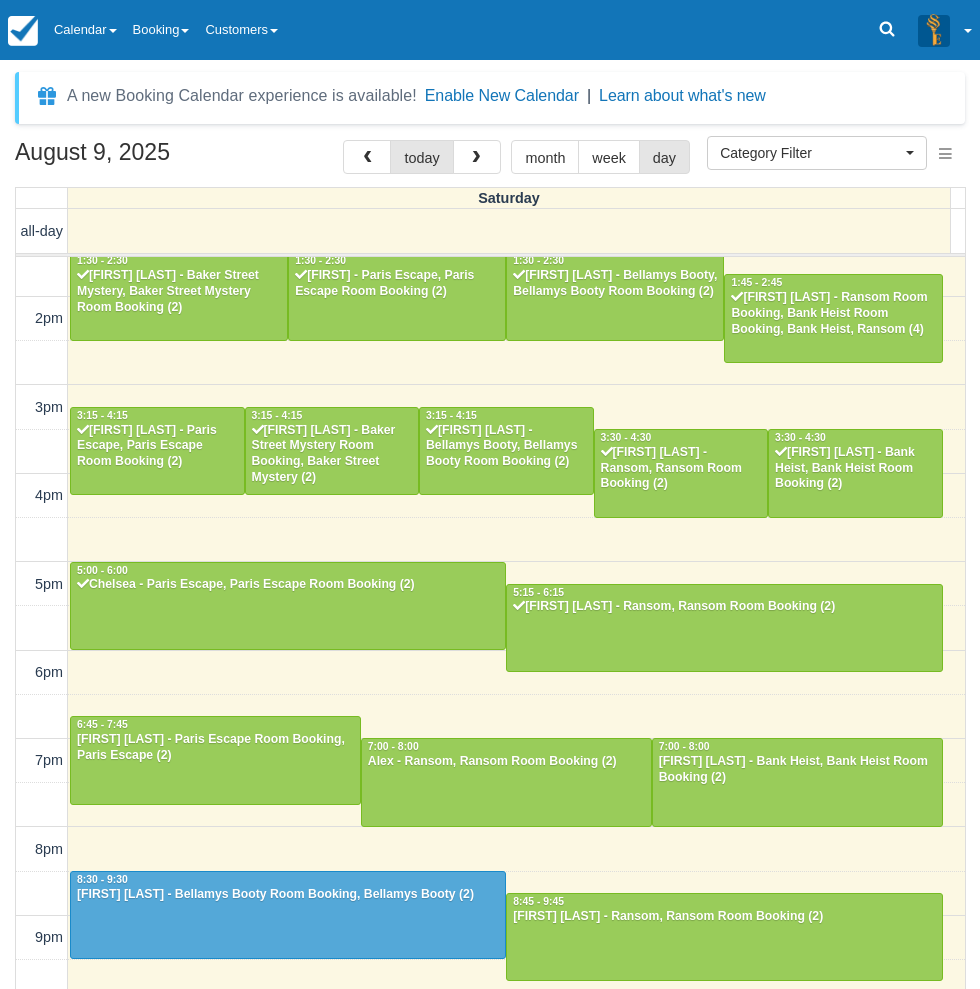 click on "10am 11am 12pm 1pm 2pm 3pm 4pm 5pm 6pm 7pm 8pm 9pm 10pm 10:00 - 11:00  Nick - Bellamys Booty Room Booking, Paris Escape Room Booking, Bellamys Booty, Paris Escape (4) 10:00 - 11:00  Sharon welsh - Baker Street Mystery, Baker Street Mystery Room Booking (2) 12:00 - 1:00  Jason Cai - Ransom, Ransom Room Booking (2) 1:30 - 2:30  Ashleigh Buchanan - Baker Street Mystery, Baker Street Mystery Room Booking (2) 1:30 - 2:30  Junjun - Paris Escape, Paris Escape Room Booking (2) 1:30 - 2:30  Nikita Khan - Bellamys Booty, Bellamys Booty Room Booking (2) 1:45 - 2:45  Michaela Porter - Ransom Room Booking, Bank Heist Room Booking, Bank Heist, Ransom (4) 3:15 - 4:15  Edison Liang - Paris Escape, Paris Escape Room Booking (2) 3:15 - 4:15  Jeremy Tay - Baker Street Mystery Room Booking, Baker Street Mystery (2) 3:15 - 4:15  Rachel Li - Bellamys Booty, Bellamys Booty Room Booking (2) 3:30 - 4:30  Joanne Lad - Ransom, Ransom Room Booking (2) 3:30 - 4:30  Nicole sun - Bank Heist, Bank Heist Room Booking (2) 5:00 - 6:00" at bounding box center [490, 496] 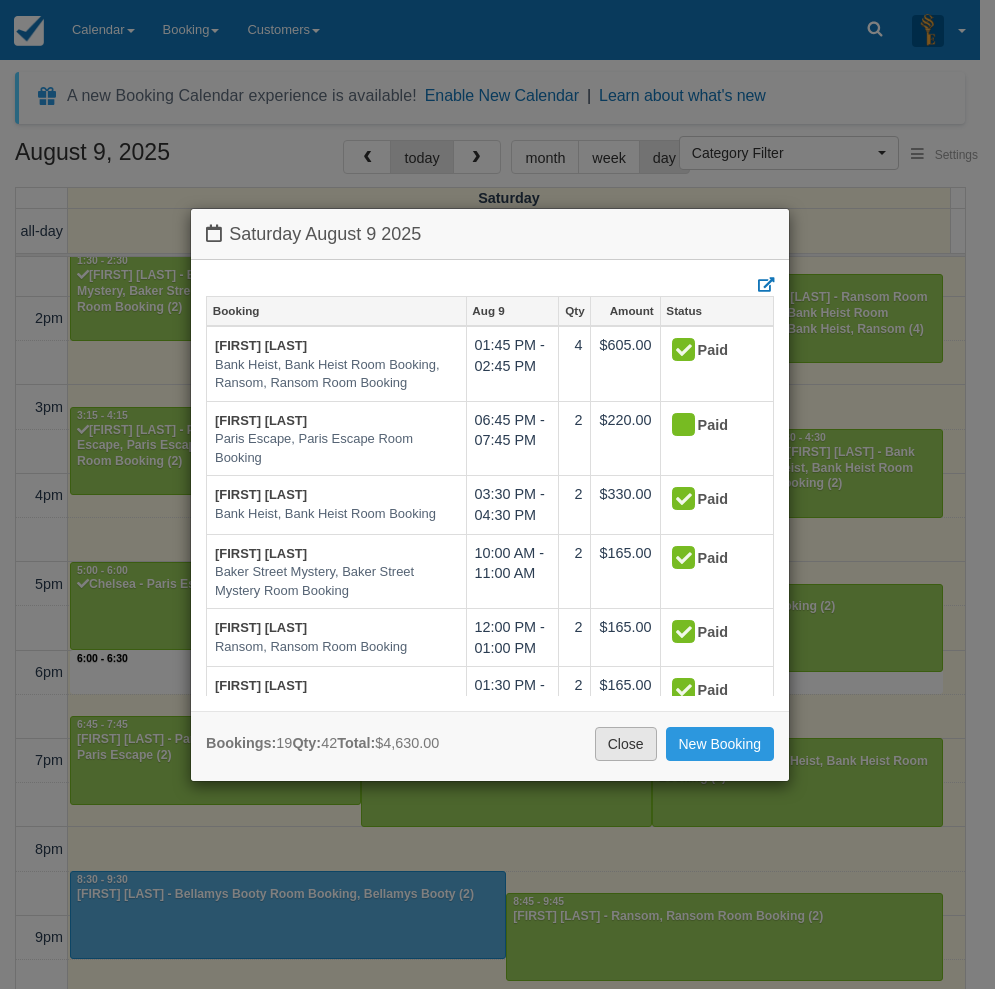 click on "Close" at bounding box center [626, 744] 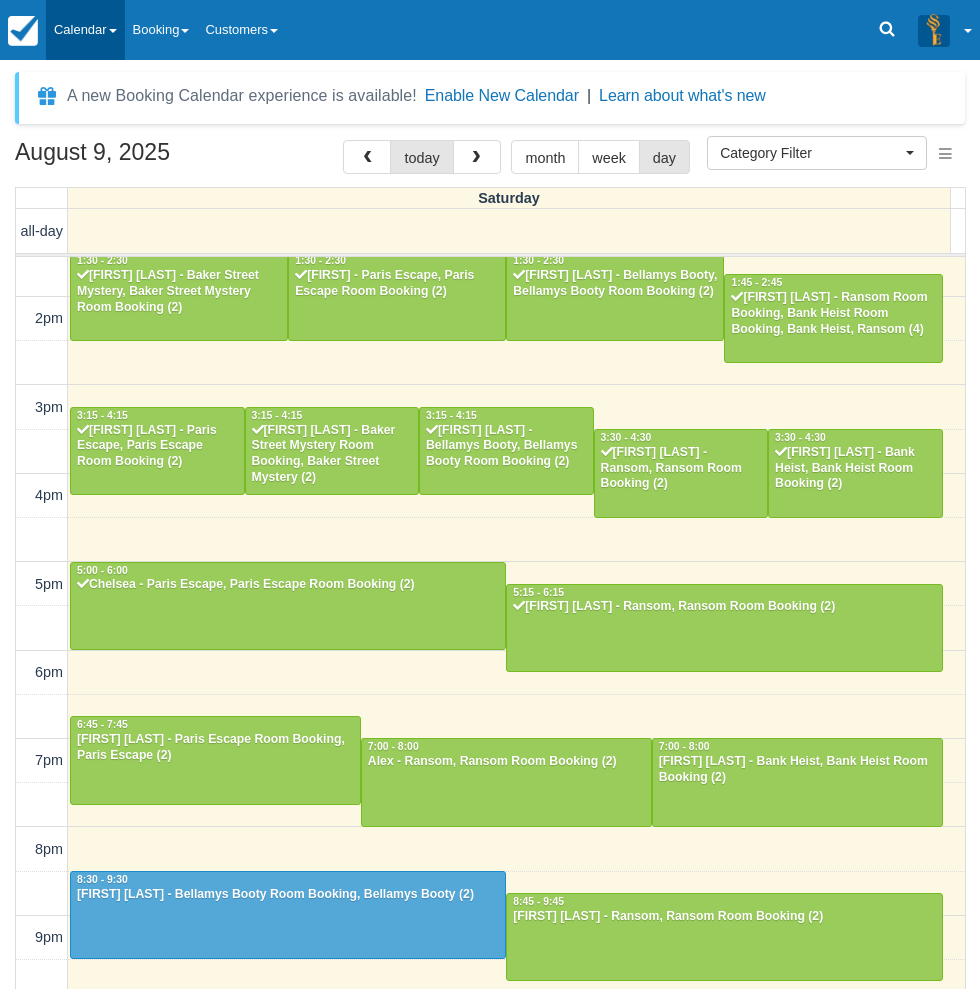 click on "Calendar" at bounding box center [85, 30] 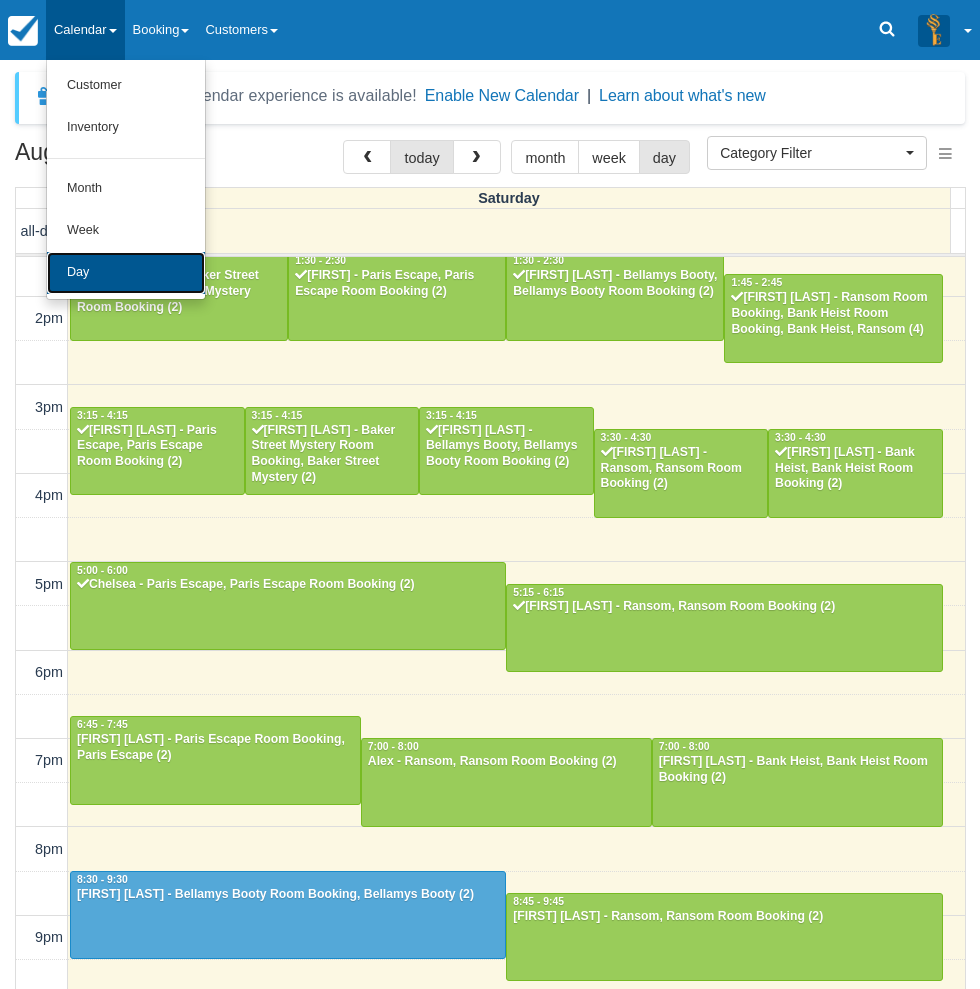 click on "Day" at bounding box center [126, 273] 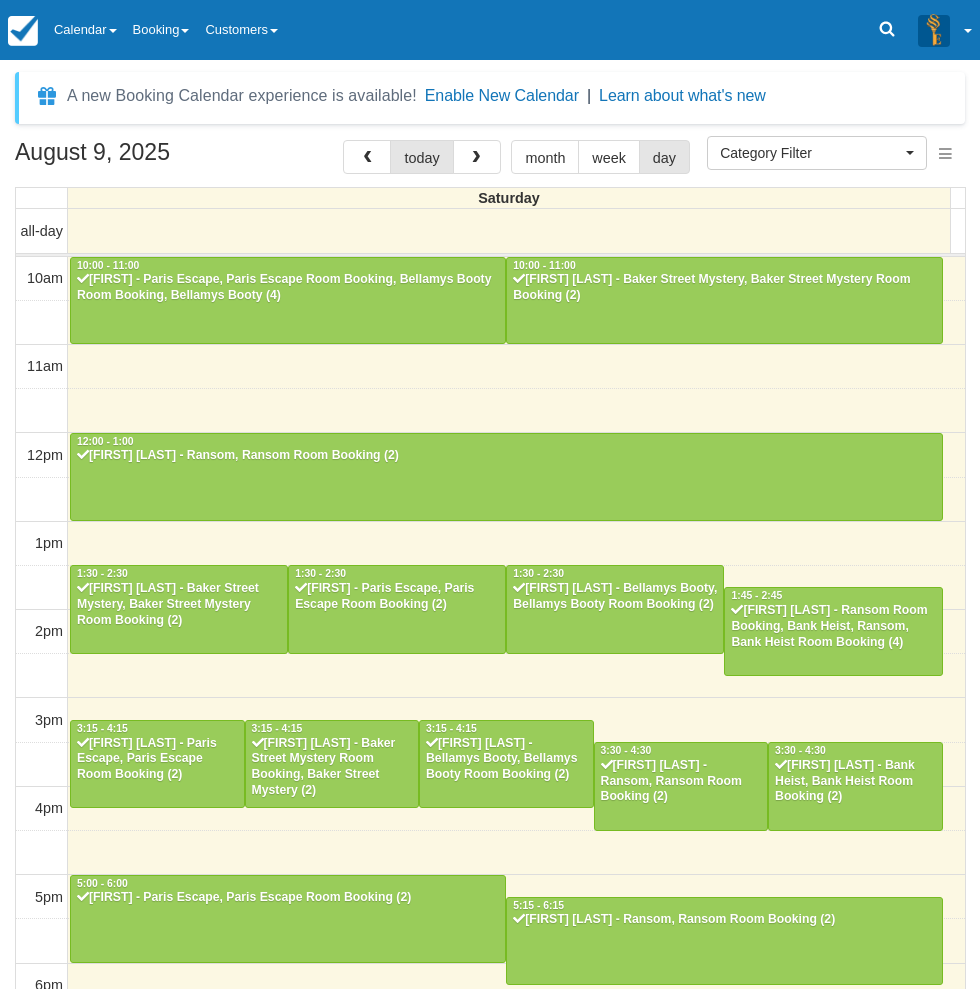 select 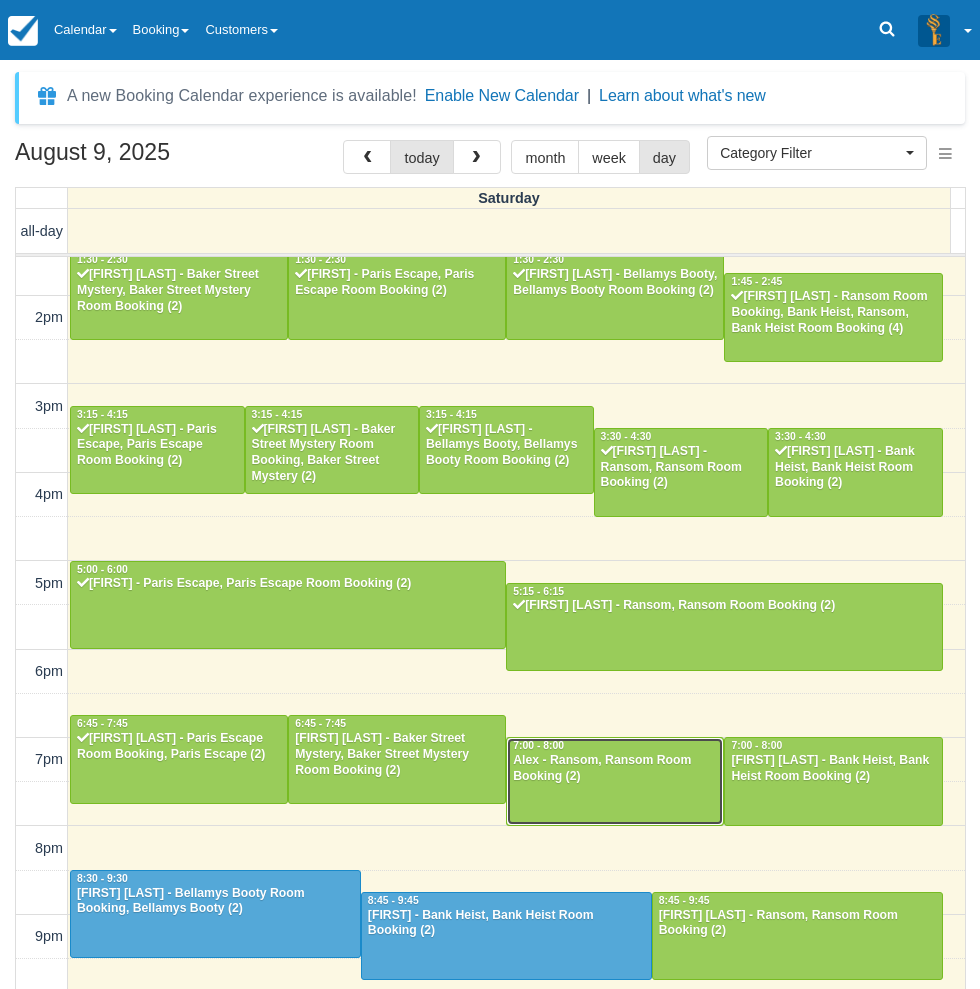 click at bounding box center [615, 781] 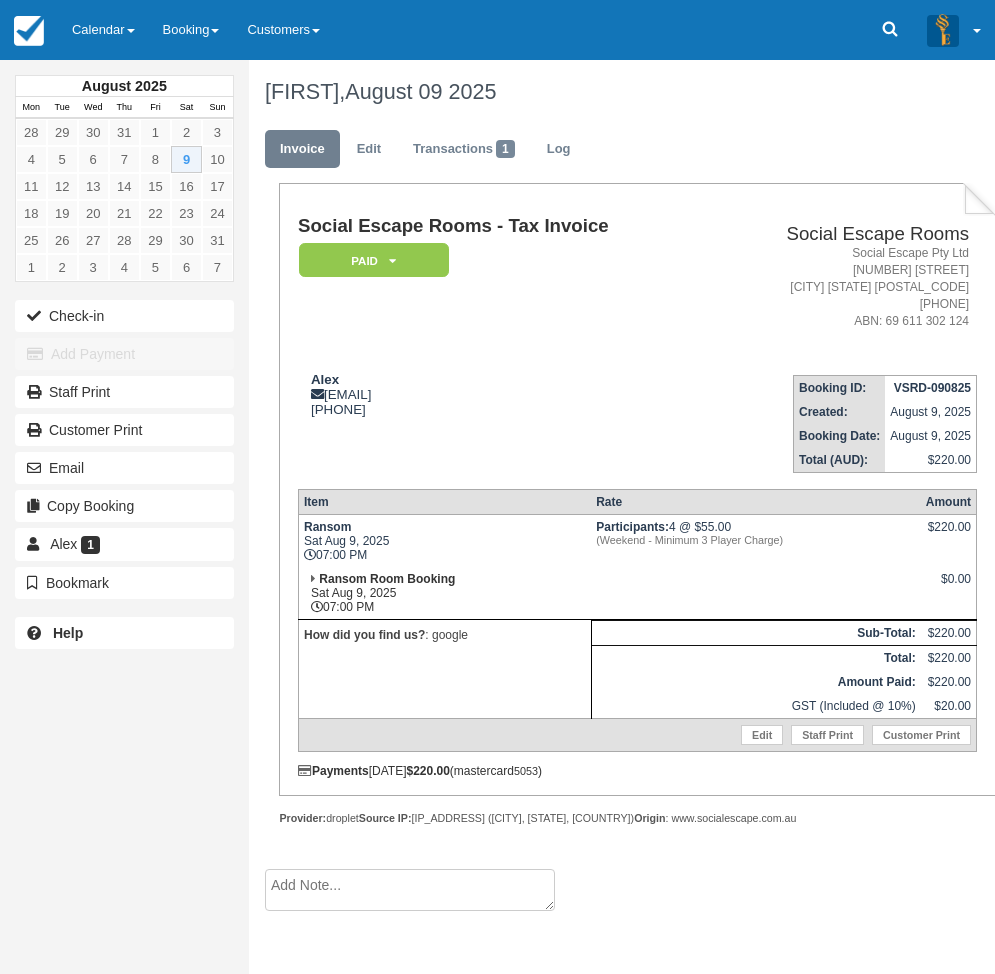 scroll, scrollTop: 0, scrollLeft: 0, axis: both 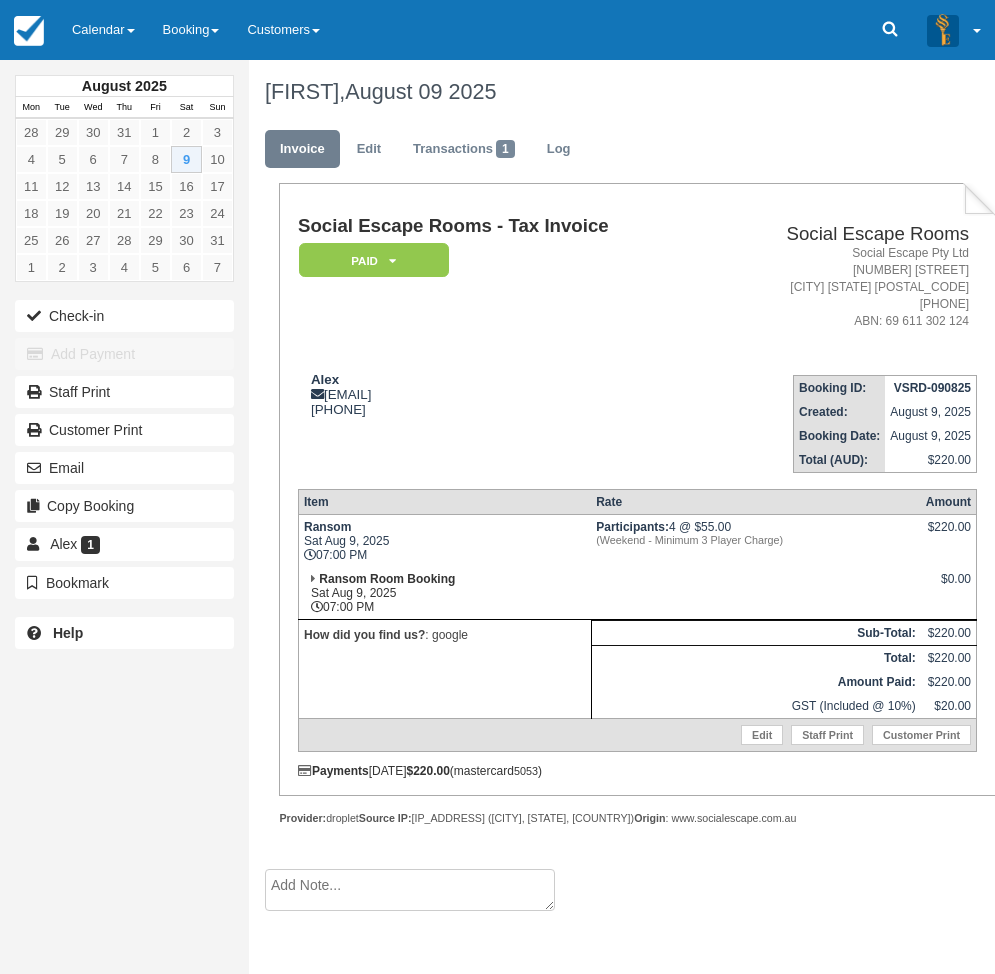 click on "August 2025 Mon Tue Wed Thu Fri Sat Sun
28
29
30
31
1
2
3
4
5
6
7
8
9
10
11
12
13
14
15
16
17
18
19
20
21
22
23
24
25
26
27
28
29
30
31
1" at bounding box center (124, 487) 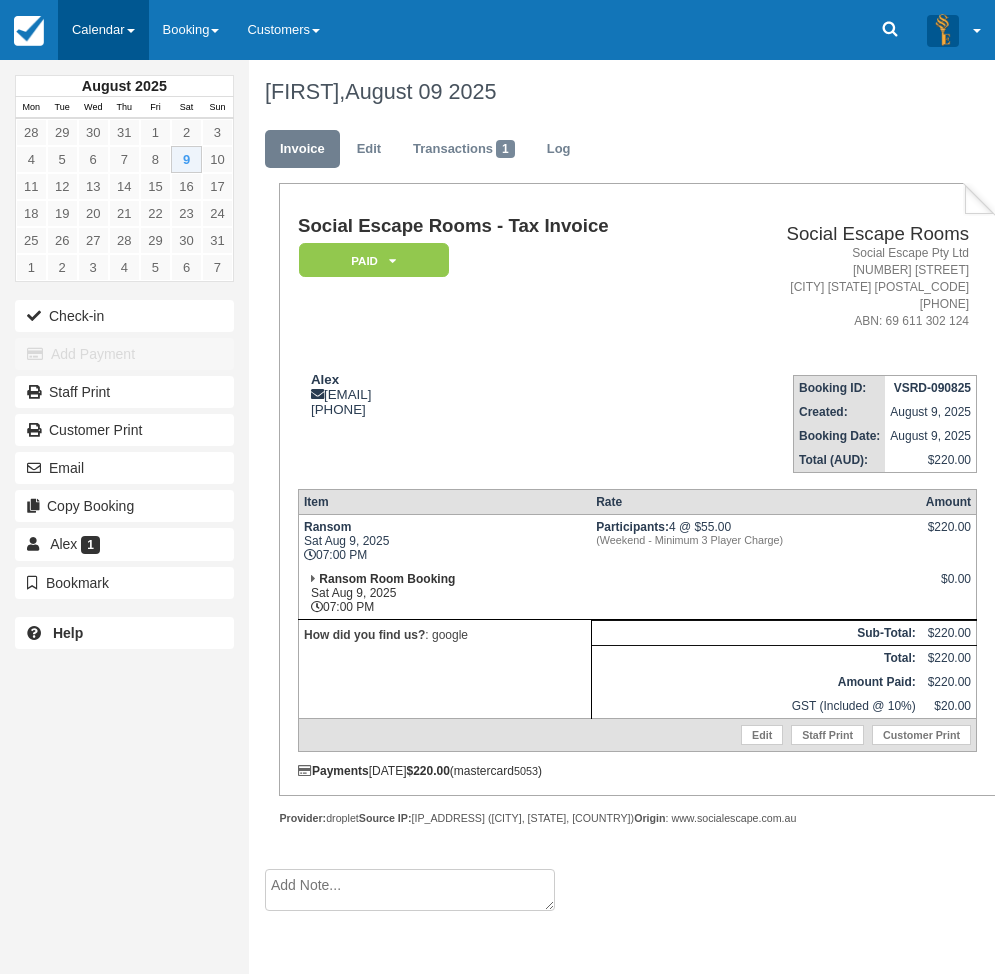 click on "Calendar" at bounding box center (103, 30) 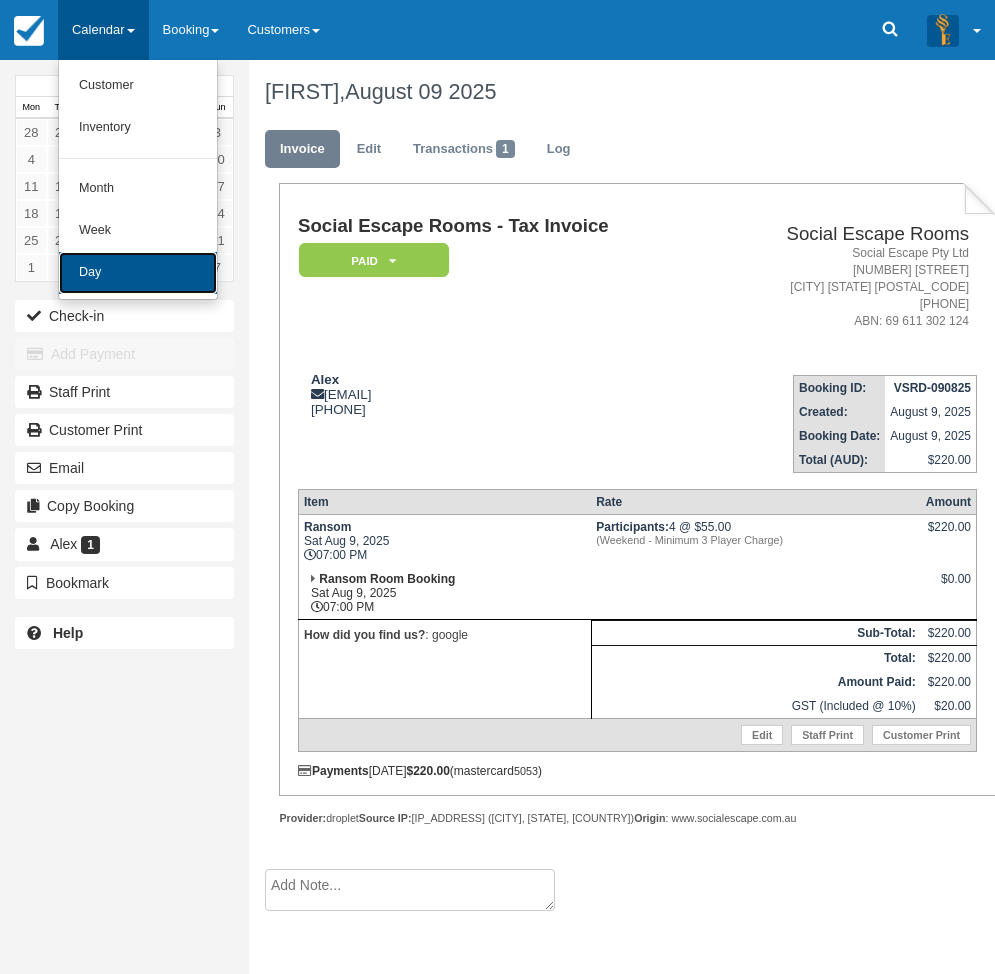 click on "Day" at bounding box center [138, 273] 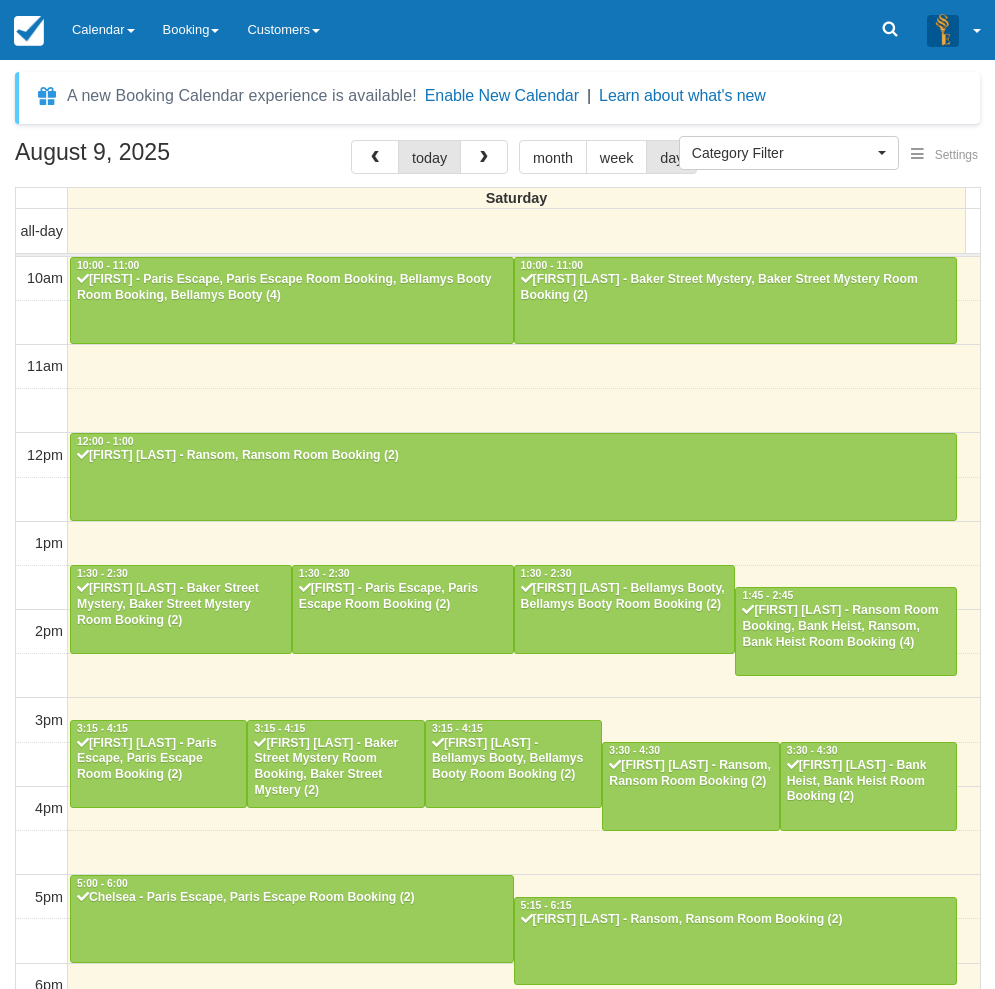 select 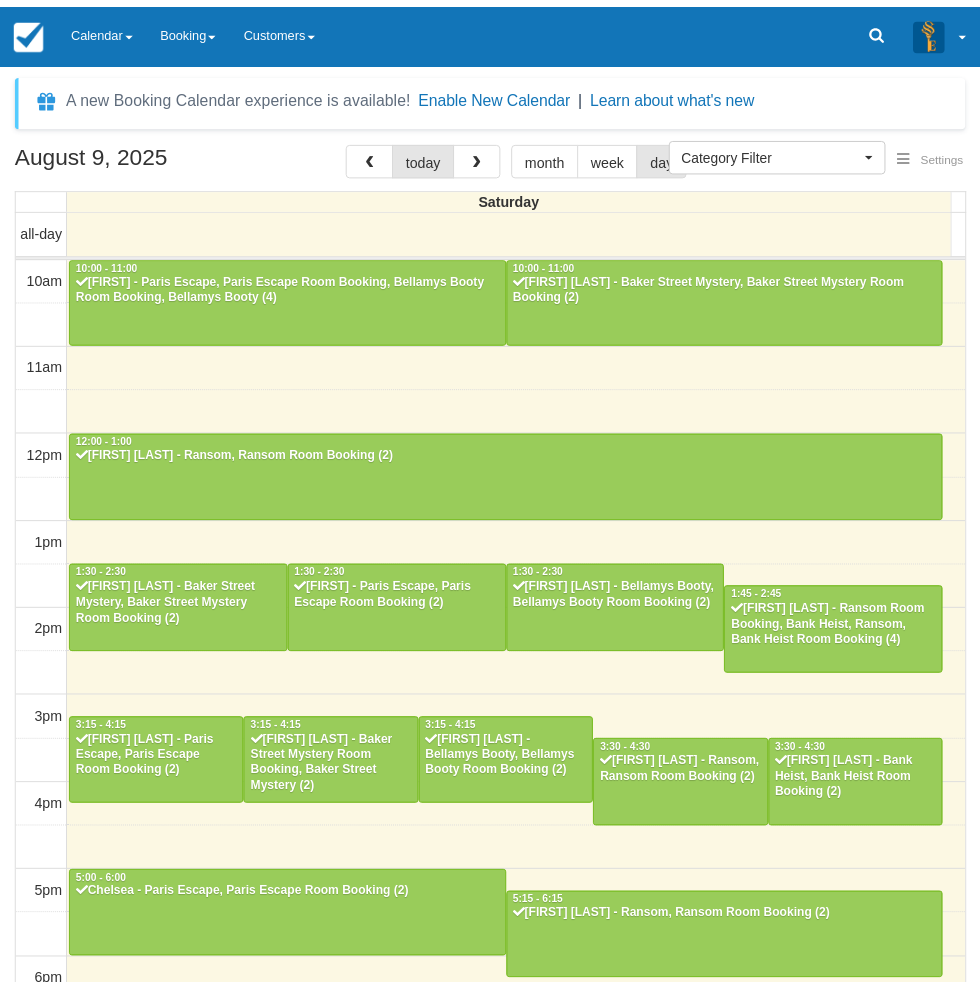 scroll, scrollTop: 0, scrollLeft: 0, axis: both 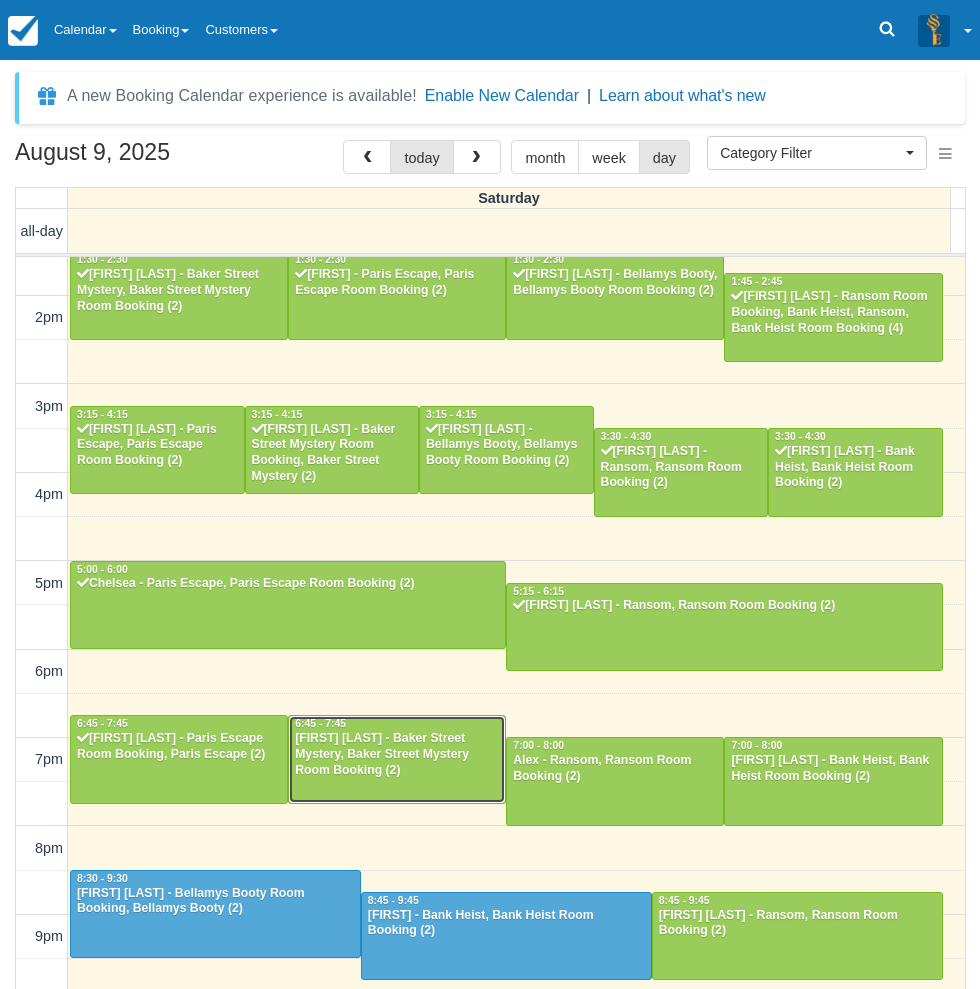 click on "[FIRST] [LAST] - Baker Street Mystery, Baker Street Mystery Room Booking (2)" at bounding box center [397, 755] 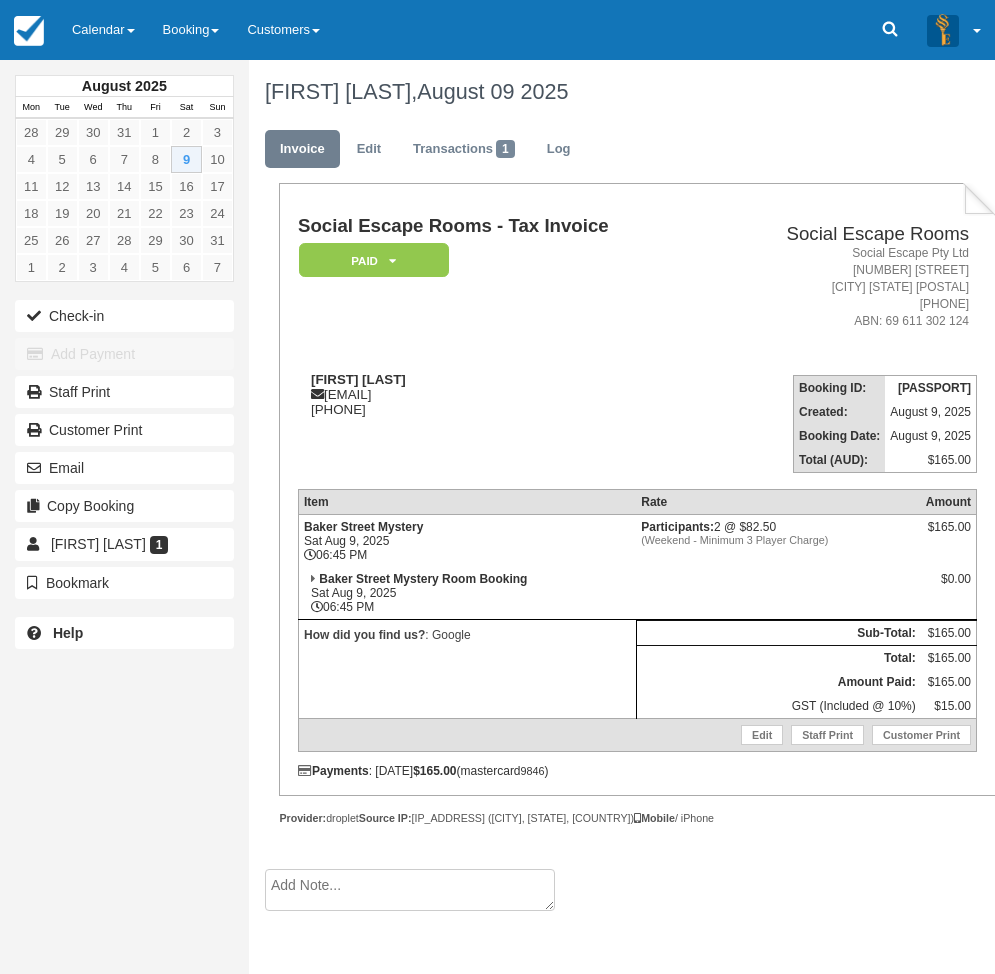 scroll, scrollTop: 0, scrollLeft: 0, axis: both 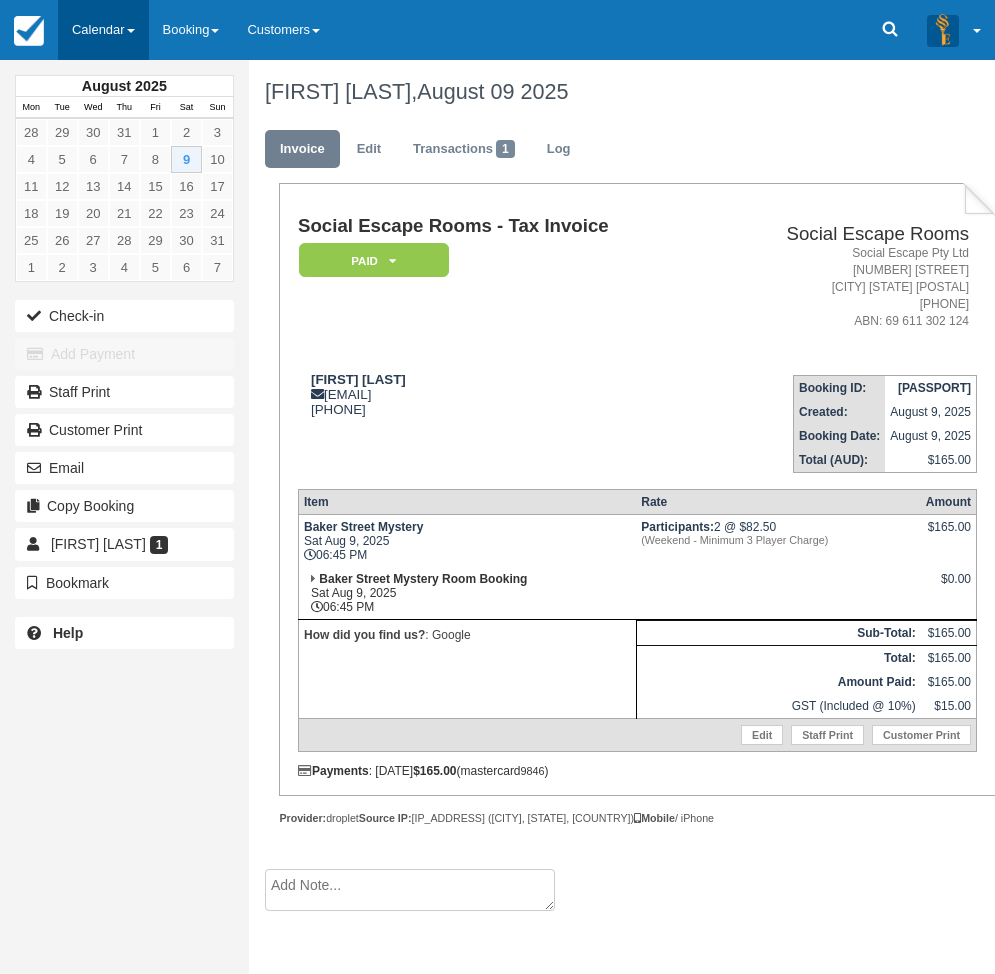 click on "Calendar" at bounding box center [103, 30] 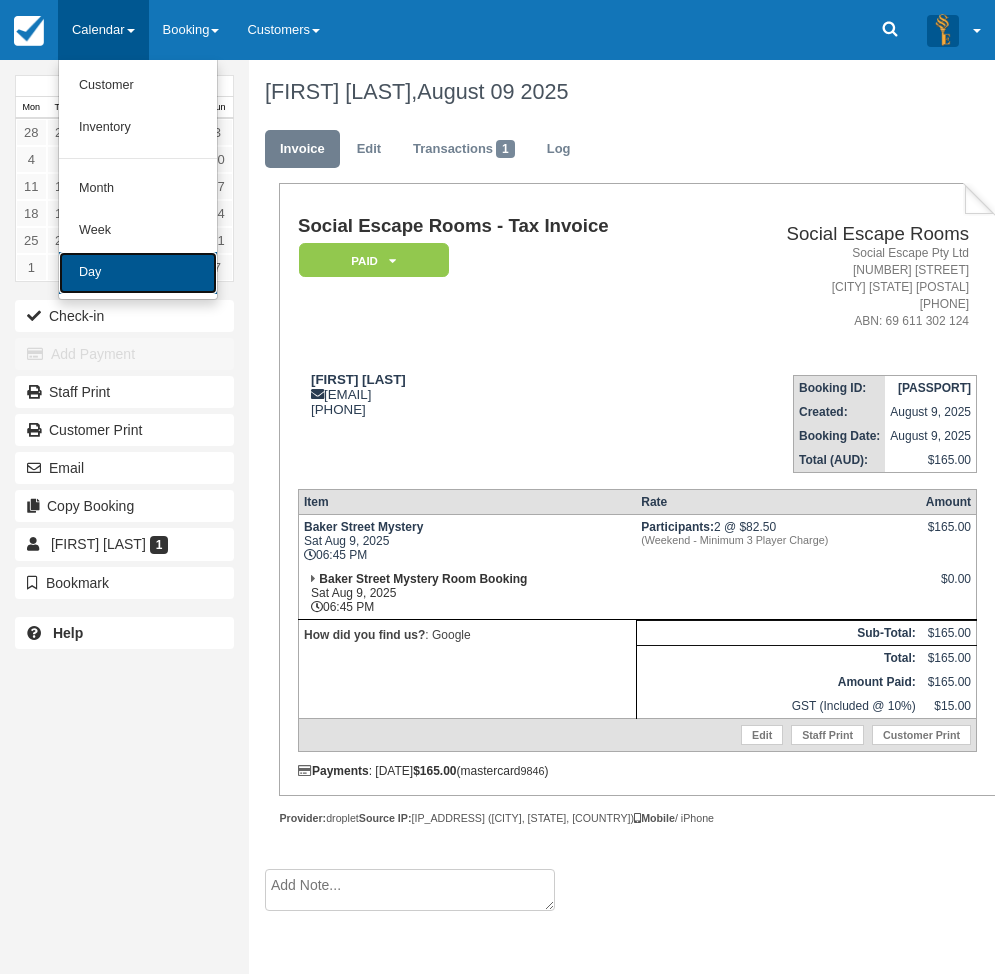 click on "Day" at bounding box center [138, 273] 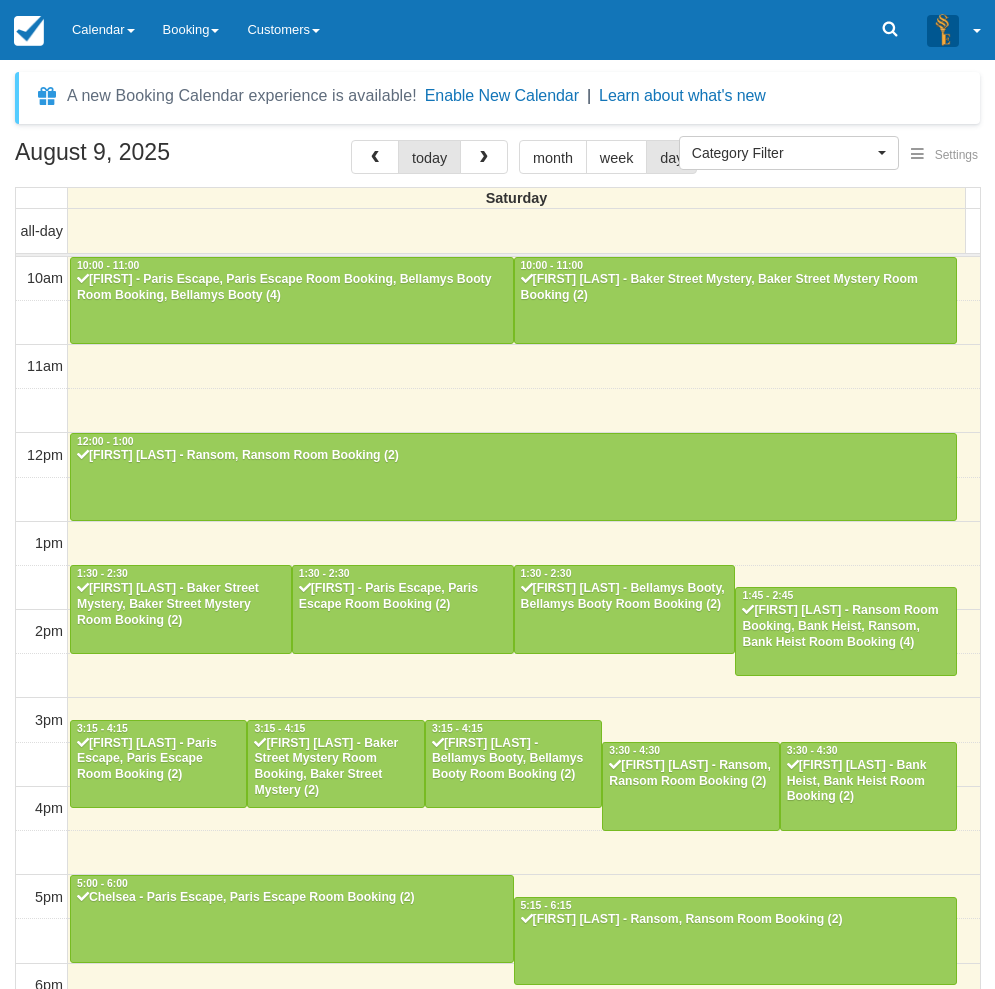 select 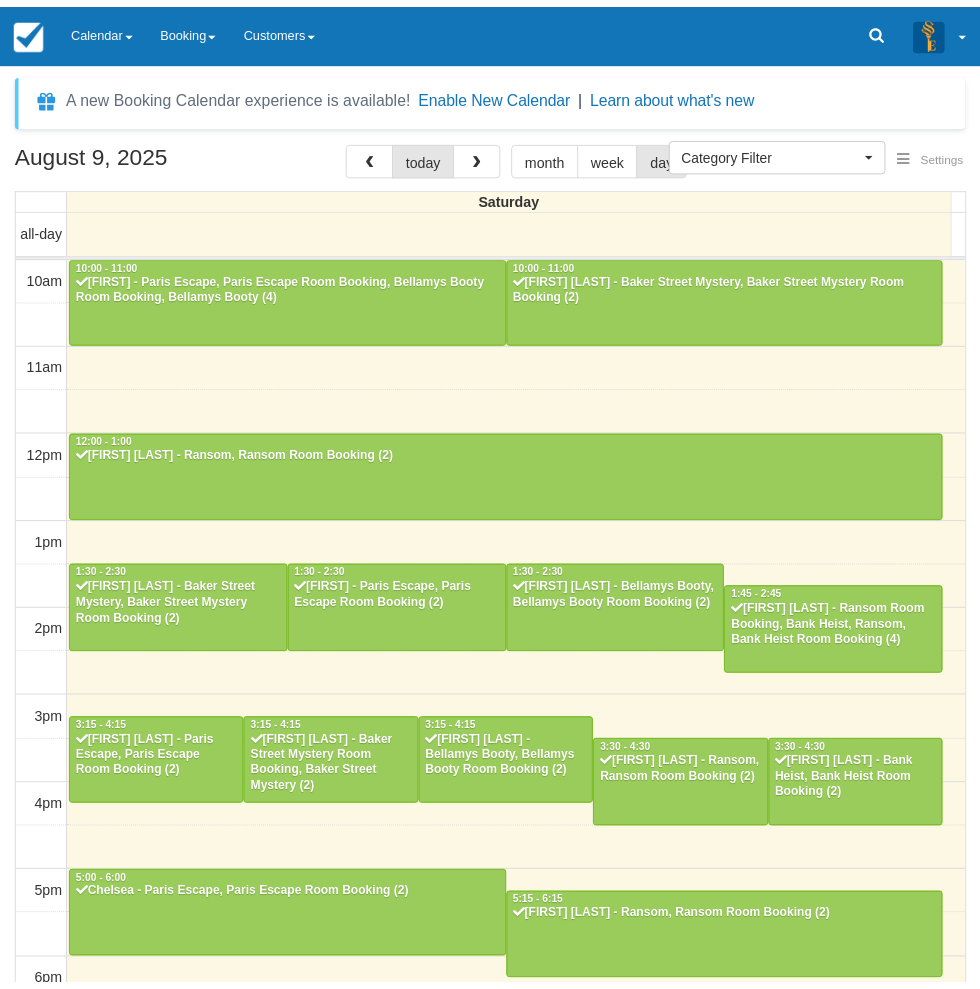 scroll, scrollTop: 0, scrollLeft: 0, axis: both 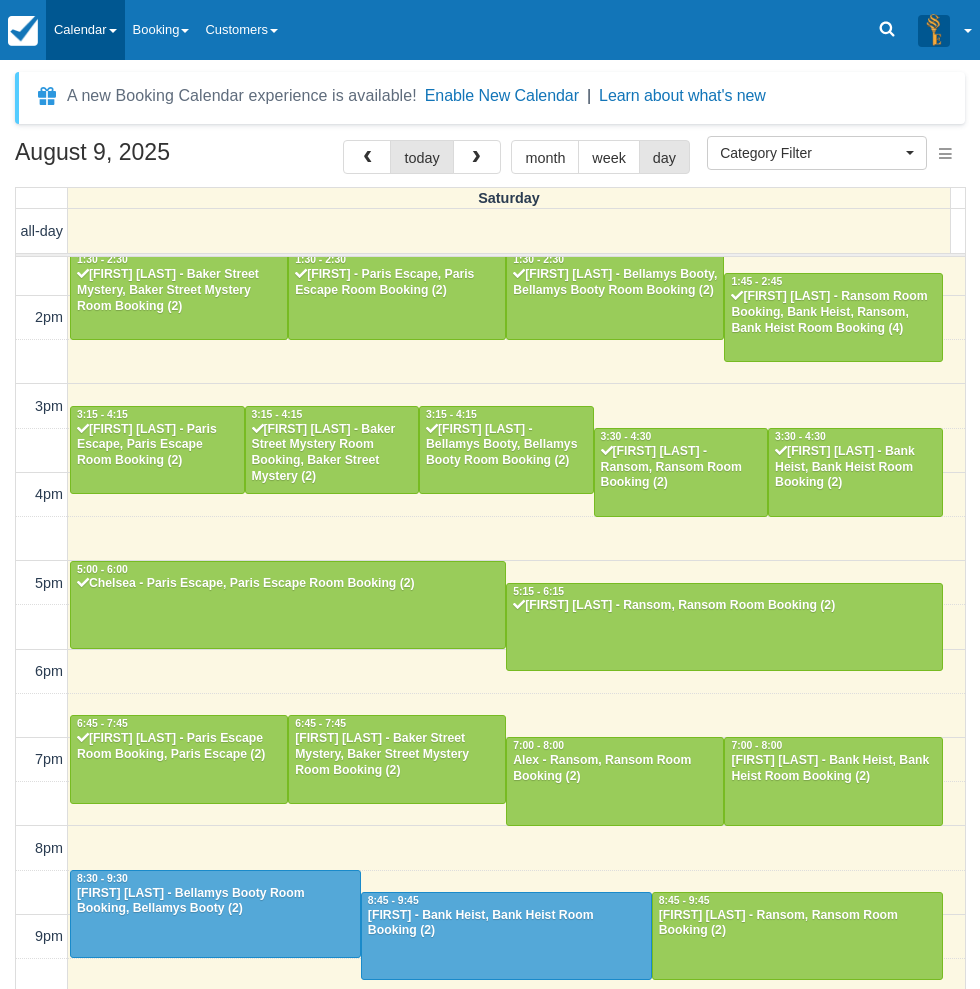 click on "Calendar" at bounding box center (85, 30) 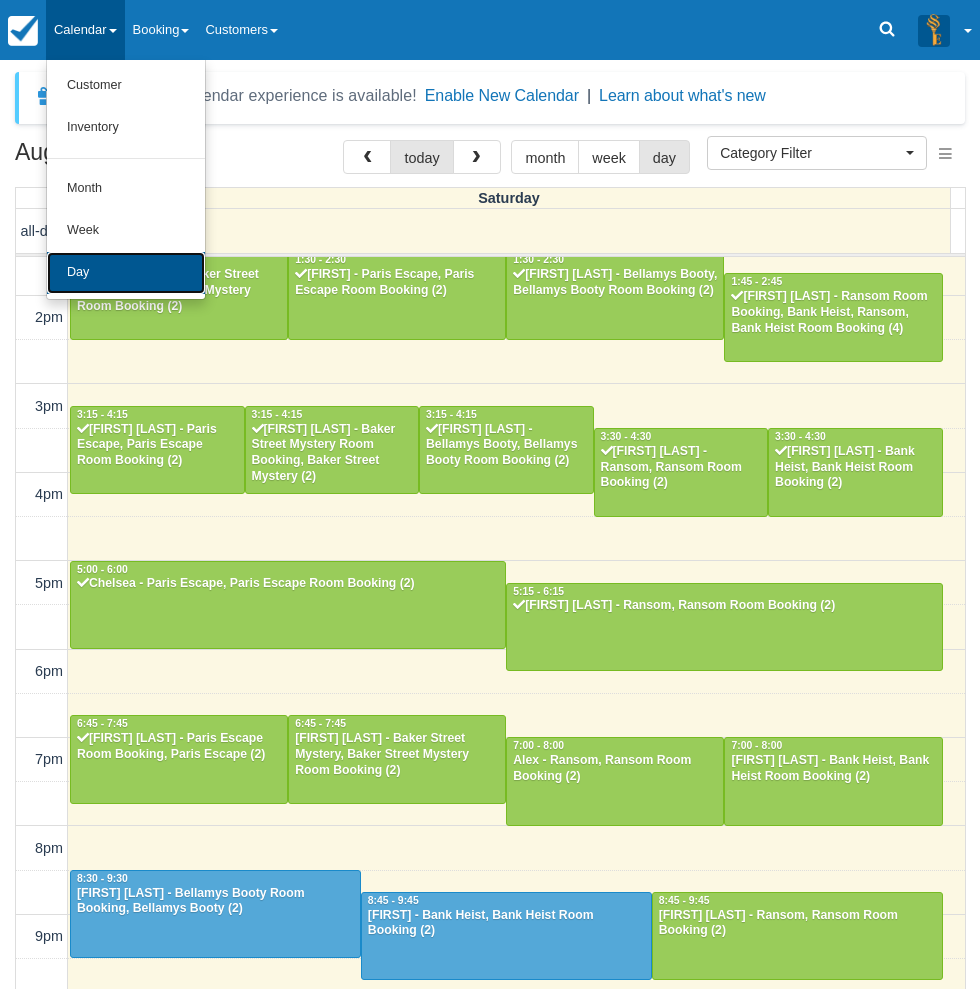 click on "Day" at bounding box center (126, 273) 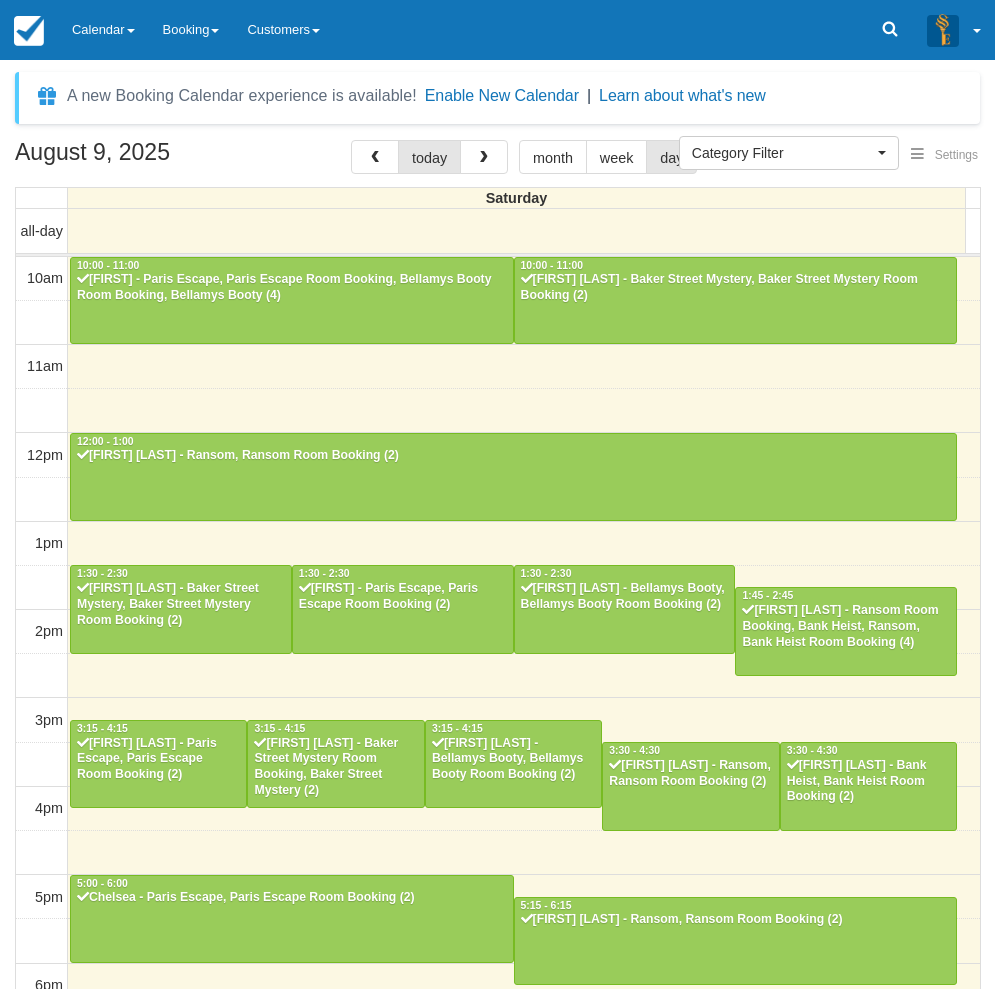 select 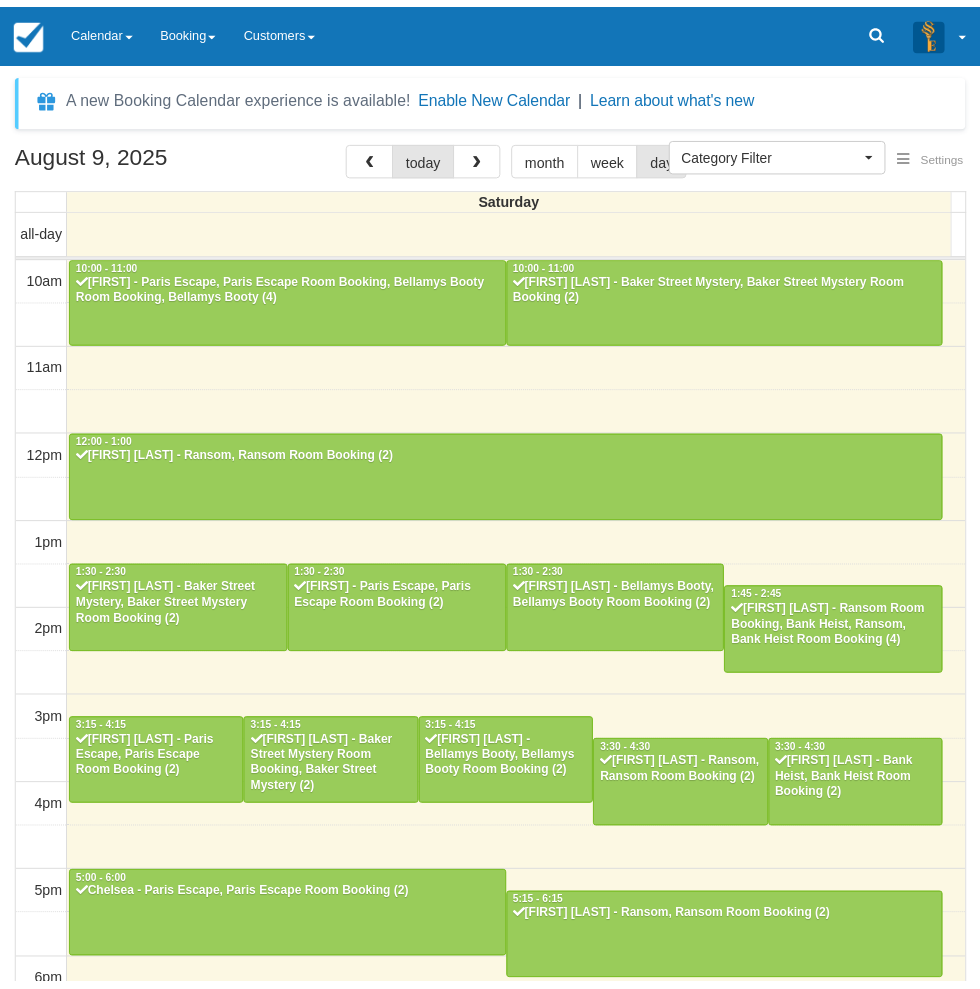 scroll, scrollTop: 0, scrollLeft: 0, axis: both 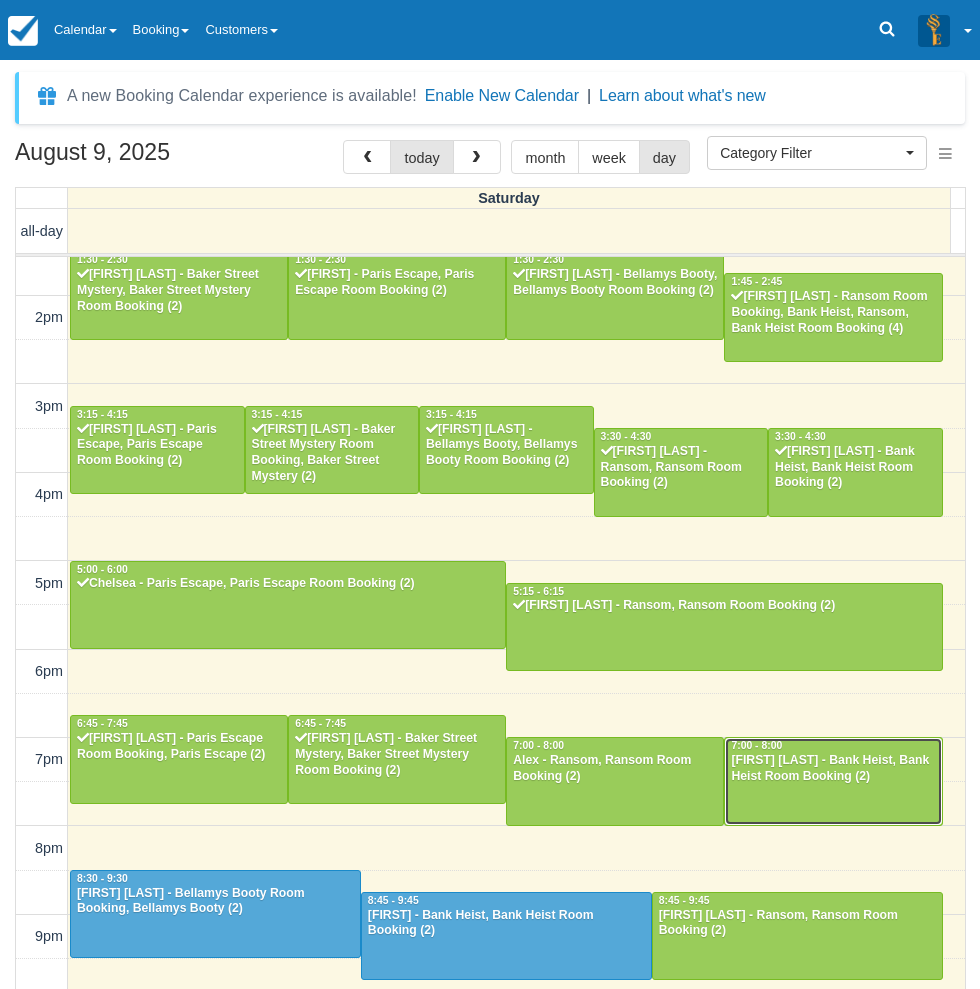 click on "Darragh Gilligan - Bank Heist, Bank Heist Room Booking (2)" at bounding box center (833, 769) 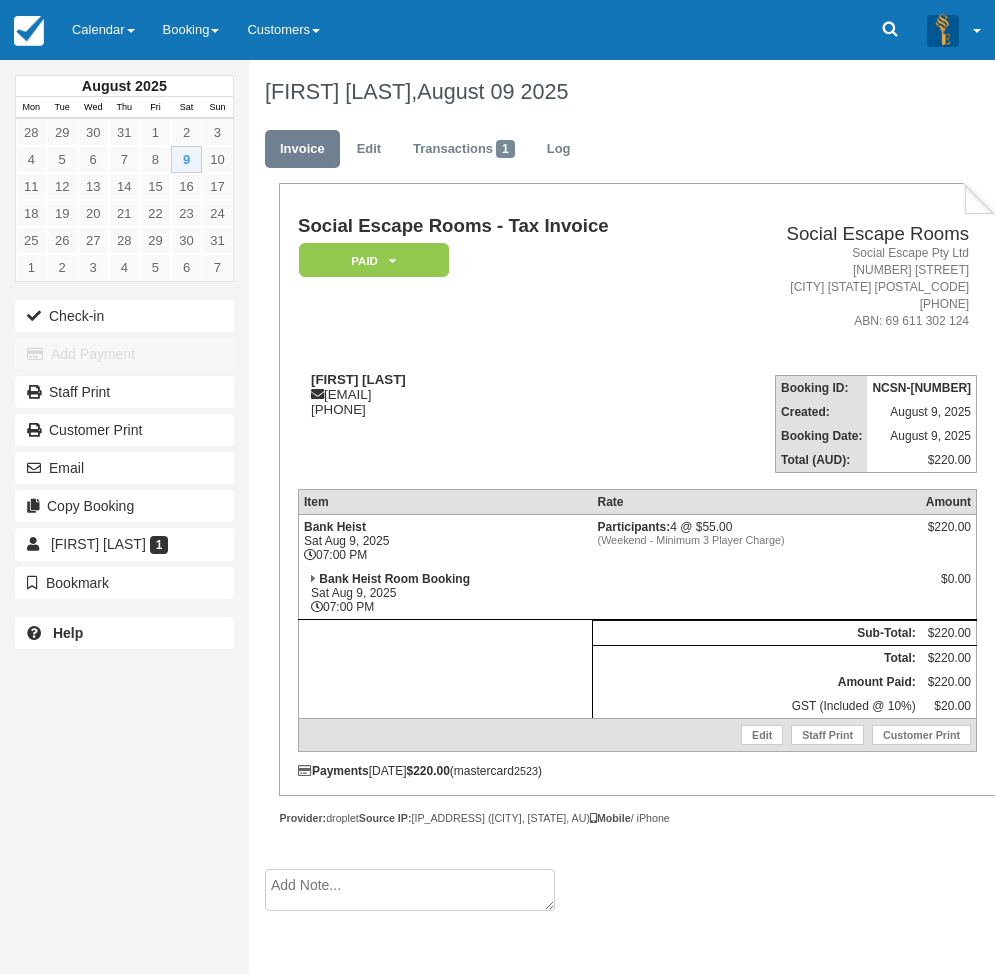 scroll, scrollTop: 0, scrollLeft: 0, axis: both 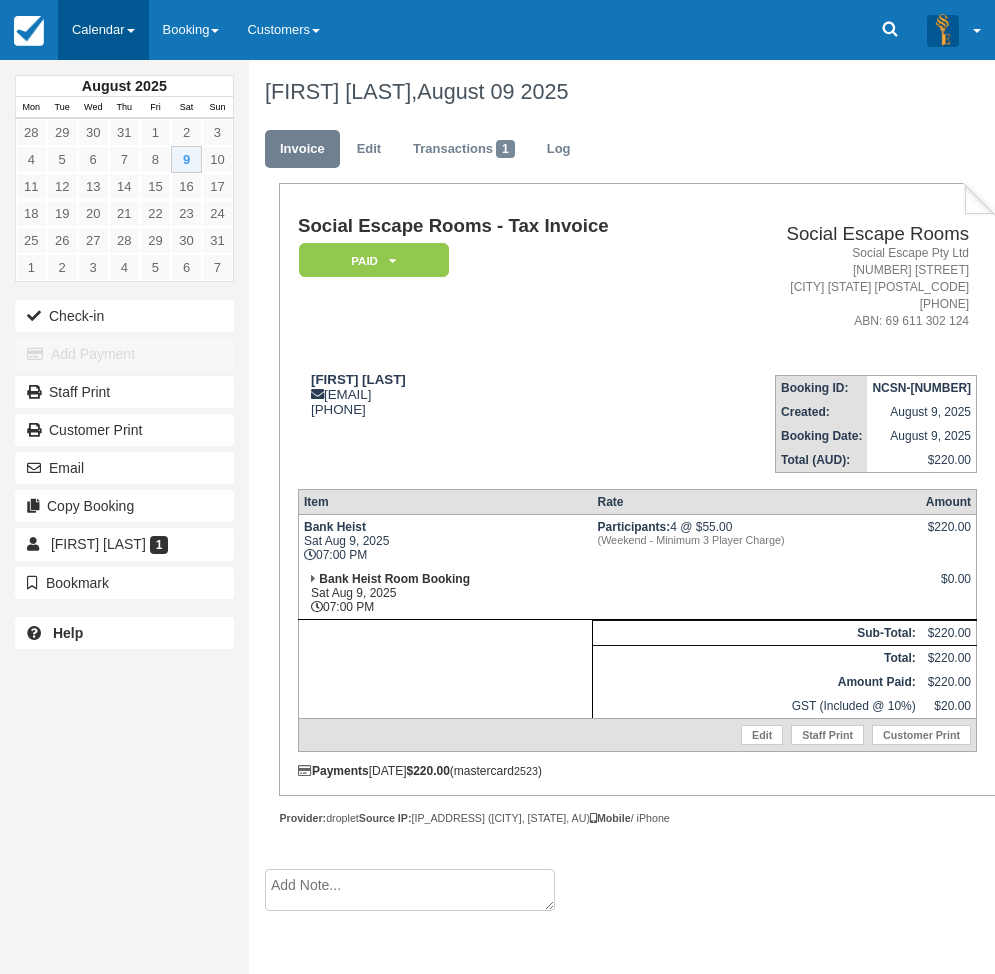 click on "Calendar" at bounding box center [103, 30] 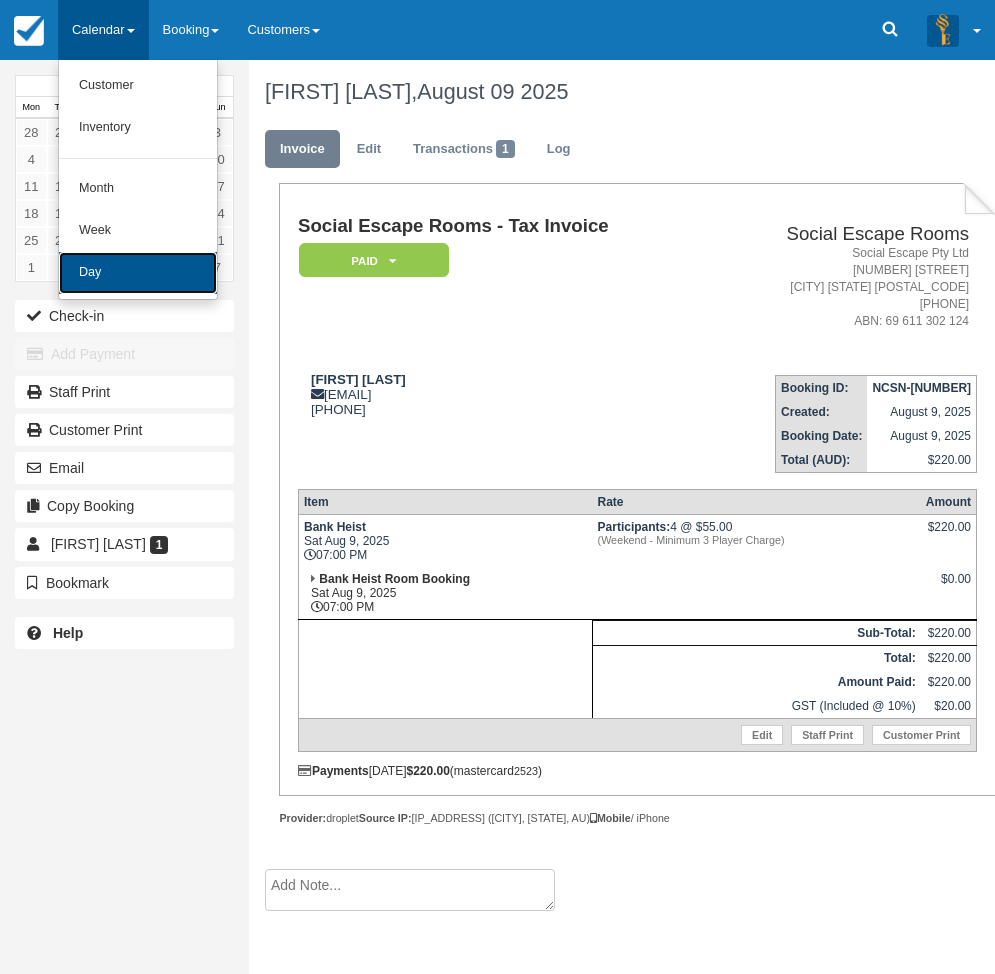 click on "Day" at bounding box center (138, 273) 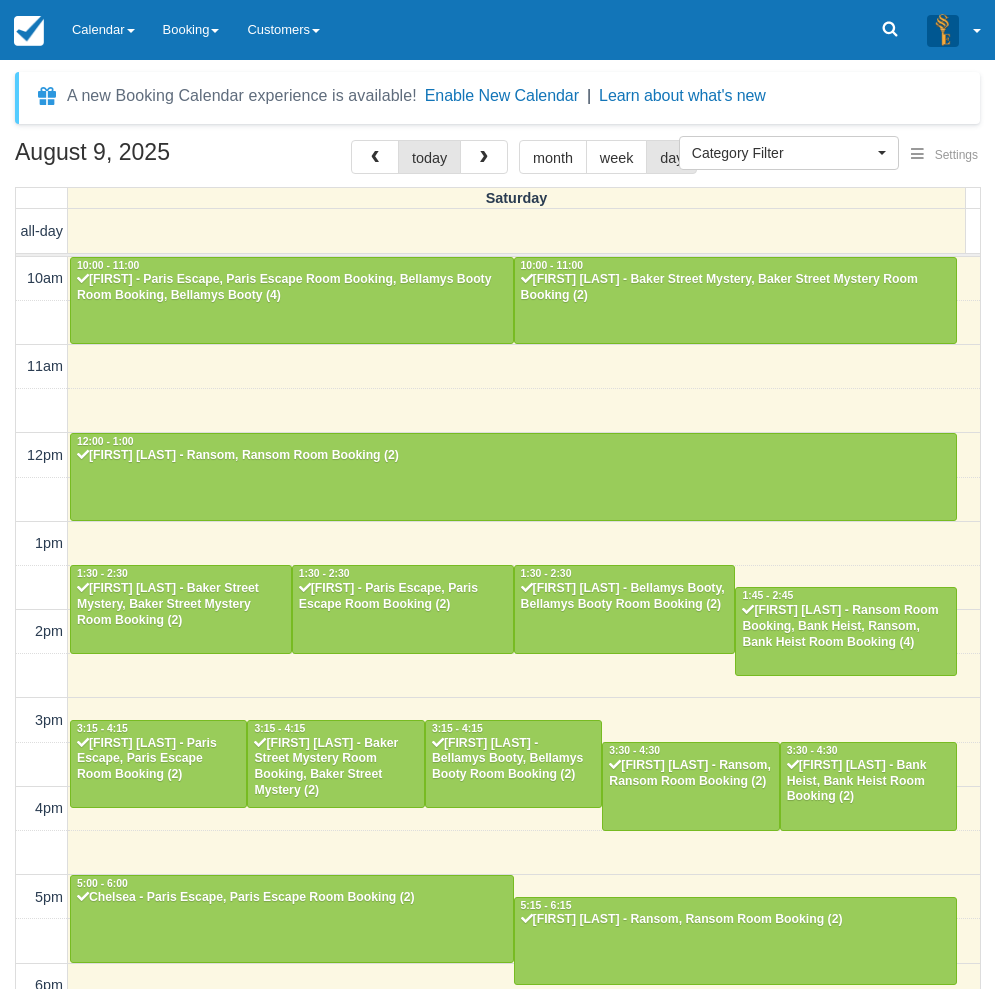select 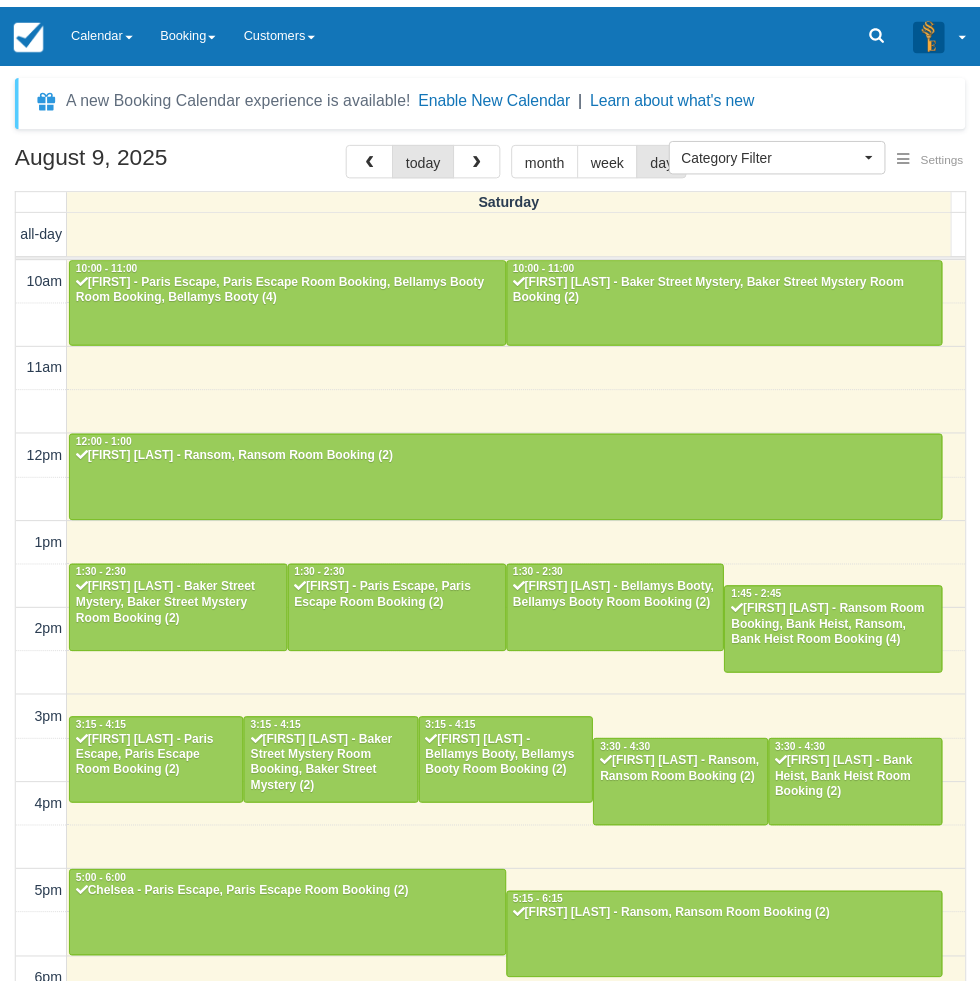 scroll, scrollTop: 0, scrollLeft: 0, axis: both 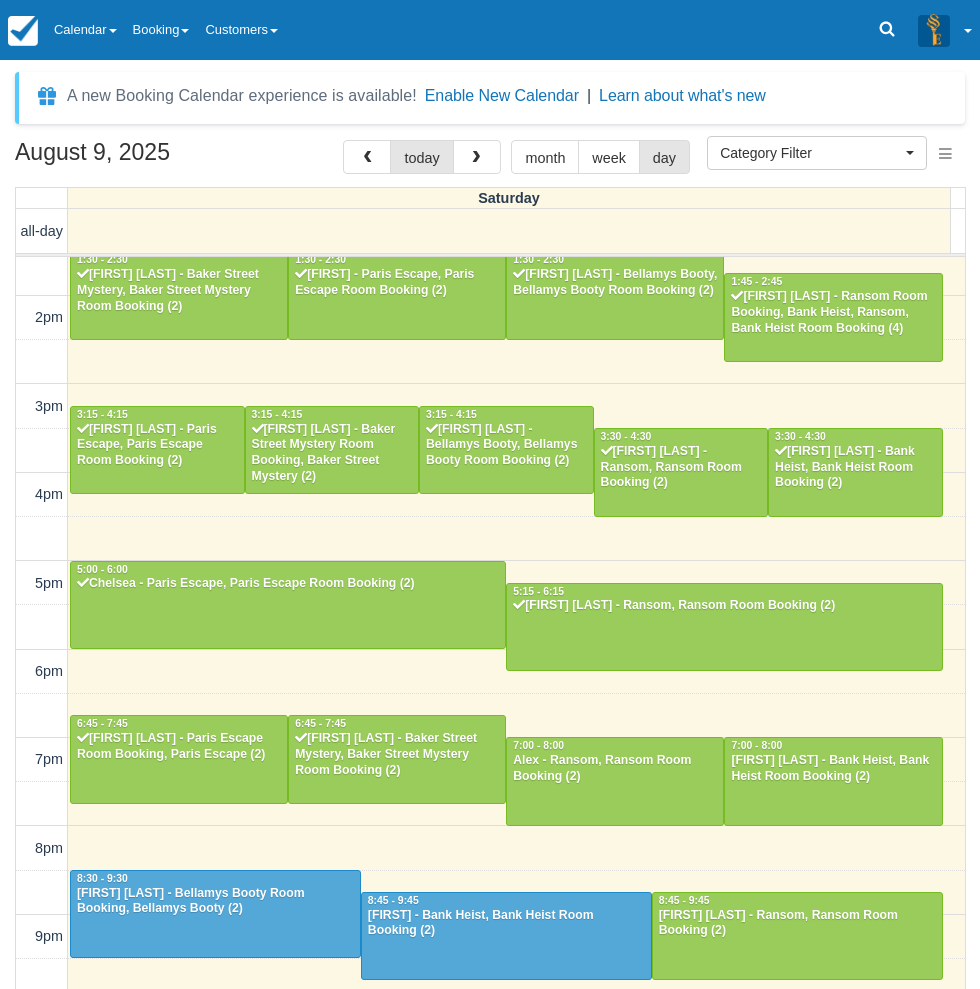 click on "August 9, 2025 today month week day Saturday all-day 10am 11am 12pm 1pm 2pm 3pm 4pm 5pm 6pm 7pm 8pm 9pm 10pm 10:00 - 11:00  Nick - Paris Escape, Paris Escape Room Booking, Bellamys Booty Room Booking, Bellamys Booty (4) 10:00 - 11:00  Sharon welsh - Baker Street Mystery, Baker Street Mystery Room Booking (2) 12:00 - 1:00  Jason Cai - Ransom, Ransom Room Booking (2) 1:30 - 2:30  Ashleigh Buchanan - Baker Street Mystery, Baker Street Mystery Room Booking (2) 1:30 - 2:30  Junjun - Paris Escape, Paris Escape Room Booking (2) 1:30 - 2:30  Nikita Khan - Bellamys Booty, Bellamys Booty Room Booking (2) 1:45 - 2:45  Michaela Porter - Ransom Room Booking, Bank Heist, Ransom, Bank Heist Room Booking (4) 3:15 - 4:15  Edison Liang - Paris Escape, Paris Escape Room Booking (2) 3:15 - 4:15  Jeremy Tay - Baker Street Mystery Room Booking, Baker Street Mystery (2) 3:15 - 4:15  Rachel Li - Bellamys Booty, Bellamys Booty Room Booking (2) 3:30 - 4:30  Joanne Lad - Ransom, Ransom Room Booking (2) 3:30 - 4:30 5:00 - 6:00" at bounding box center (490, 594) 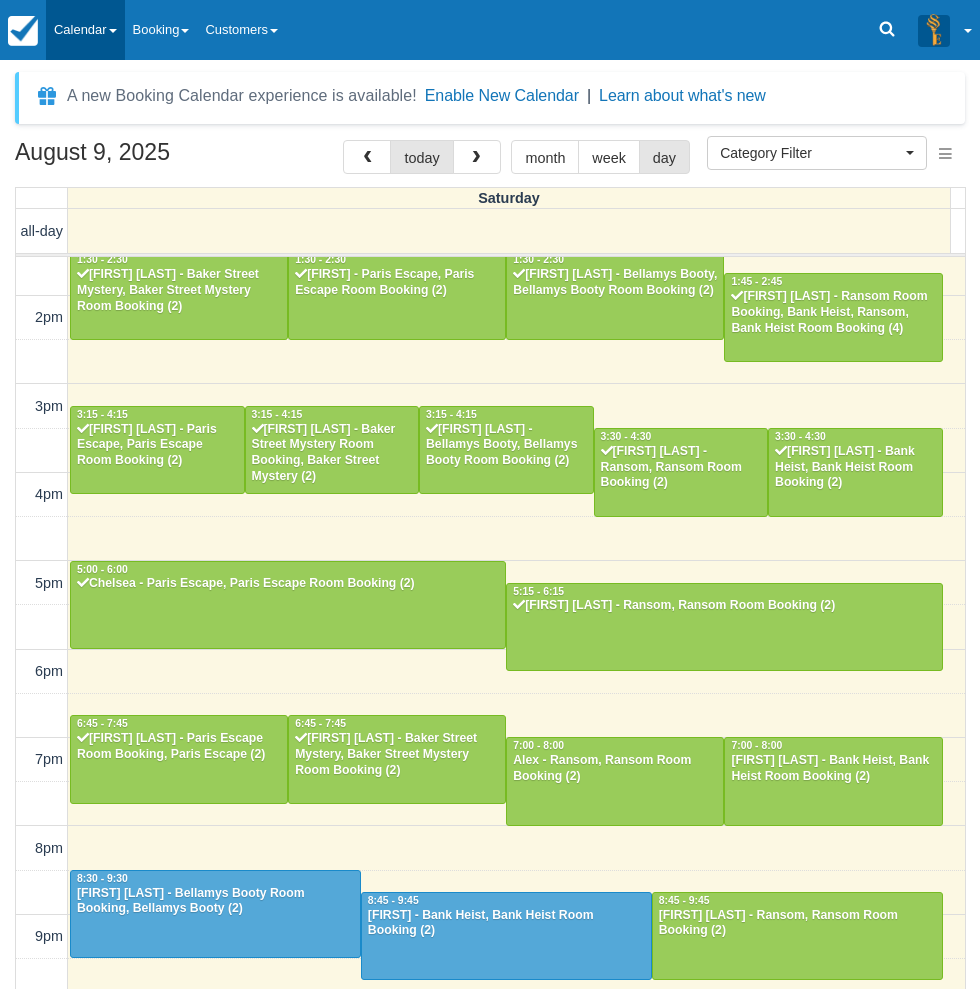 click on "Calendar" at bounding box center (85, 30) 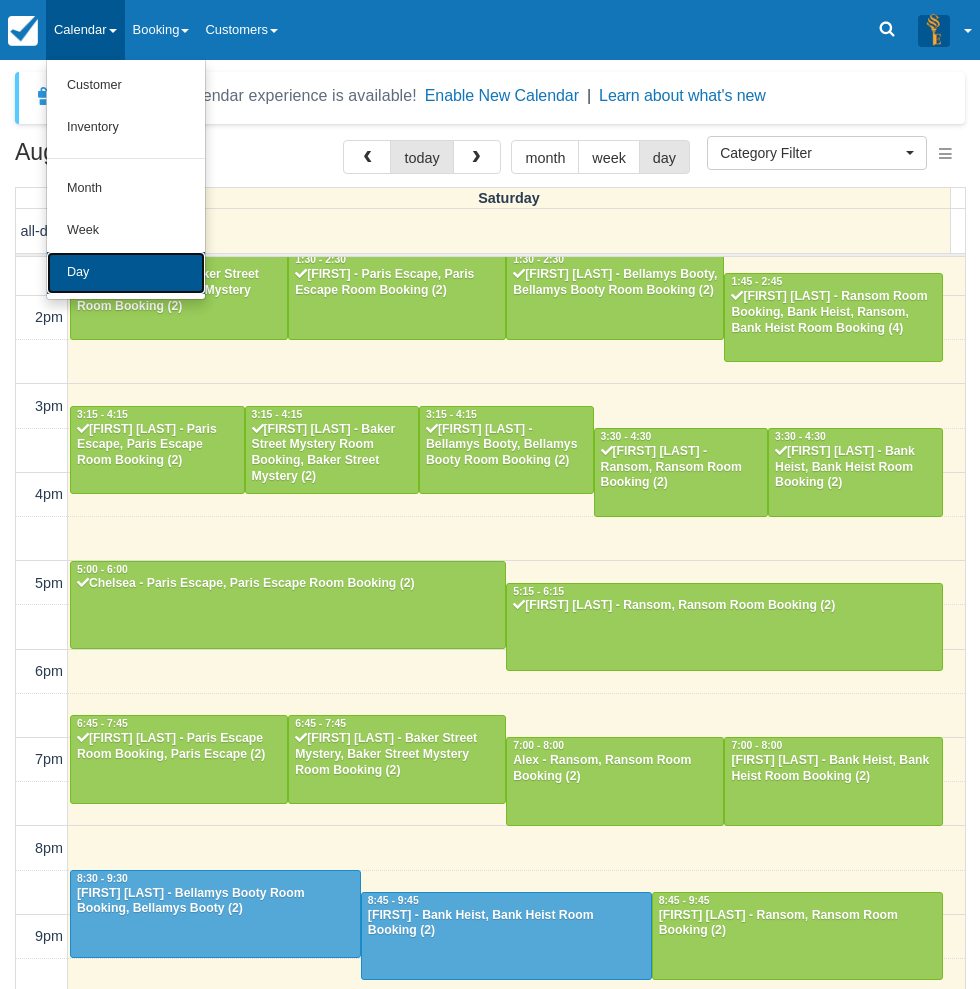 click on "Day" at bounding box center [126, 273] 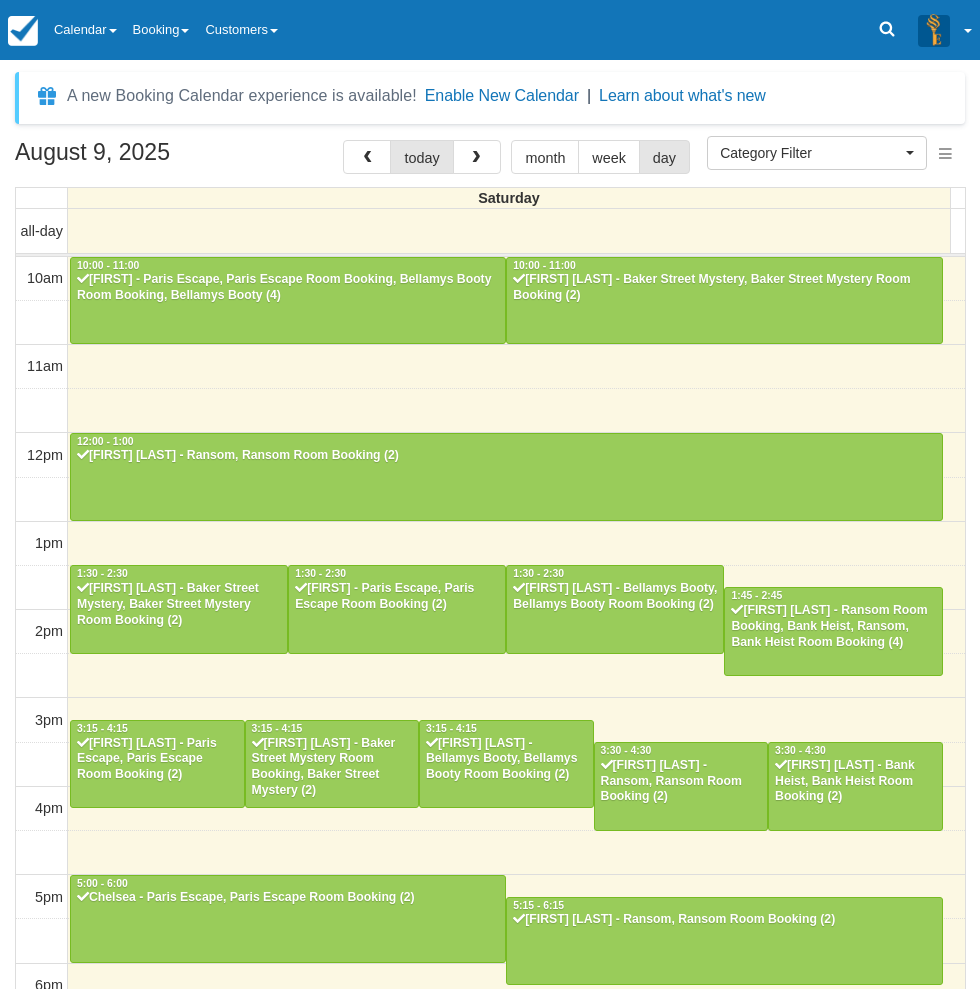 select 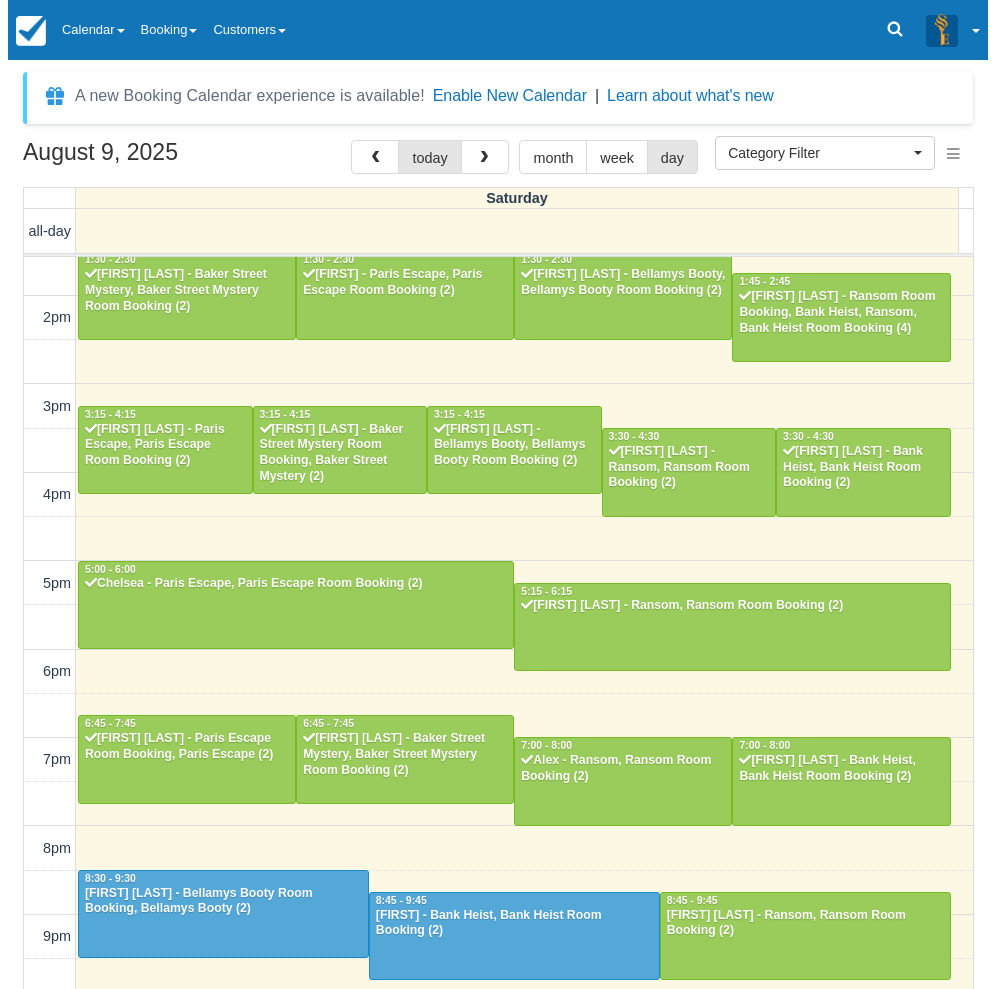 scroll, scrollTop: 313, scrollLeft: 0, axis: vertical 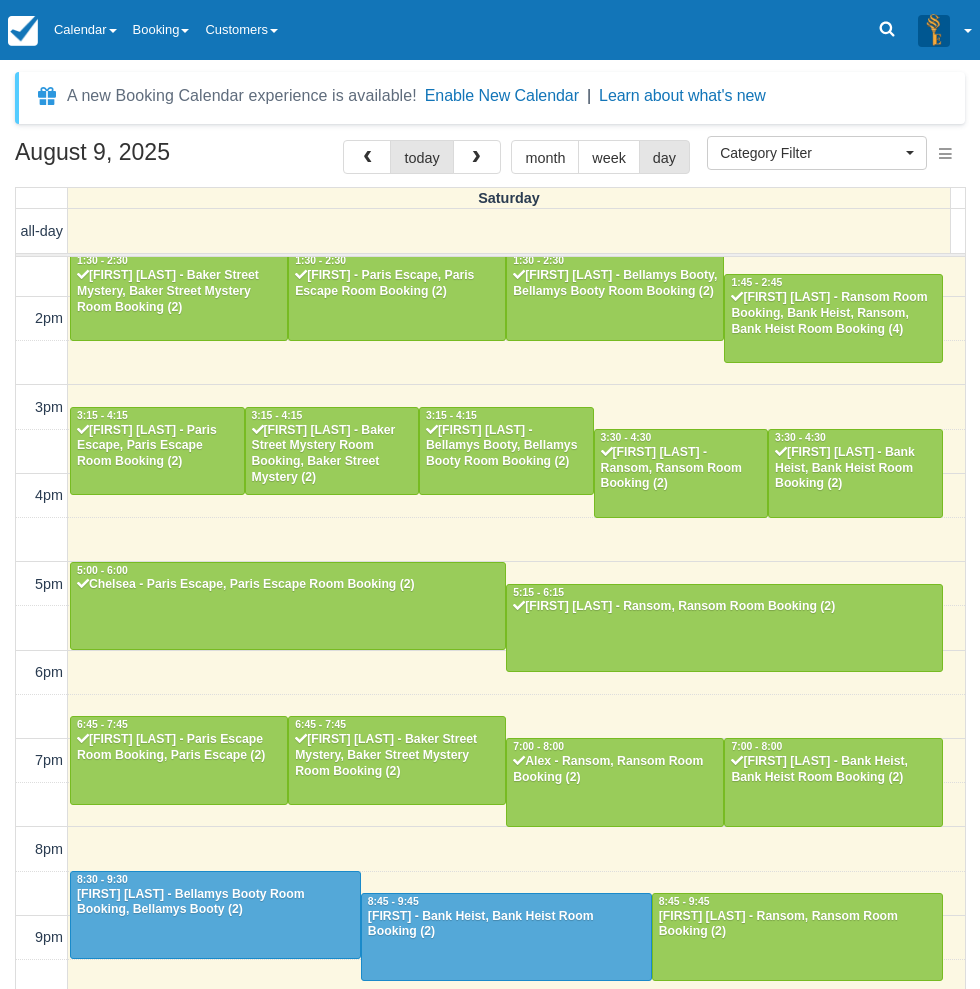 click on "10am 11am 12pm 1pm 2pm 3pm 4pm 5pm 6pm 7pm 8pm 9pm 10pm 10:00 - 11:00  Nick - Paris Escape, Paris Escape Room Booking, Bellamys Booty Room Booking, Bellamys Booty (4) 10:00 - 11:00  Sharon welsh - Baker Street Mystery, Baker Street Mystery Room Booking (2) 12:00 - 1:00  Jason Cai - Ransom, Ransom Room Booking (2) 1:30 - 2:30  Ashleigh Buchanan - Baker Street Mystery, Baker Street Mystery Room Booking (2) 1:30 - 2:30  Junjun - Paris Escape, Paris Escape Room Booking (2) 1:30 - 2:30  Nikita Khan - Bellamys Booty, Bellamys Booty Room Booking (2) 1:45 - 2:45  Michaela Porter - Ransom Room Booking, Bank Heist, Ransom, Bank Heist Room Booking (4) 3:15 - 4:15  Edison Liang - Paris Escape, Paris Escape Room Booking (2) 3:15 - 4:15  Jeremy Tay - Baker Street Mystery Room Booking, Baker Street Mystery (2) 3:15 - 4:15  Rachel Li - Bellamys Booty, Bellamys Booty Room Booking (2) 3:30 - 4:30  Joanne Lad - Ransom, Ransom Room Booking (2) 3:30 - 4:30  Nicole sun - Bank Heist, Bank Heist Room Booking (2) 5:00 - 6:00" at bounding box center (490, 496) 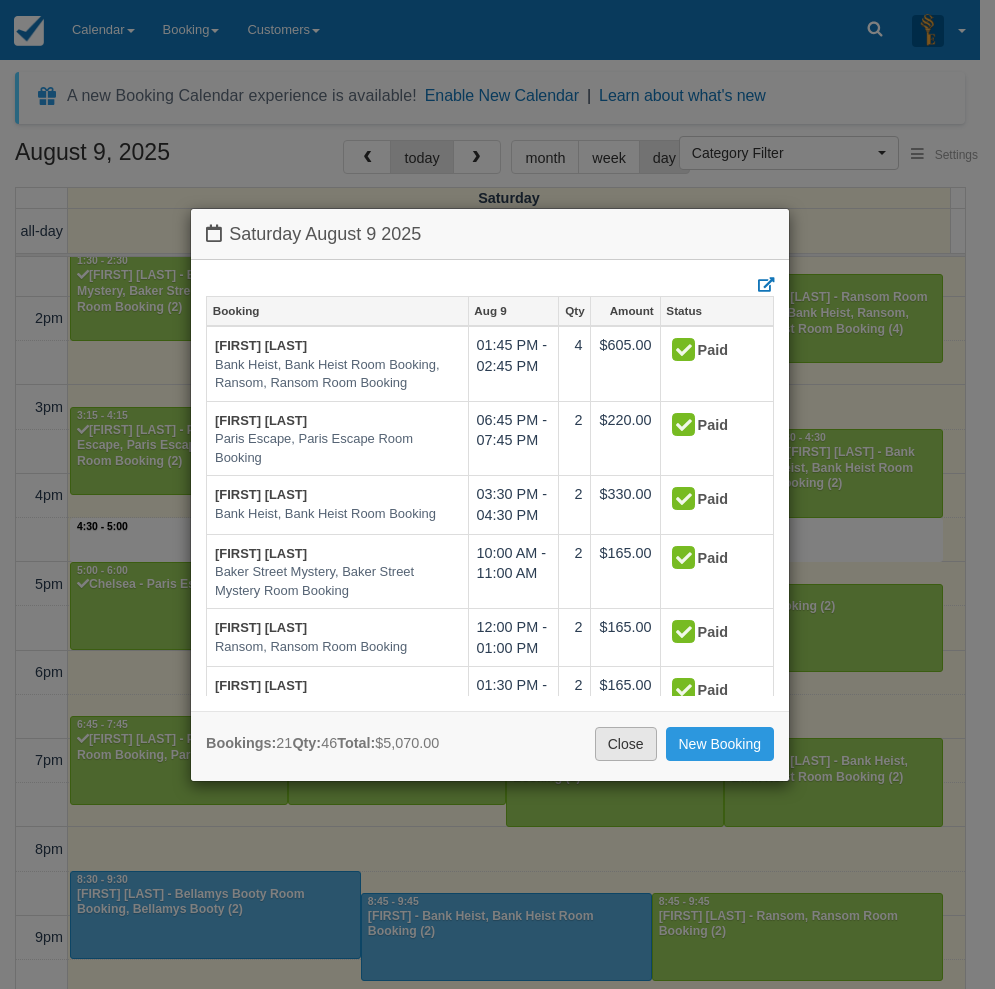 click on "Close" at bounding box center (626, 744) 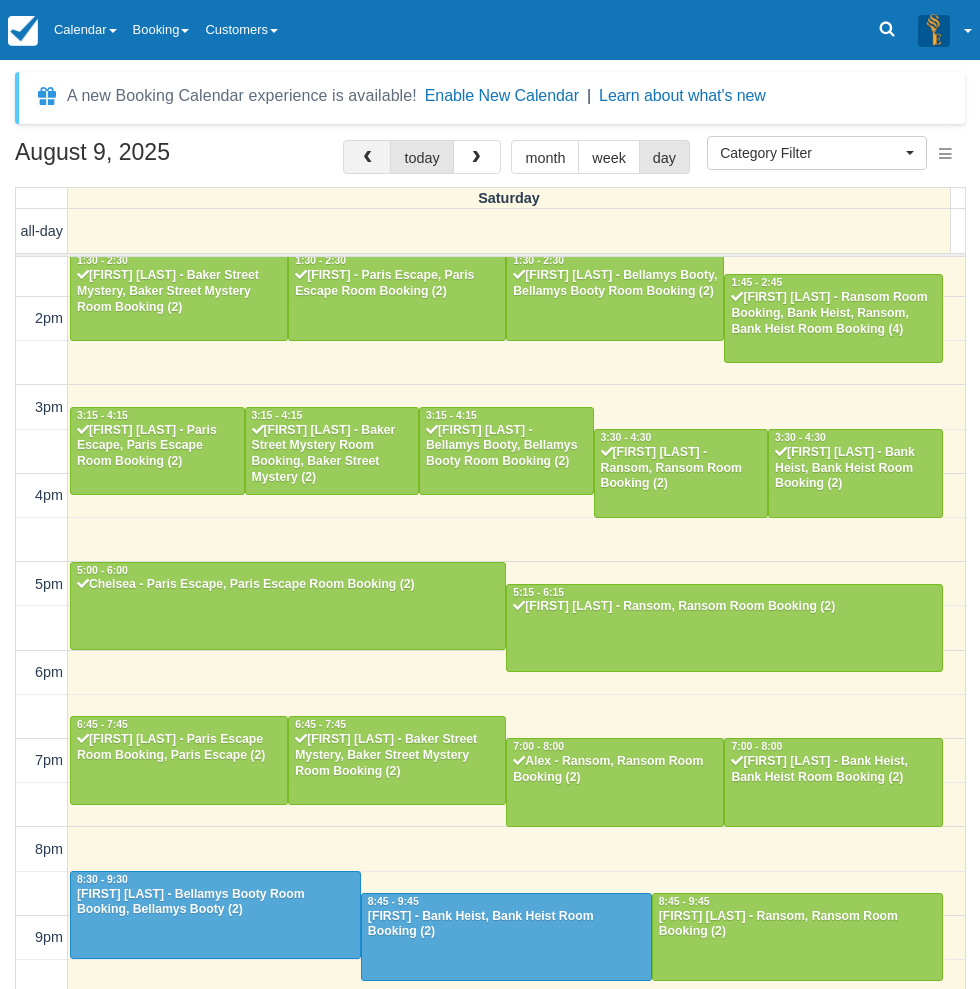 click at bounding box center (367, 157) 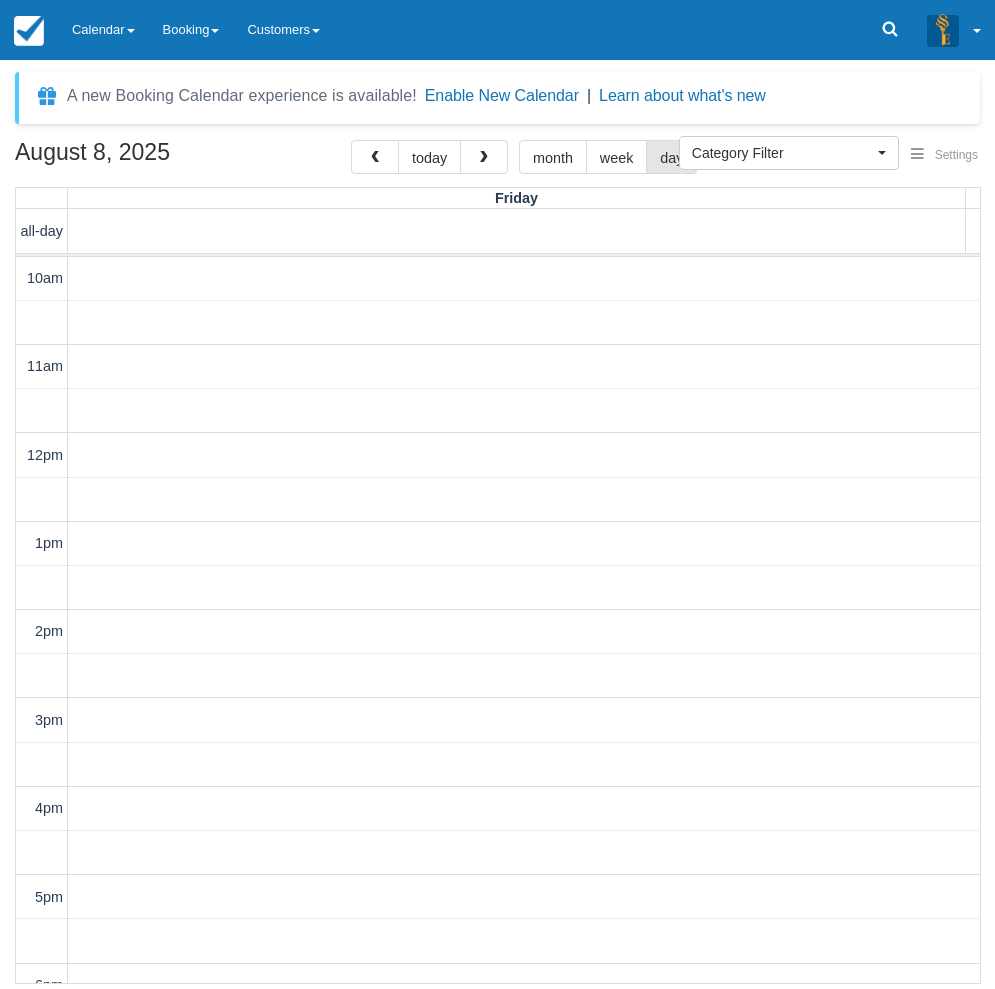 scroll, scrollTop: 378, scrollLeft: 0, axis: vertical 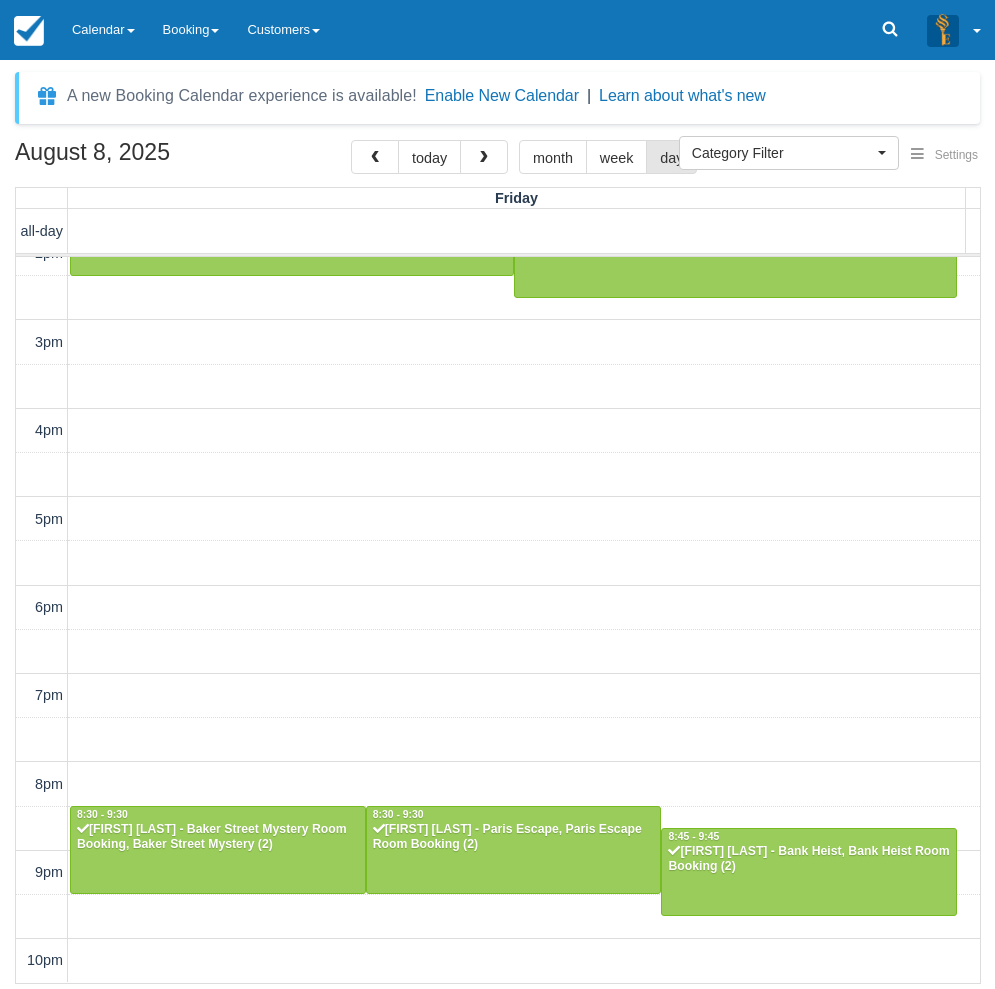 click on "10am 11am 12pm 1pm 2pm 3pm 4pm 5pm 6pm 7pm 8pm 9pm 10pm 11:45 - 12:45  Shaun - Baker Street Mystery, Baker Street Mystery Room Booking (2) 1:30 - 2:30  Christopher Lee - Bellamys Booty Room Booking, Bellamys Booty (2) 1:45 - 2:45 Loran McLay - Bank Heist, Bank Heist Room Booking (2) 8:30 - 9:30  Ryan Solomons - Baker Street Mystery Room Booking, Baker Street Mystery (2) 8:30 - 9:30  Shireen Daft - Paris Escape, Paris Escape Room Booking (2) 8:45 - 9:45  Neelam sapkota - Bank Heist, Bank Heist Room Booking (2)" at bounding box center [498, 431] 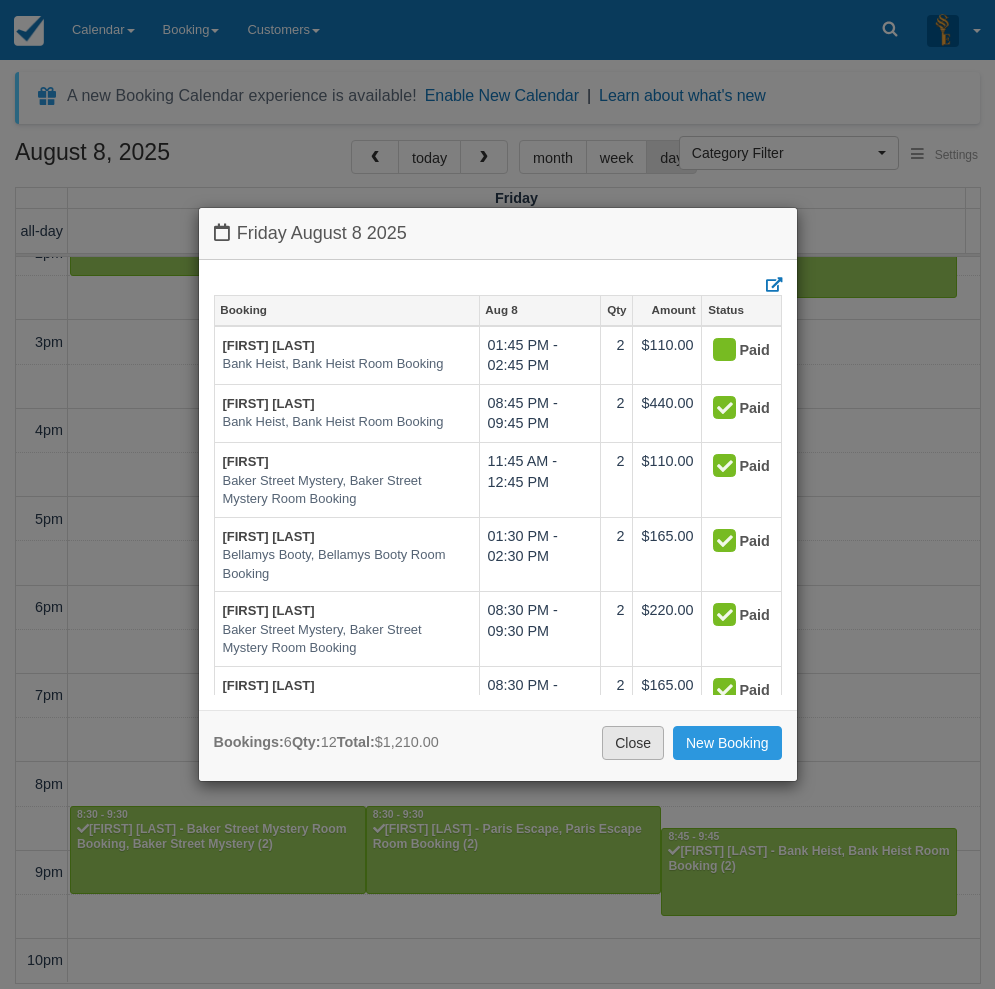 click on "Close" at bounding box center (633, 743) 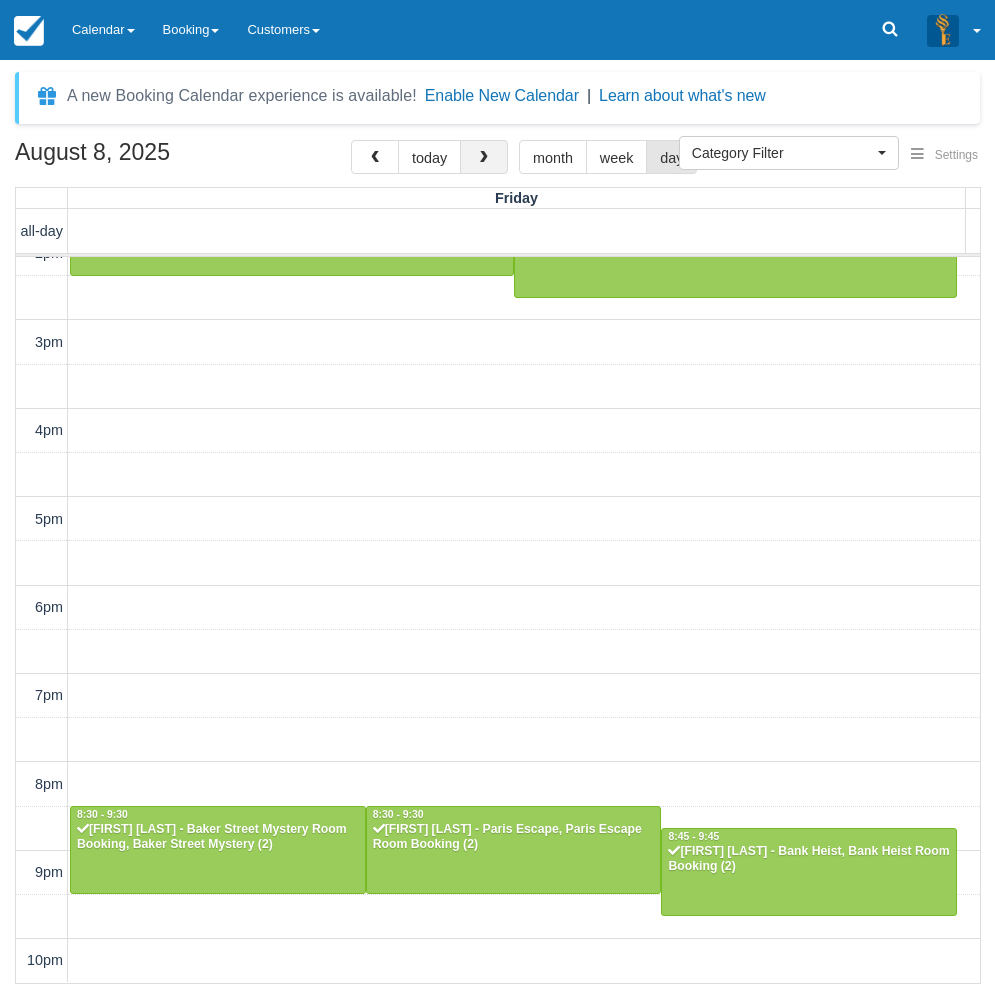 click at bounding box center (484, 158) 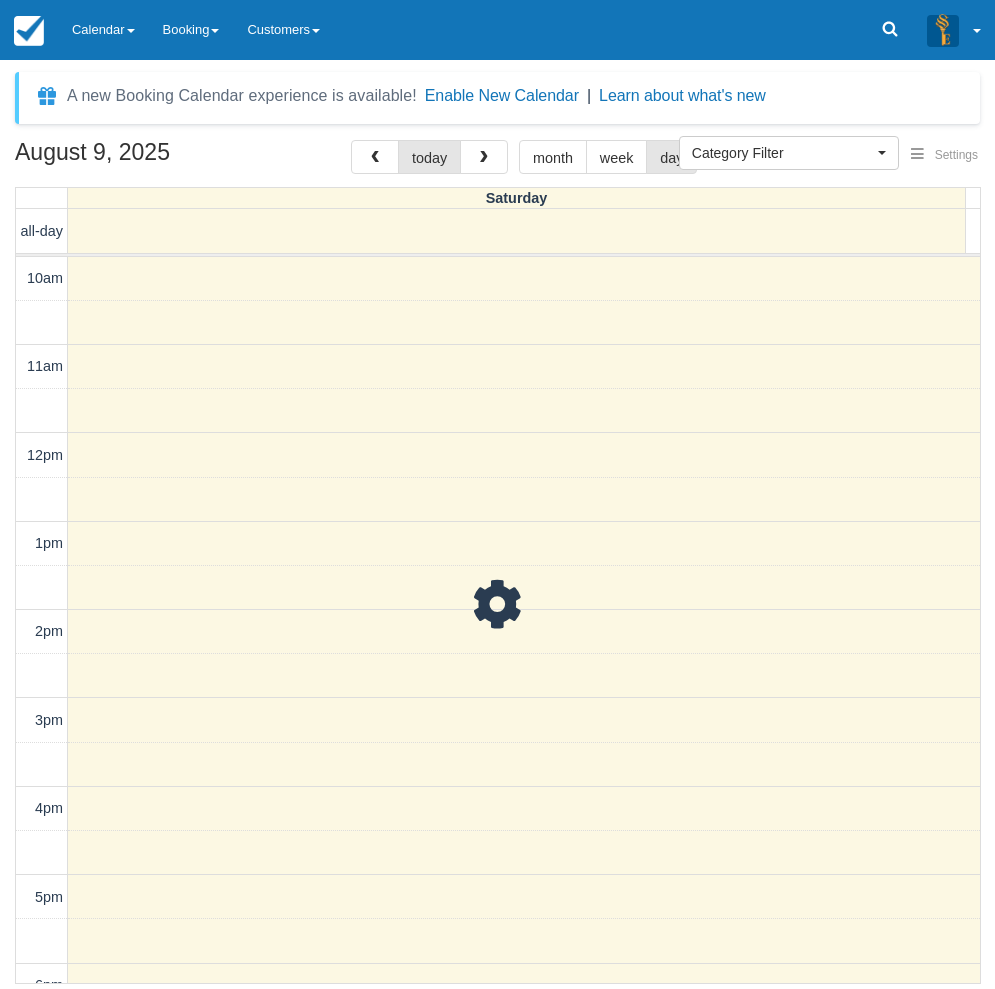 scroll, scrollTop: 378, scrollLeft: 0, axis: vertical 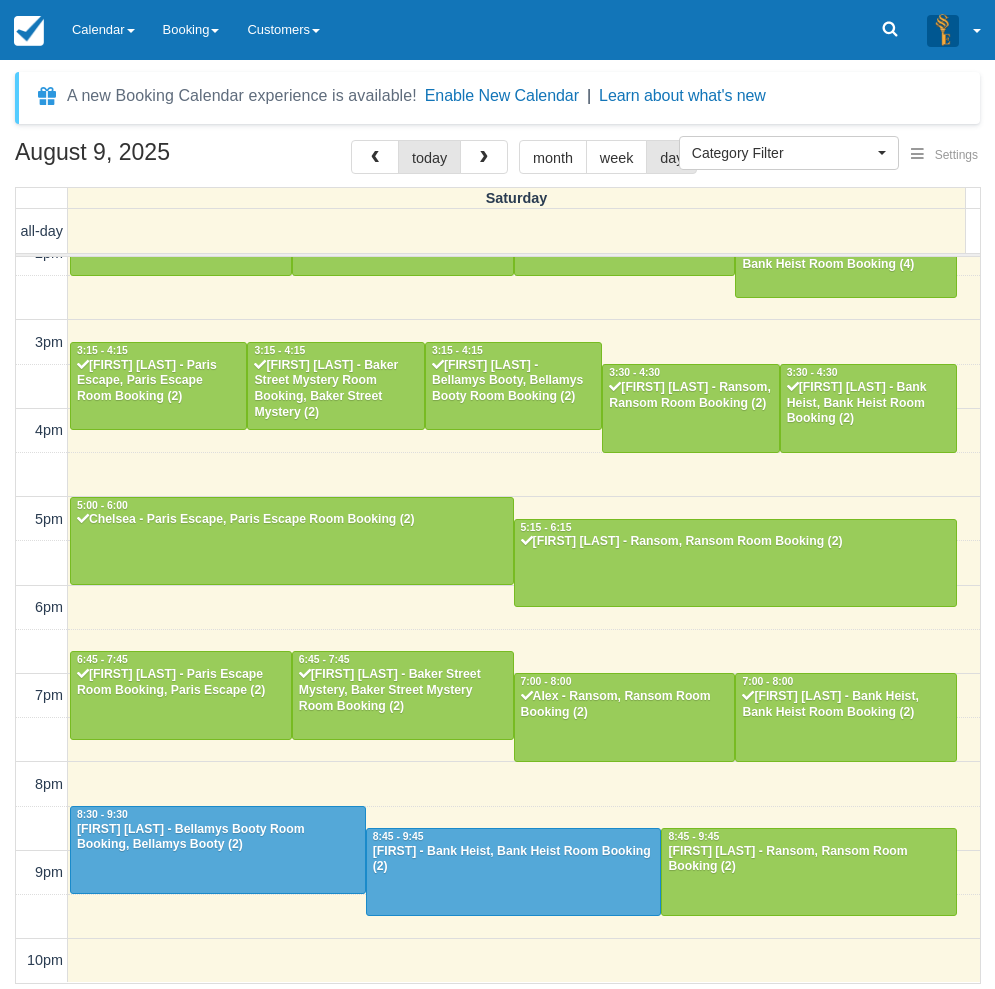 click on "10am 11am 12pm 1pm 2pm 3pm 4pm 5pm 6pm 7pm 8pm 9pm 10pm 10:00 - 11:00  Nick - Paris Escape, Paris Escape Room Booking, Bellamys Booty Room Booking, Bellamys Booty (4) 10:00 - 11:00  Sharon welsh - Baker Street Mystery, Baker Street Mystery Room Booking (2) 12:00 - 1:00  Jason Cai - Ransom, Ransom Room Booking (2) 1:30 - 2:30  Ashleigh Buchanan - Baker Street Mystery, Baker Street Mystery Room Booking (2) 1:30 - 2:30  Junjun - Paris Escape, Paris Escape Room Booking (2) 1:30 - 2:30  Nikita Khan - Bellamys Booty, Bellamys Booty Room Booking (2) 1:45 - 2:45  Michaela Porter - Ransom Room Booking, Bank Heist, Ransom, Bank Heist Room Booking (4) 3:15 - 4:15  Edison Liang - Paris Escape, Paris Escape Room Booking (2) 3:15 - 4:15  Jeremy Tay - Baker Street Mystery Room Booking, Baker Street Mystery (2) 3:15 - 4:15  Rachel Li - Bellamys Booty, Bellamys Booty Room Booking (2) 3:30 - 4:30  Joanne Lad - Ransom, Ransom Room Booking (2) 3:30 - 4:30  Nicole sun - Bank Heist, Bank Heist Room Booking (2) 5:00 - 6:00" at bounding box center [498, 431] 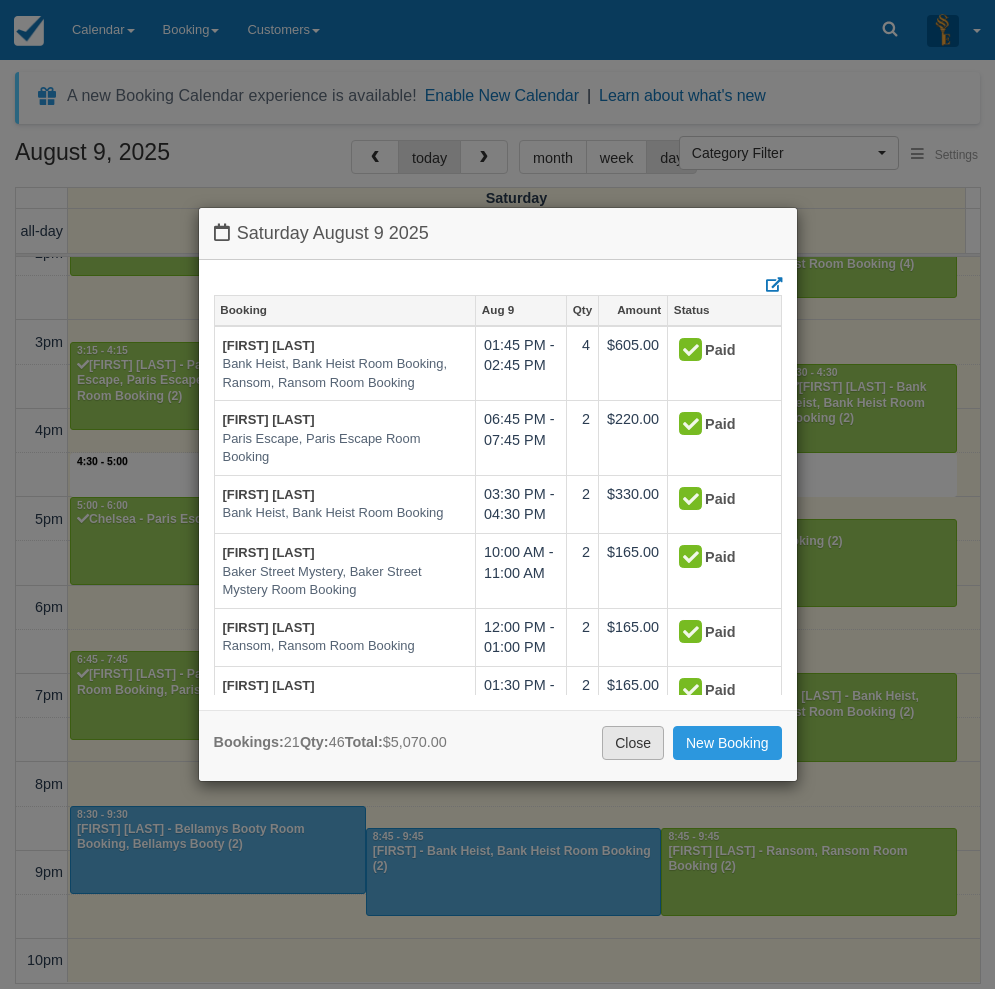 click on "Close" at bounding box center (633, 743) 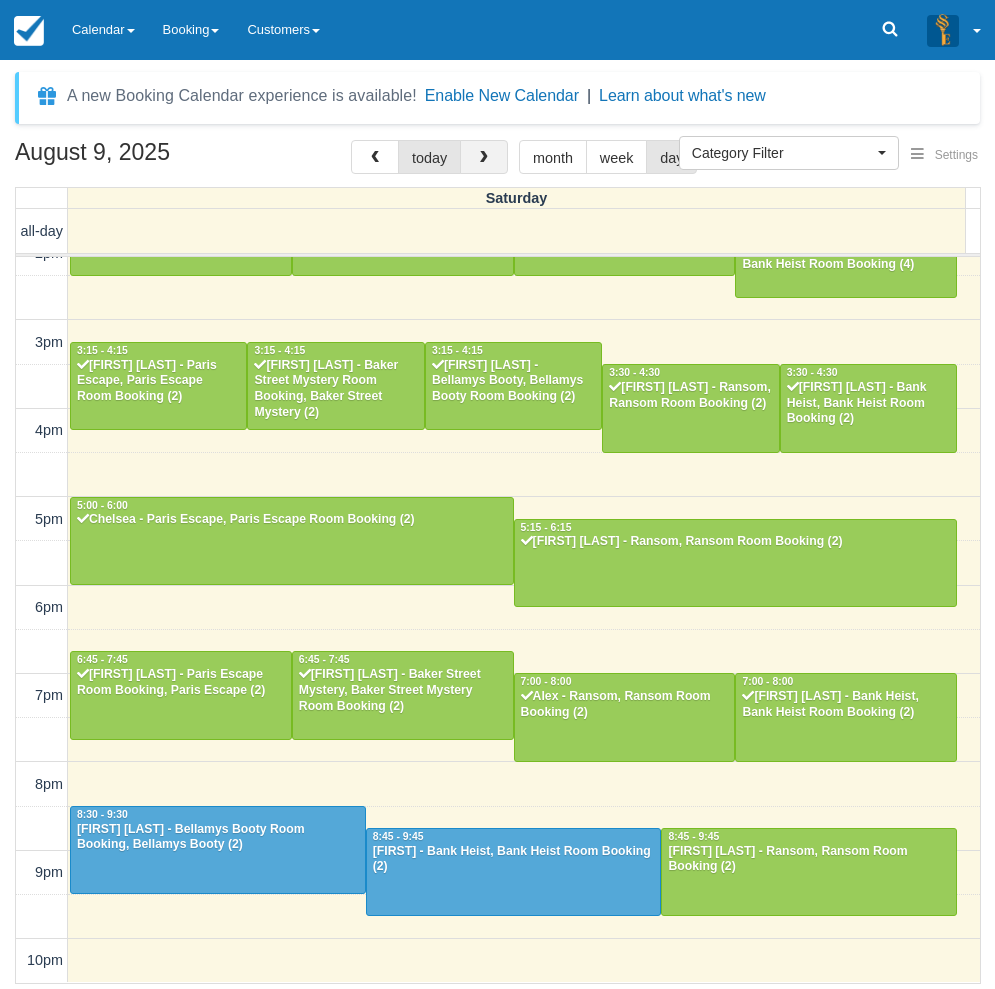 click at bounding box center (484, 158) 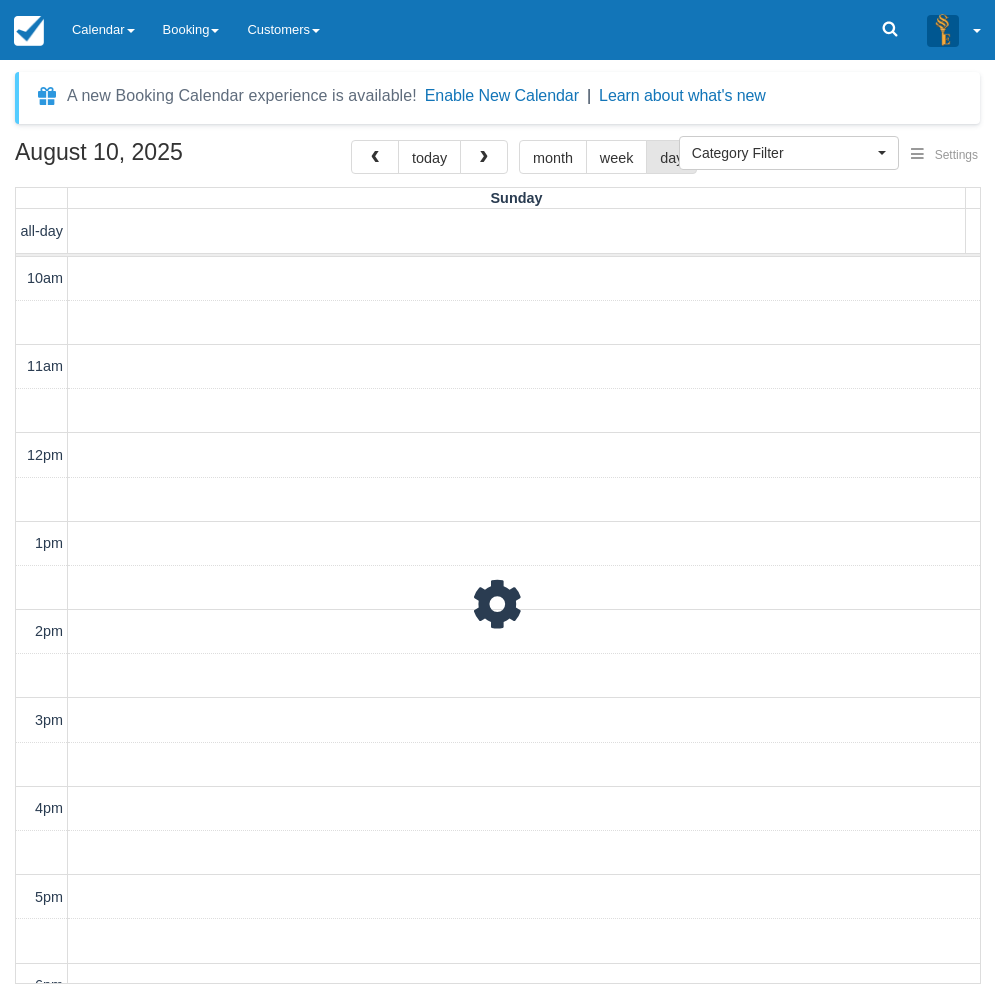 scroll, scrollTop: 378, scrollLeft: 0, axis: vertical 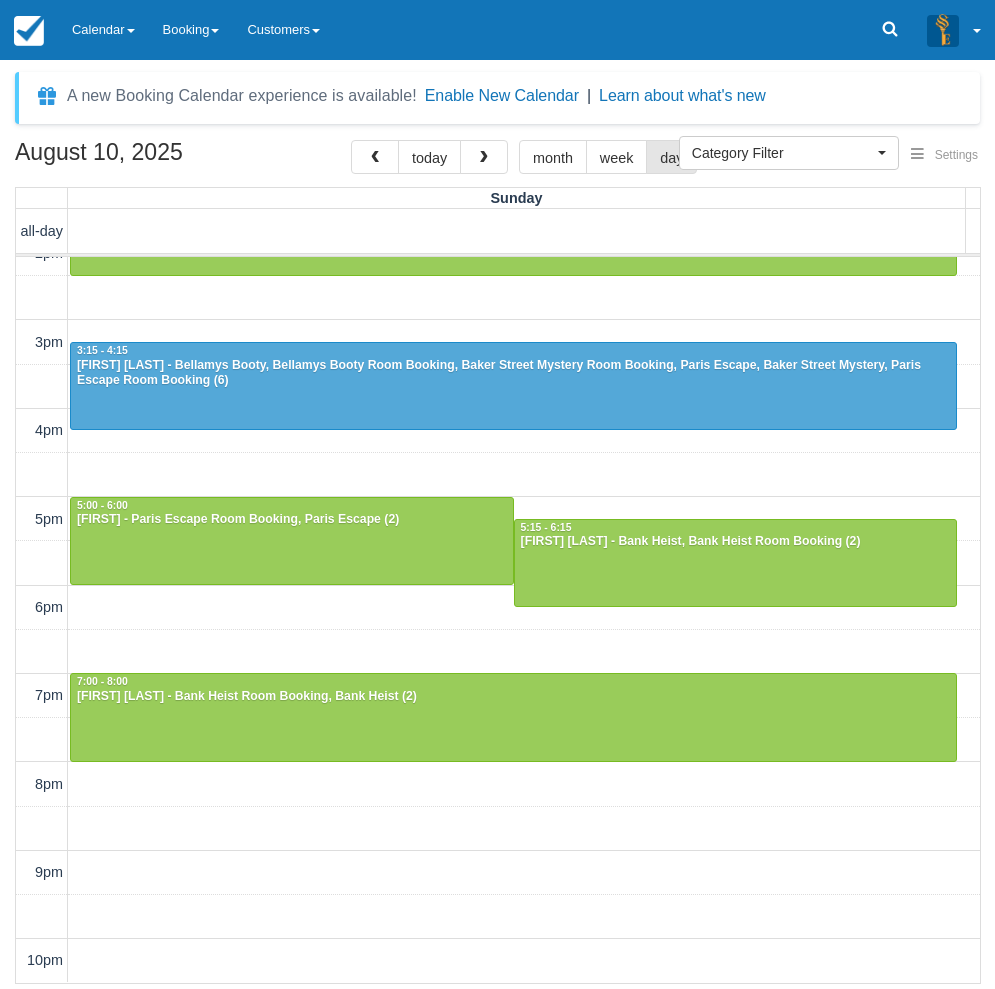 click on "10am 11am 12pm 1pm 2pm 3pm 4pm 5pm 6pm 7pm 8pm 9pm 10pm 10:00 - 11:00 Luke Wilson - Baker Street Mystery, Baker Street Mystery Room Booking (2) 11:45 - 12:45 Kate Deed - Baker Street Mystery Room Booking, Baker Street Mystery (2) 1:30 - 2:30 Mike Faulkner - Bellamys Booty, Bellamys Booty Room Booking (2) 3:15 - 4:15 Margot Wertheim - Bellamys Booty, Bellamys Booty Room Booking, Baker Street Mystery Room Booking, Paris Escape, Baker Street Mystery, Paris Escape Room Booking (6) 5:00 - 6:00 Andrew - Paris Escape Room Booking, Paris Escape (2) 5:15 - 6:15 Fei Xie - Bank Heist, Bank Heist Room Booking (2) 7:00 - 8:00 Lauren Lim - Bank Heist Room Booking, Bank Heist (2)" at bounding box center [498, 431] 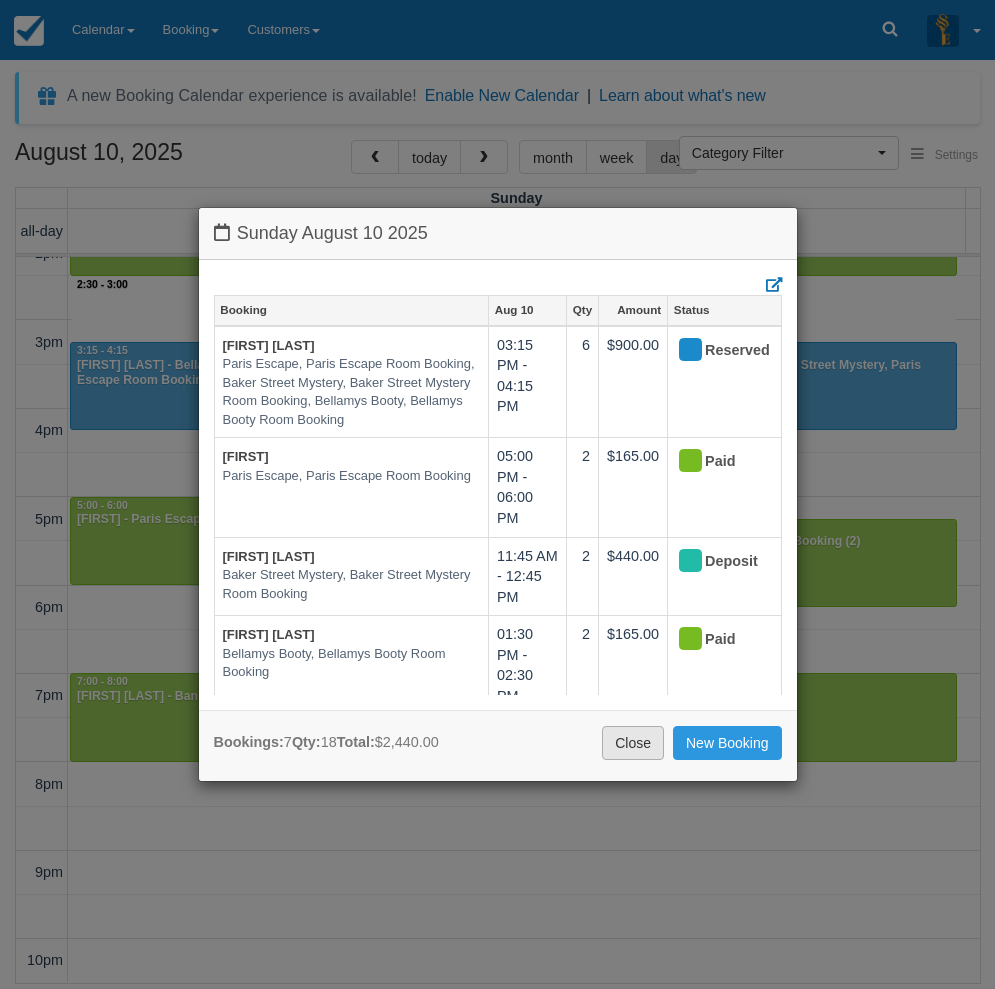 click on "Close" at bounding box center [633, 743] 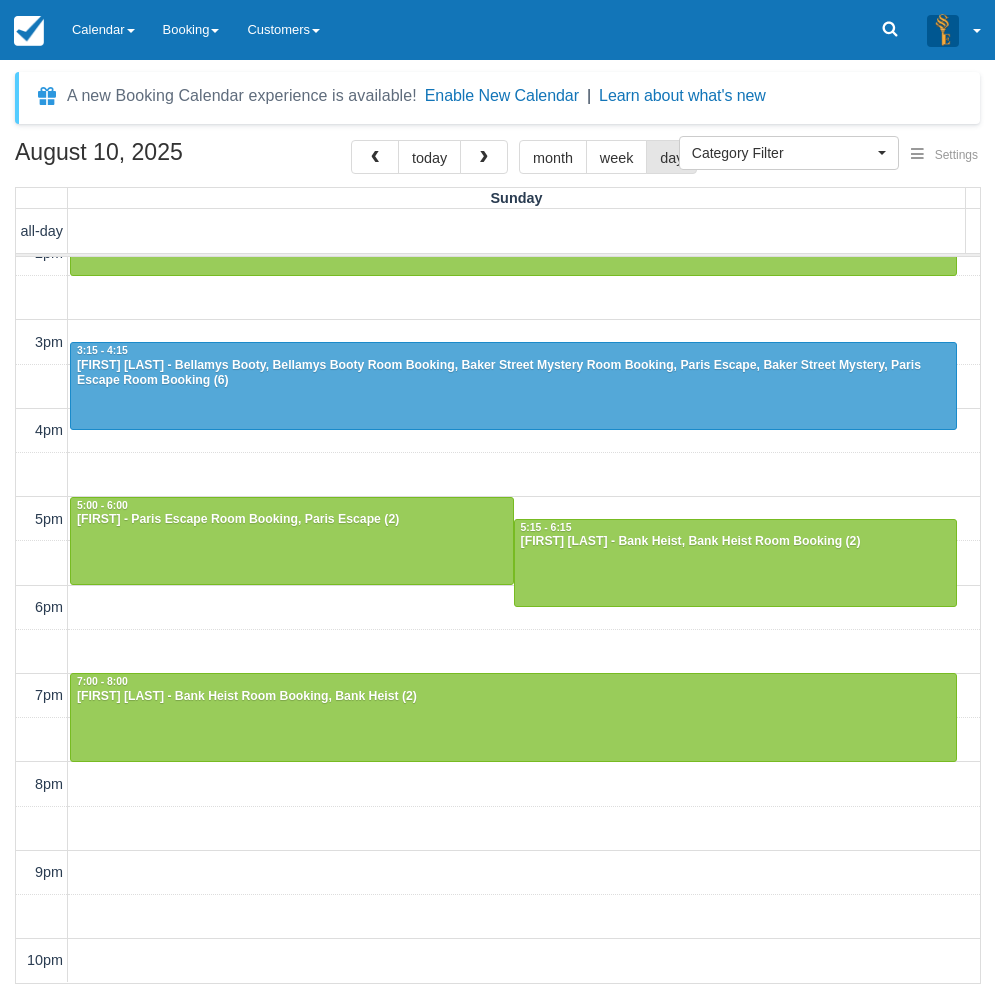 click on "August 10, 2025 today month week day Sunday all-day 10am 11am 12pm 1pm 2pm 3pm 4pm 5pm 6pm 7pm 8pm 9pm 10pm 10:00 - 11:00 Luke Wilson - Baker Street Mystery, Baker Street Mystery Room Booking (2) 11:45 - 12:45 Kate Deed - Baker Street Mystery Room Booking, Baker Street Mystery (2) 1:30 - 2:30 Mike Faulkner - Bellamys Booty, Bellamys Booty Room Booking (2) 3:15 - 4:15 Margot Wertheim - Bellamys Booty, Bellamys Booty Room Booking, Baker Street Mystery Room Booking, Paris Escape, Baker Street Mystery, Paris Escape Room Booking (6) 5:00 - 6:00 Andrew - Paris Escape Room Booking, Paris Escape (2) 5:15 - 6:15 Fei Xie - Bank Heist, Bank Heist Room Booking (2) 7:00 - 8:00 Lauren Lim - Bank Heist Room Booking, Bank Heist (2)" at bounding box center [497, 562] 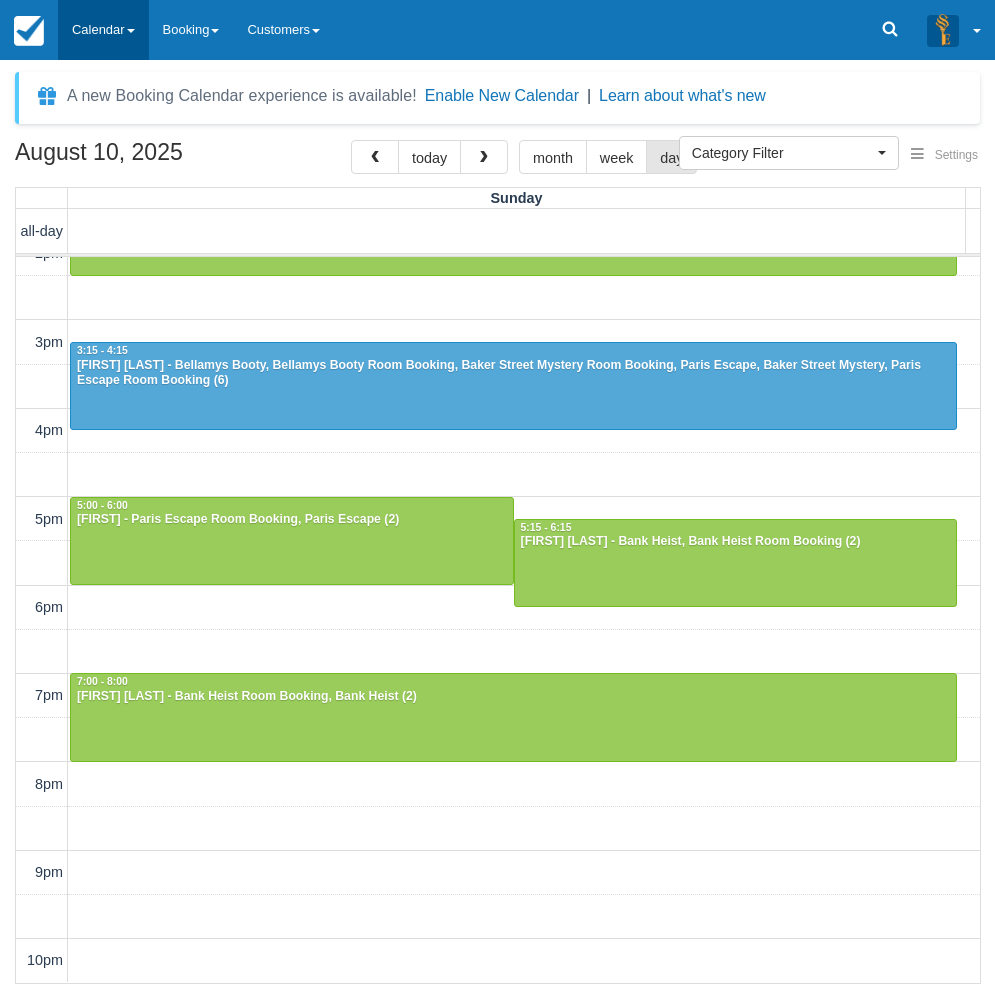 click on "Calendar" at bounding box center (103, 30) 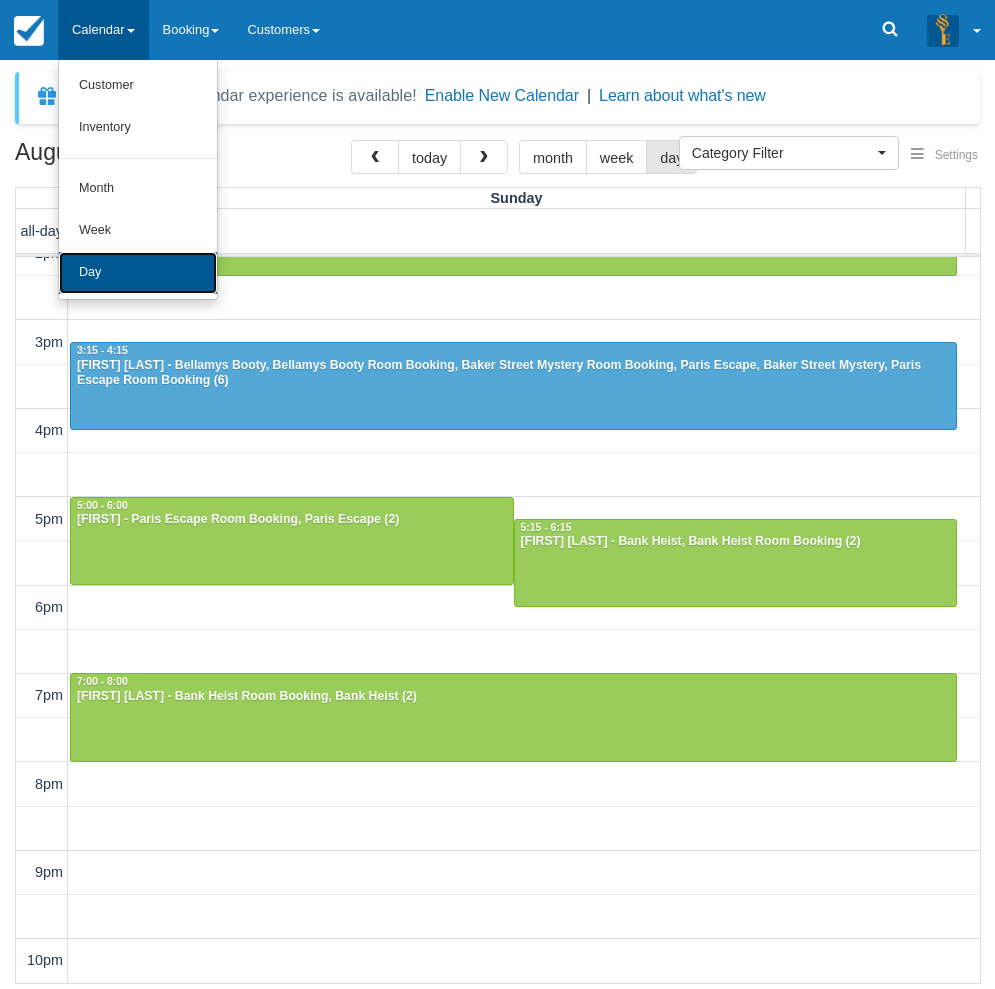 click on "Day" at bounding box center [138, 273] 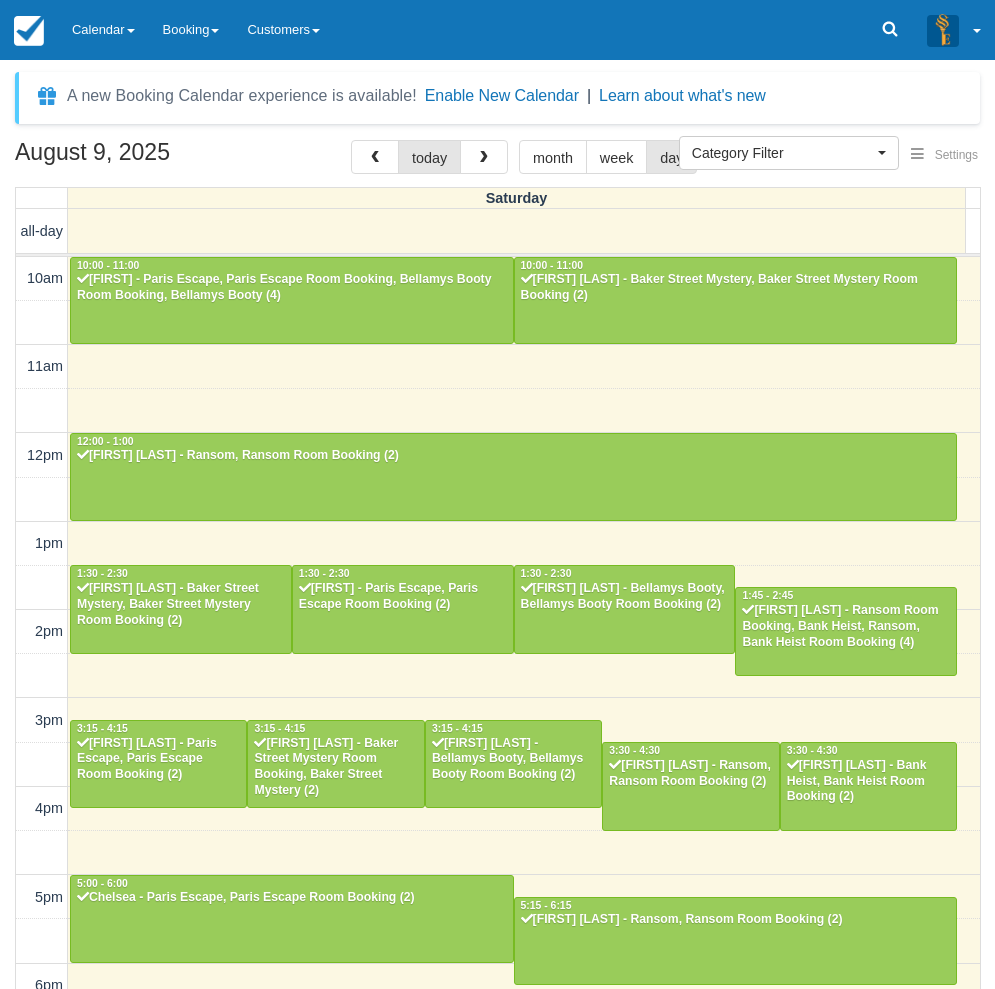 select 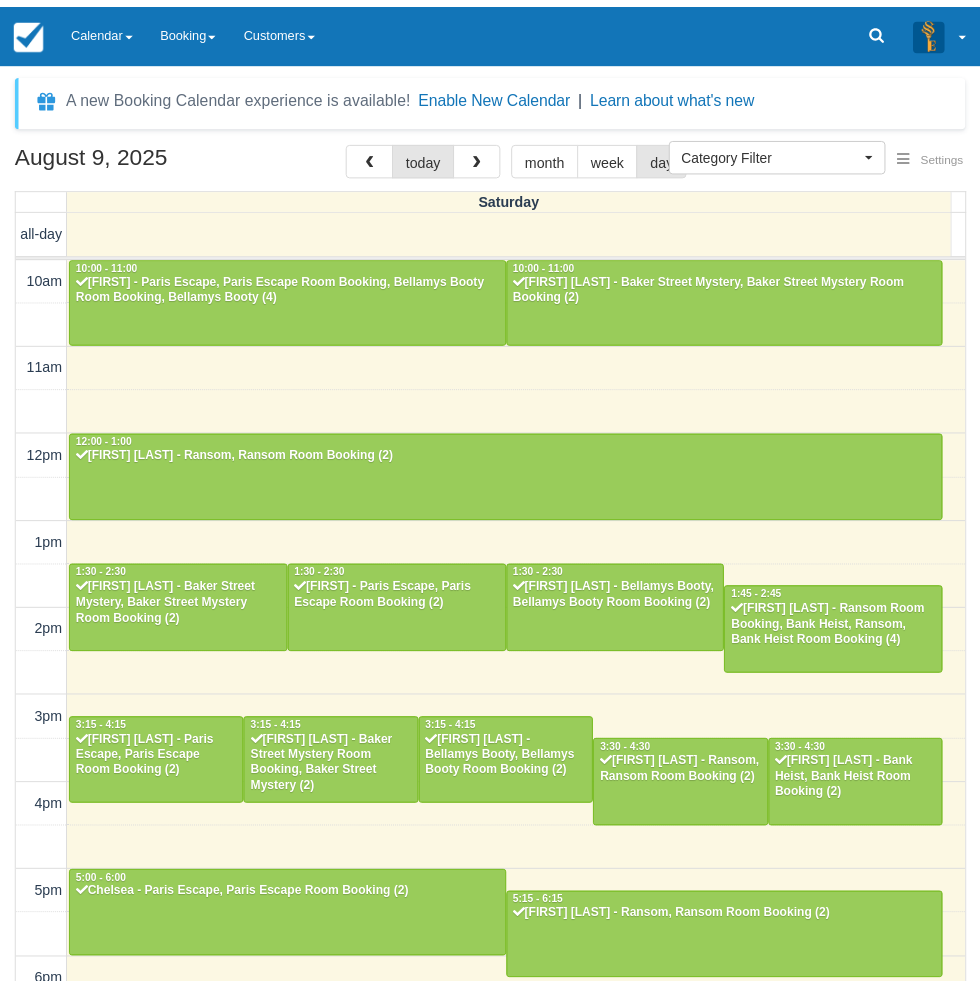 scroll, scrollTop: 0, scrollLeft: 0, axis: both 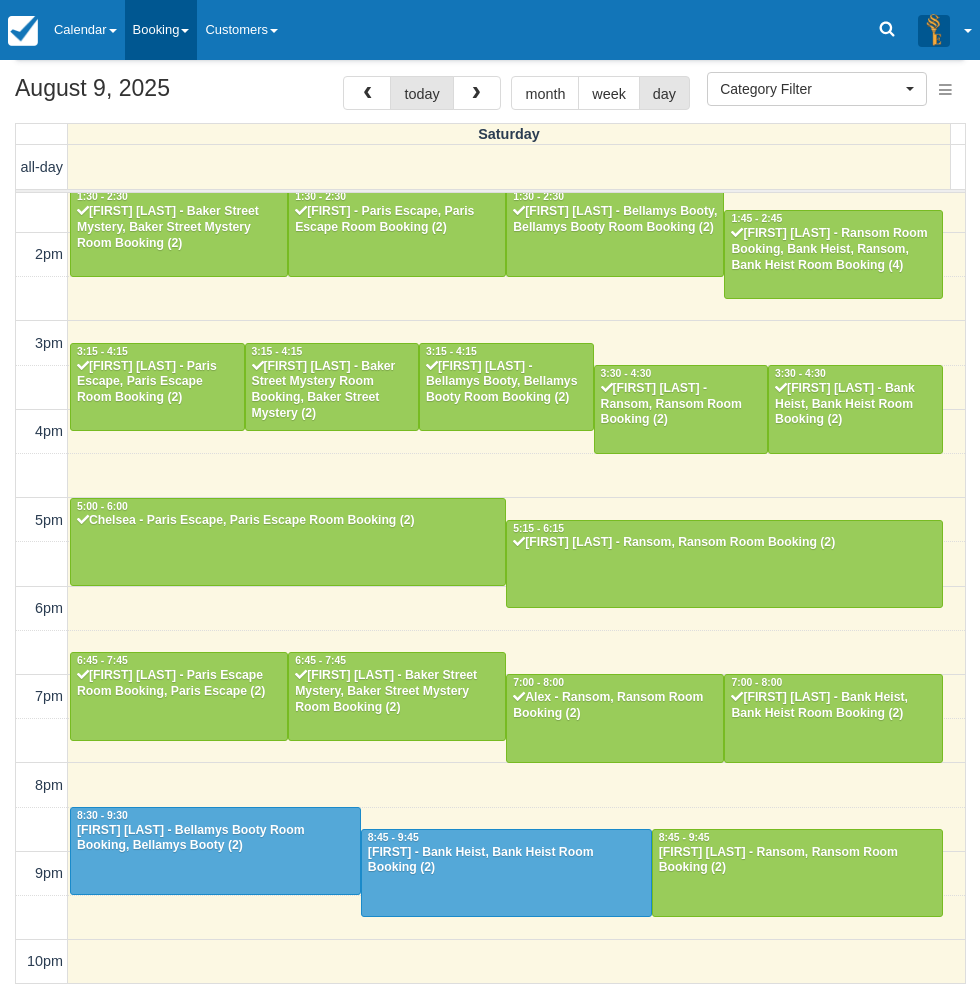 click on "Booking" at bounding box center [161, 30] 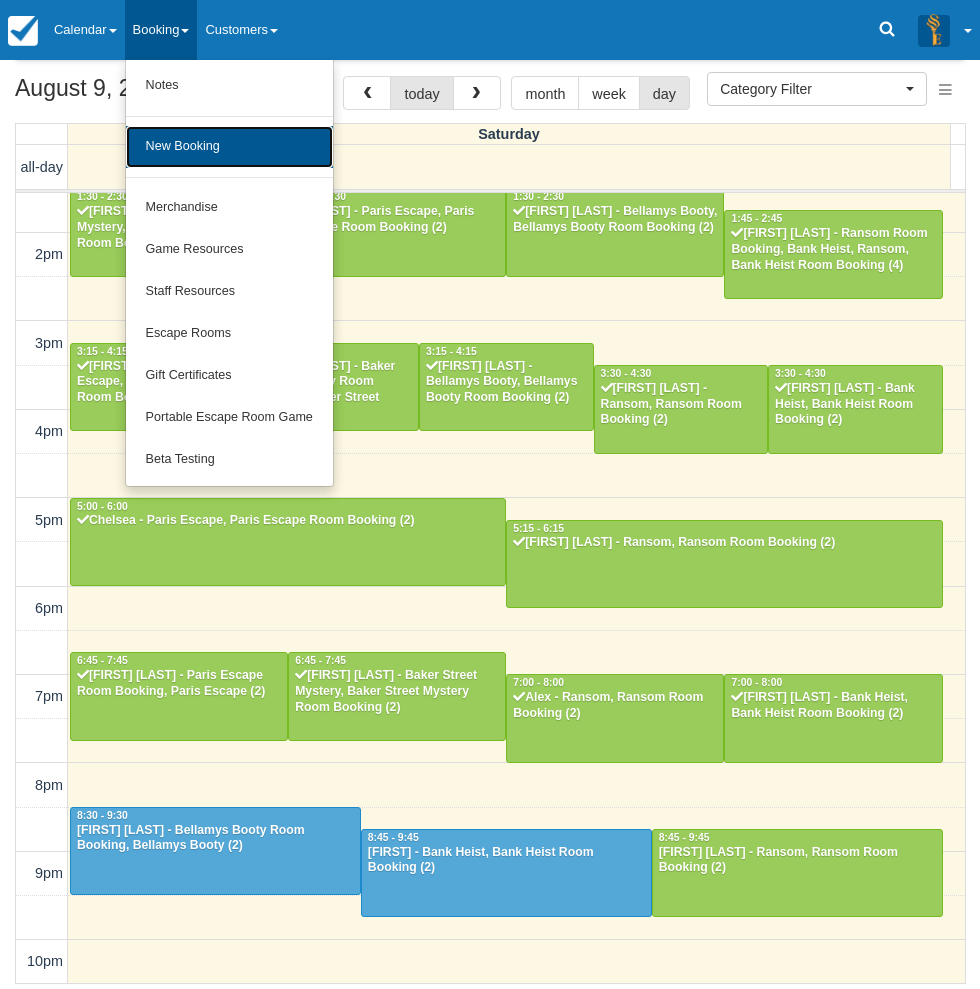 click on "New Booking" at bounding box center (229, 147) 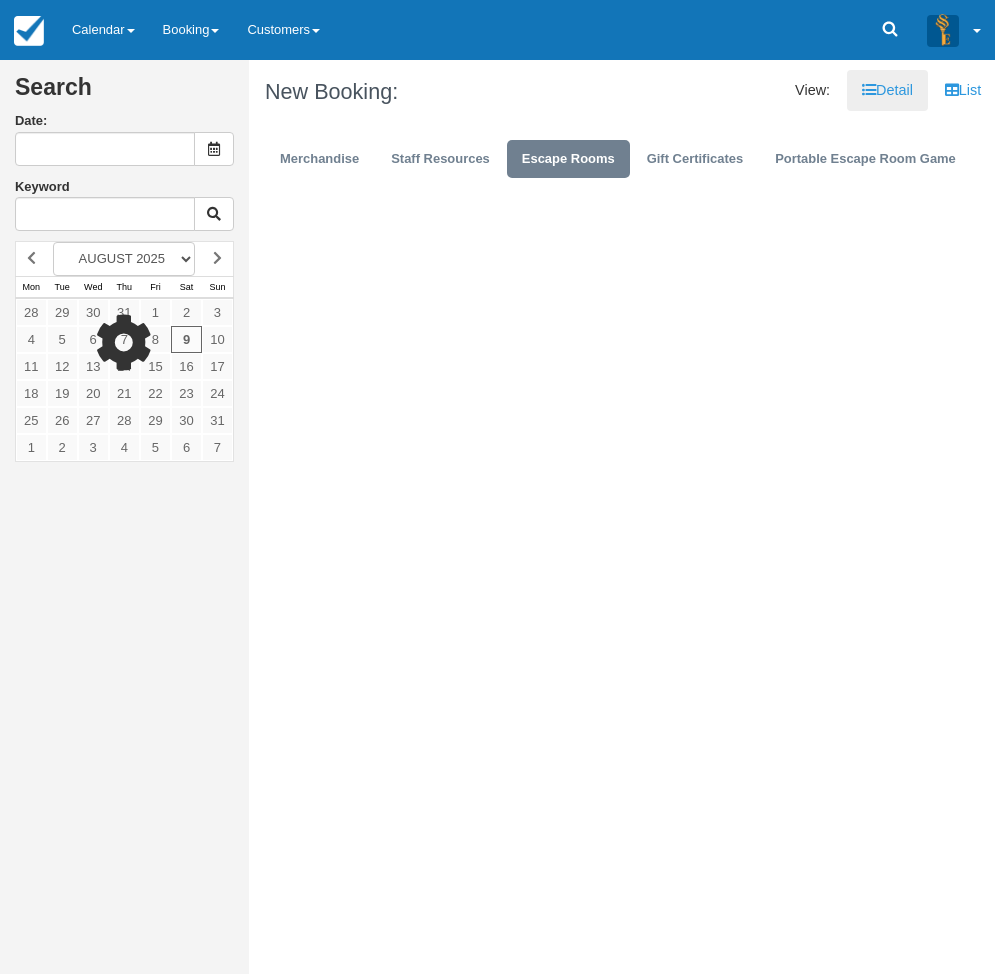 type on "[DAY_NUMBER]/[MONTH]/[YEAR]" 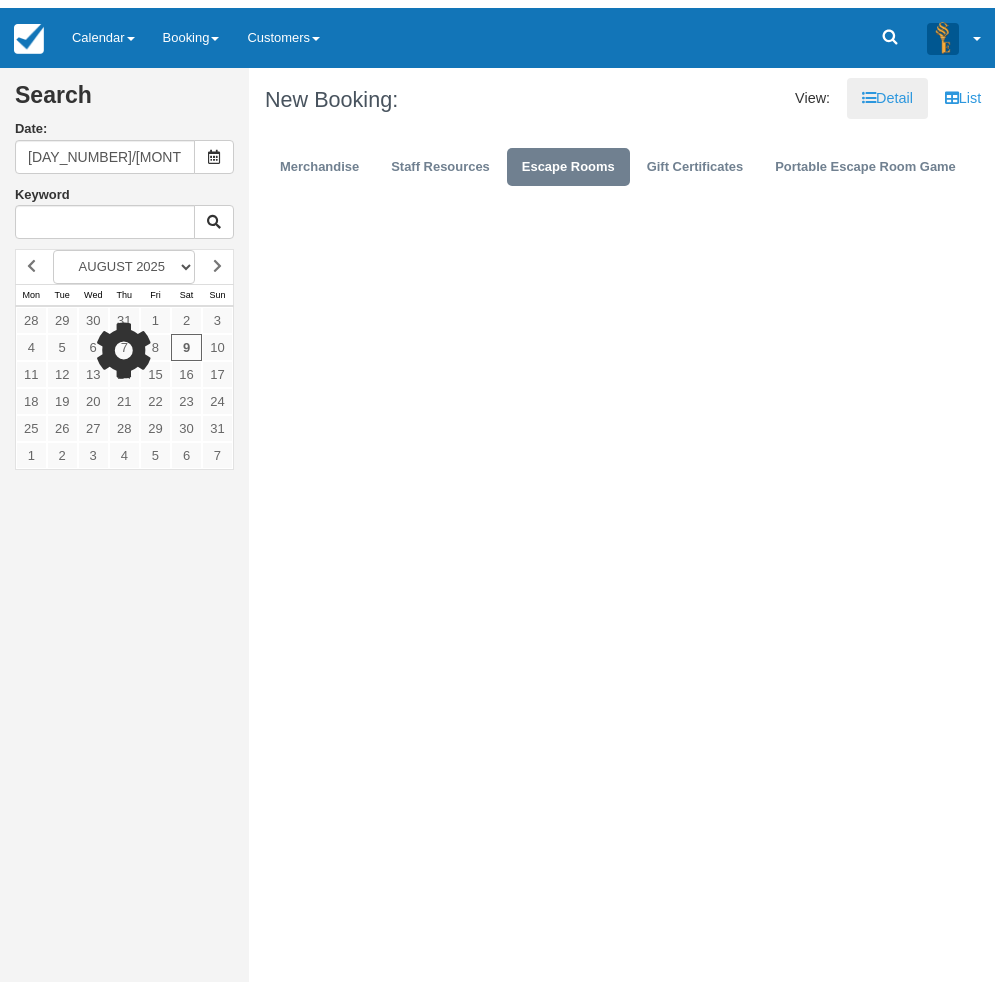 scroll, scrollTop: 0, scrollLeft: 0, axis: both 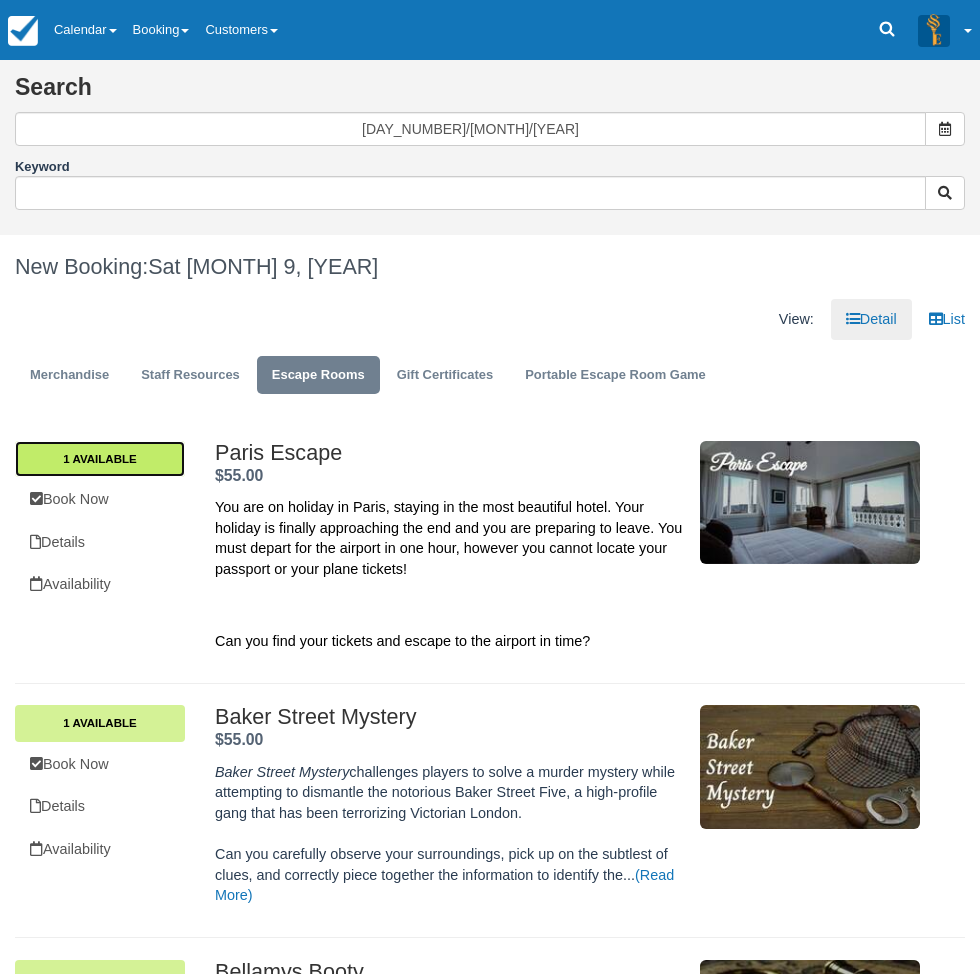 click on "1 Available" at bounding box center (100, 459) 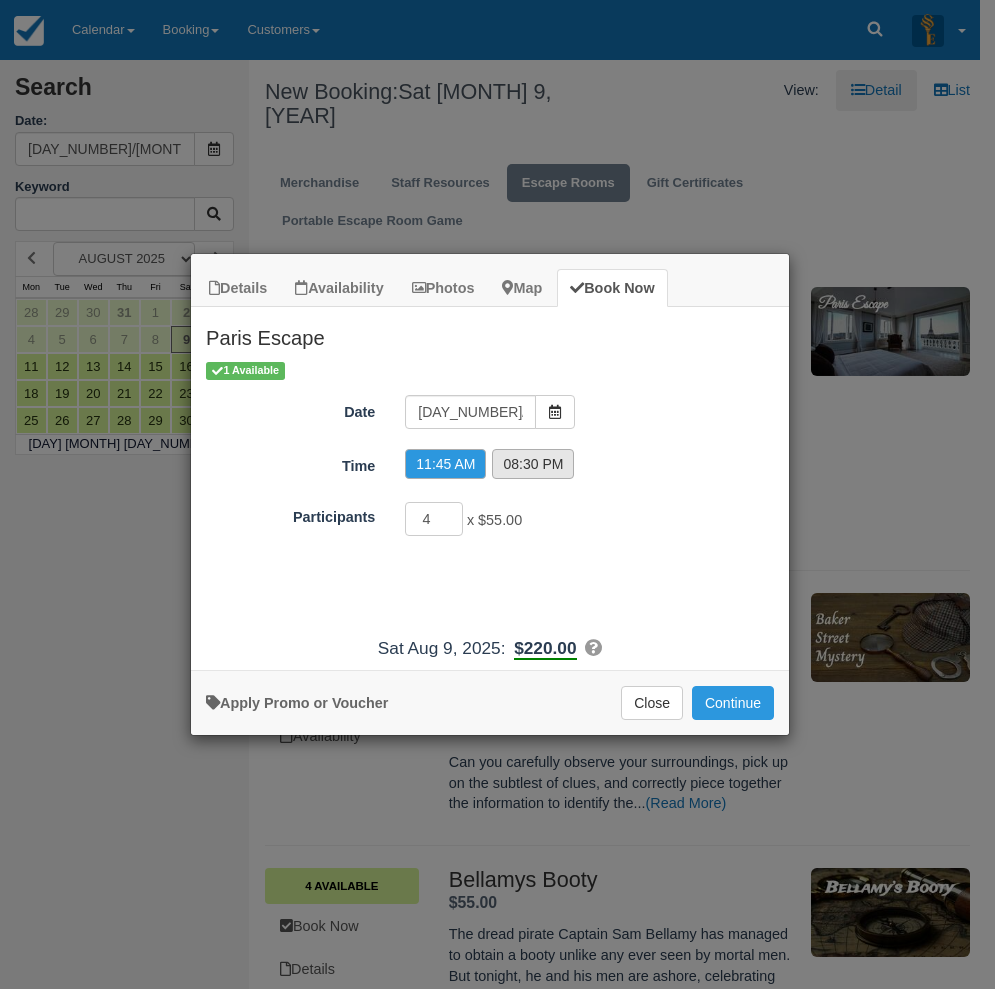 click on "08:30 PM" at bounding box center (533, 464) 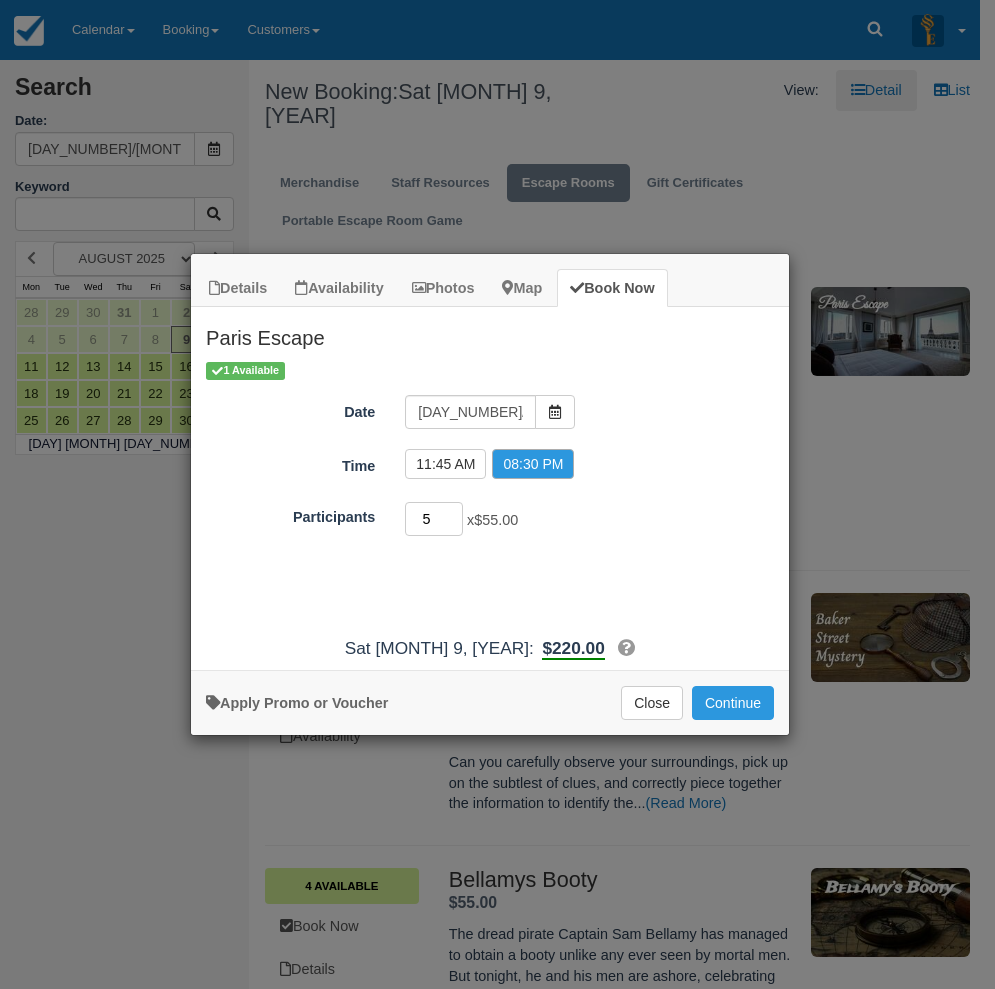 type on "5" 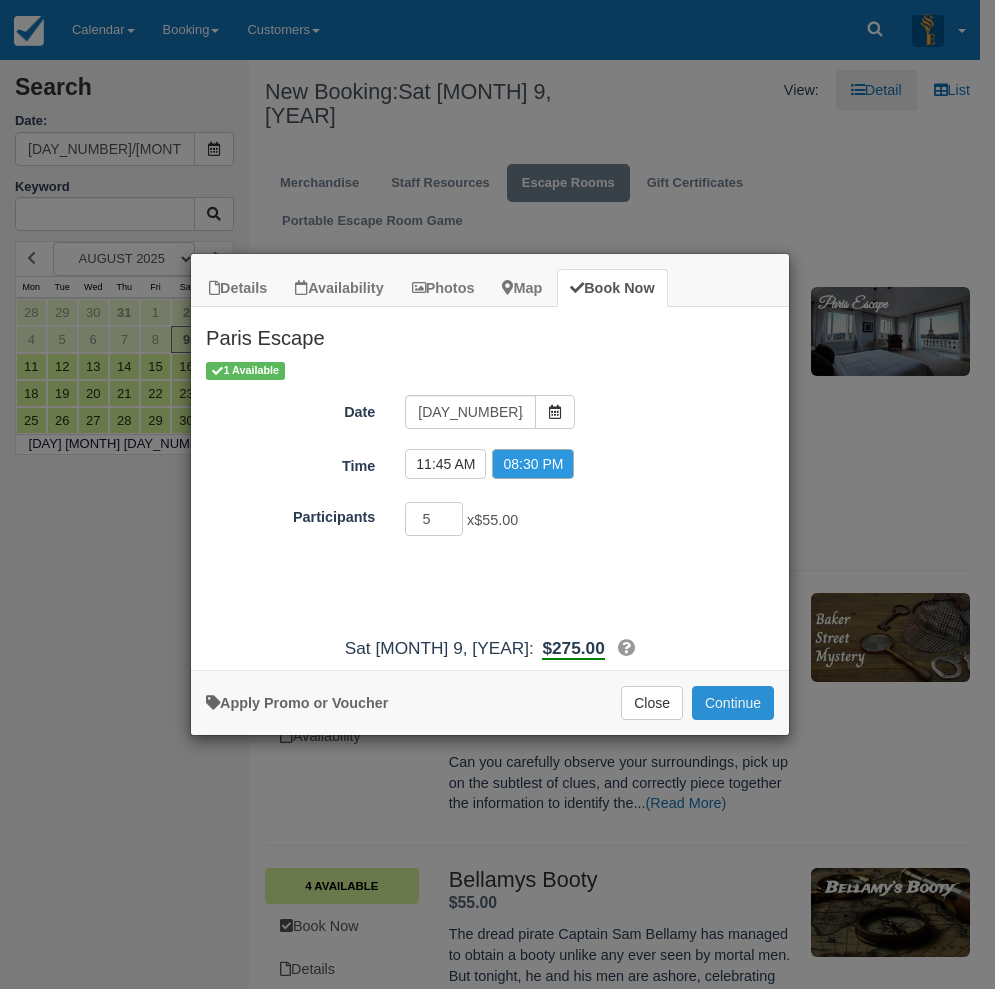 click on "Continue" at bounding box center (733, 703) 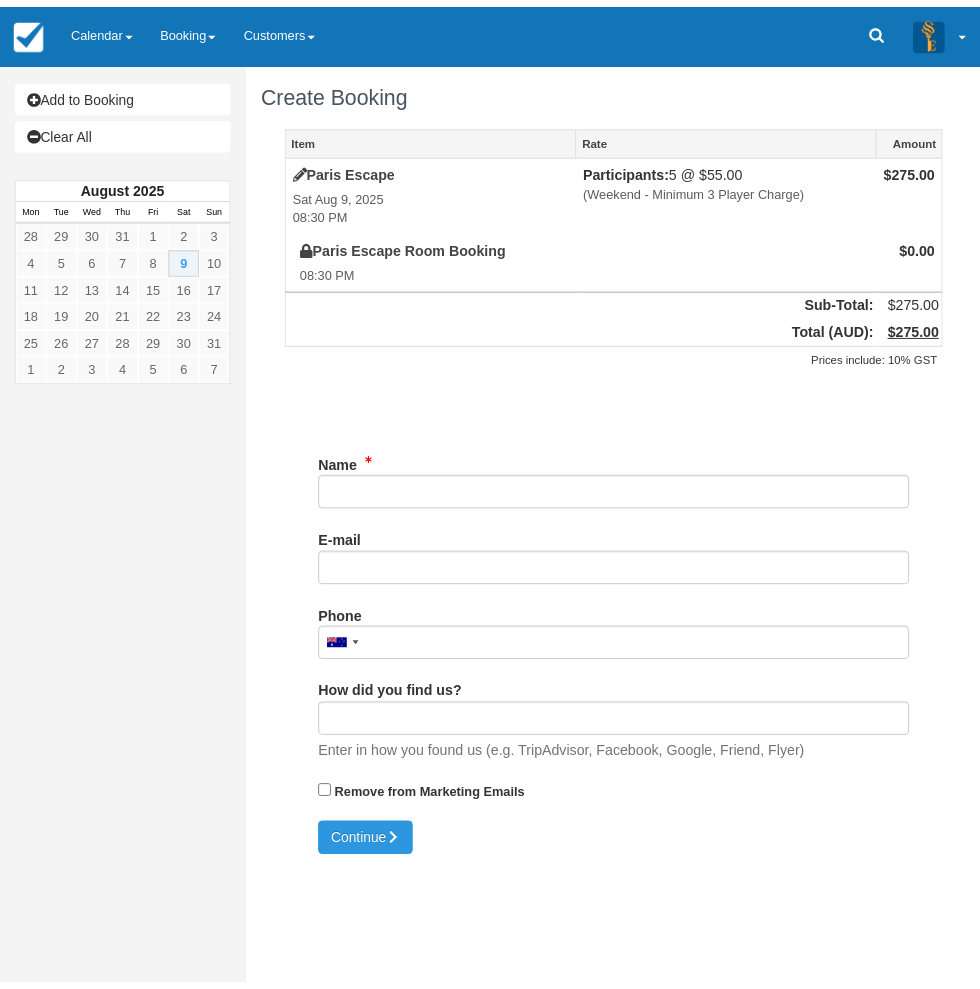 scroll, scrollTop: 0, scrollLeft: 0, axis: both 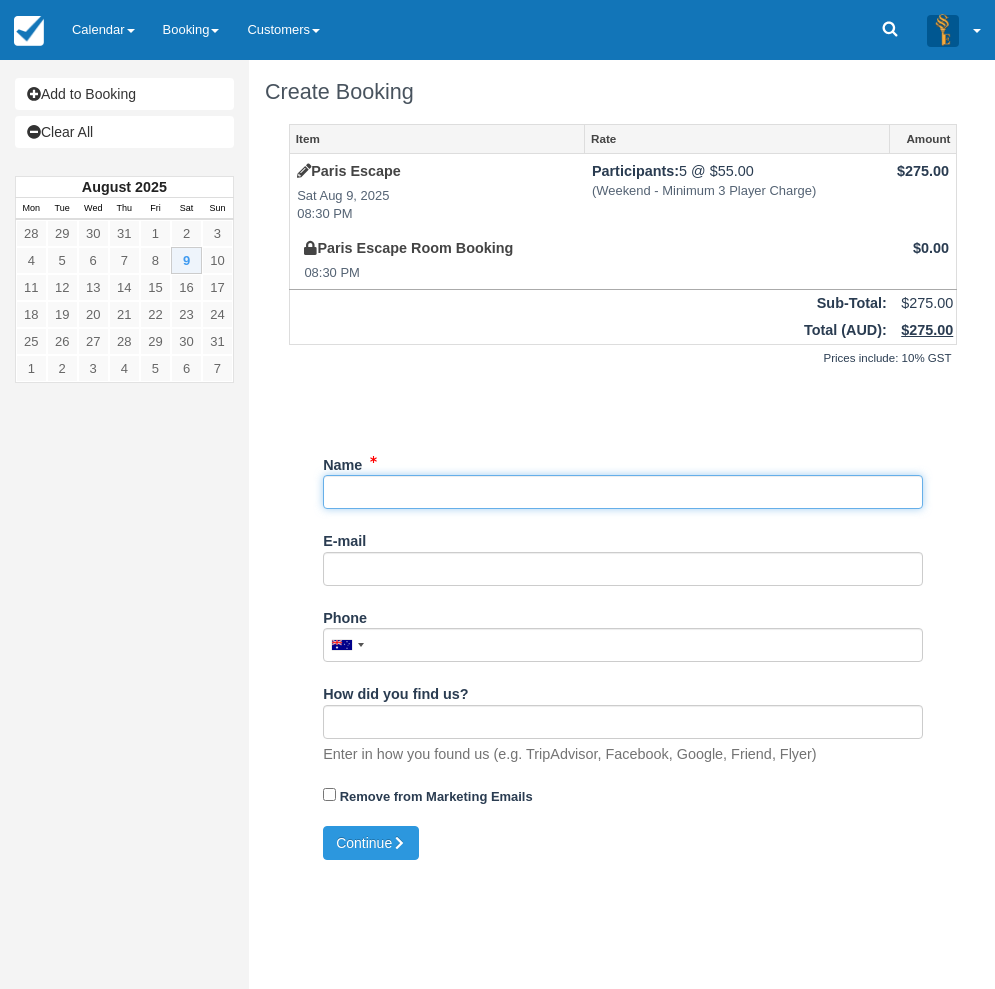 click on "Name" at bounding box center [623, 492] 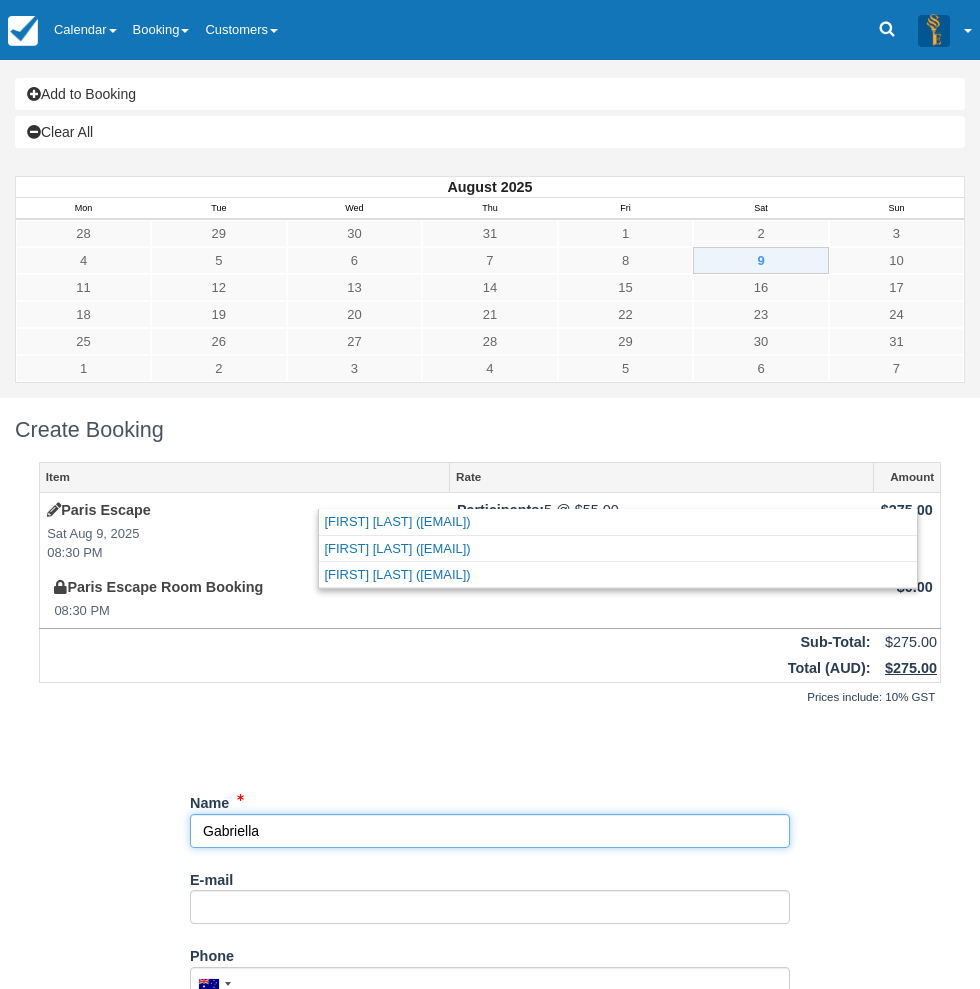 type on "Gabriella" 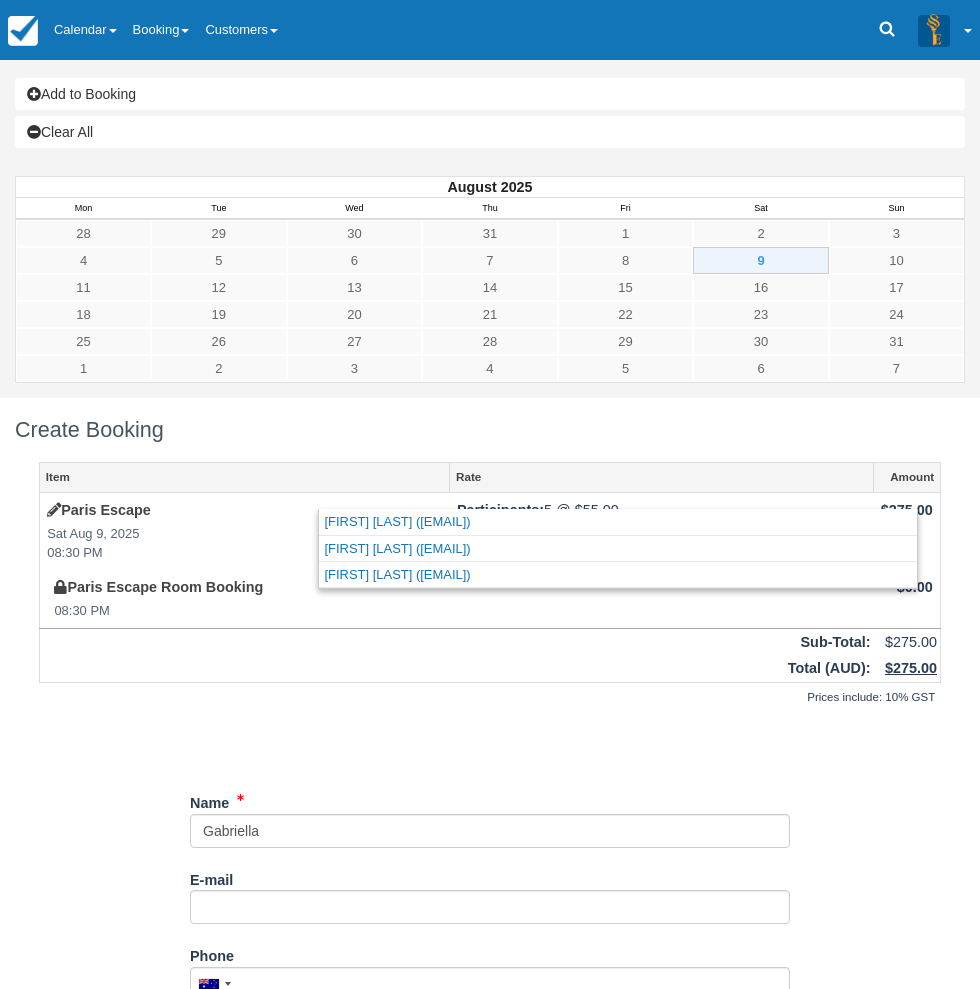 click on "Prices include: 10% GST" at bounding box center [490, 697] 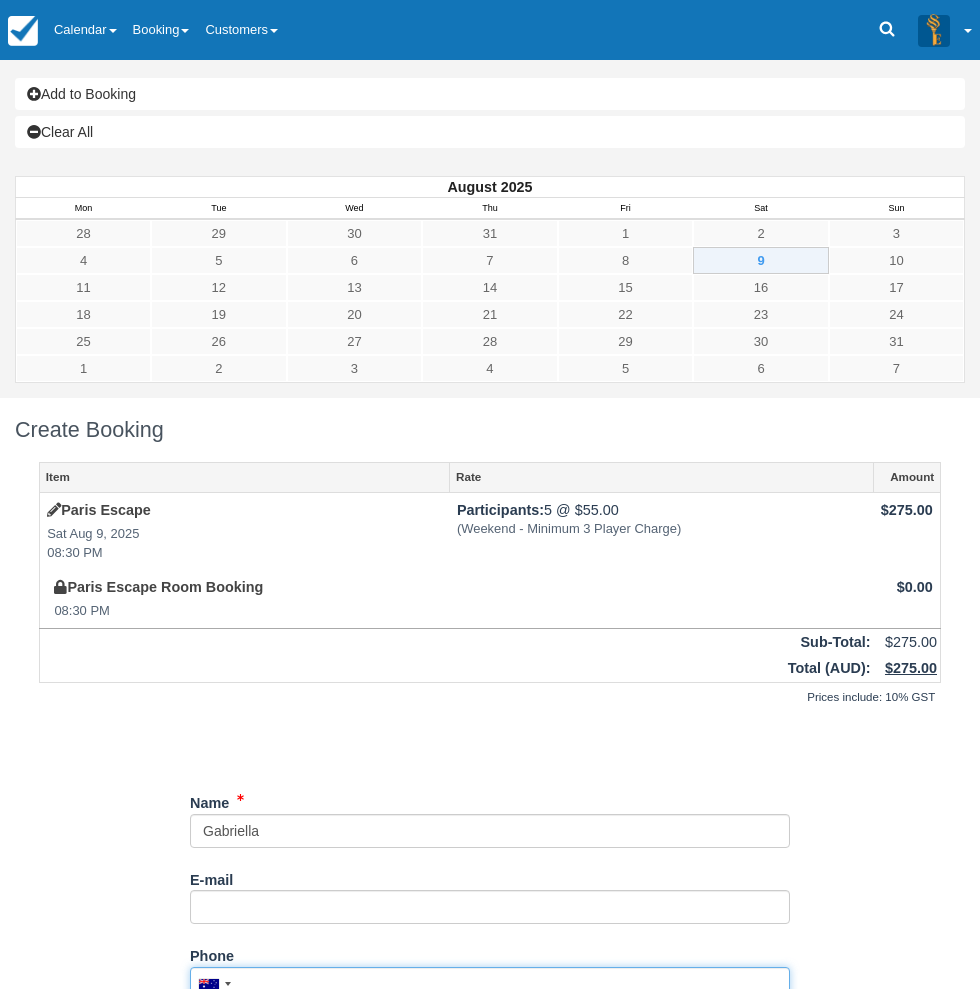 click on "Phone" at bounding box center [490, 984] 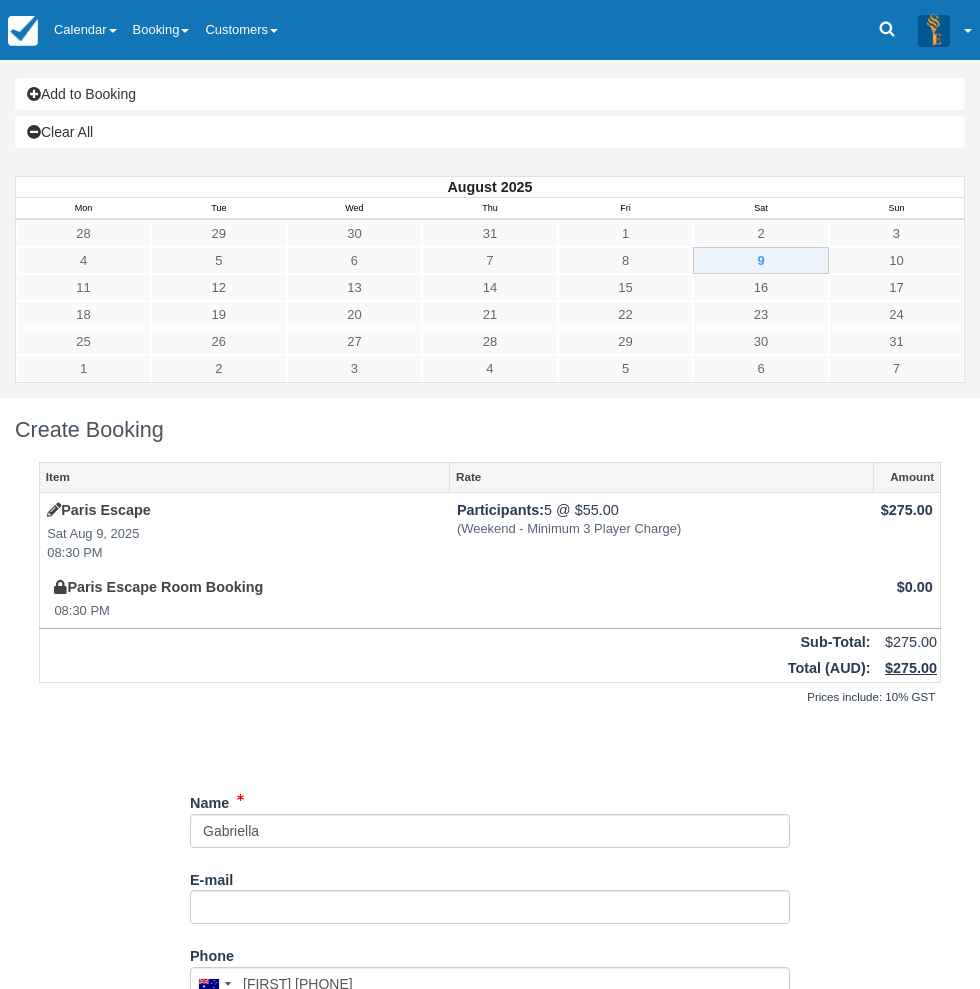 click at bounding box center (266, 1182) 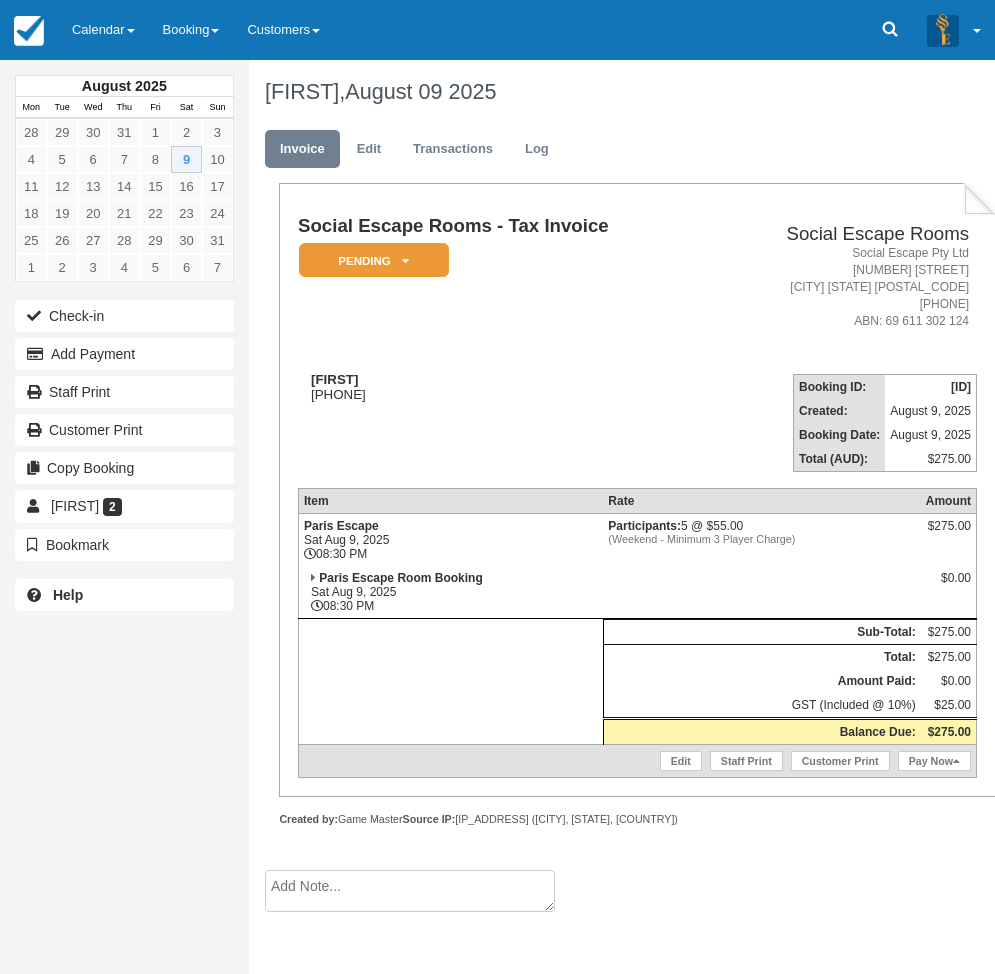 scroll, scrollTop: 0, scrollLeft: 0, axis: both 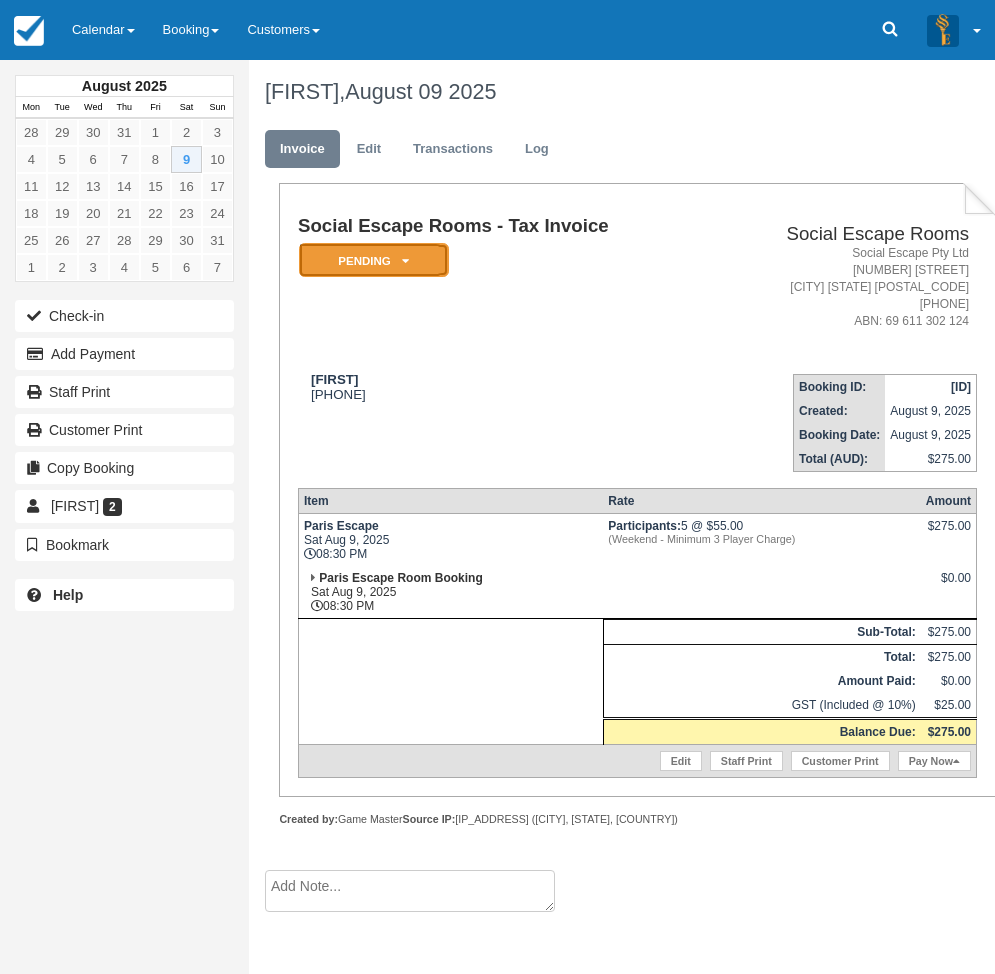 click on "Pending" at bounding box center [374, 260] 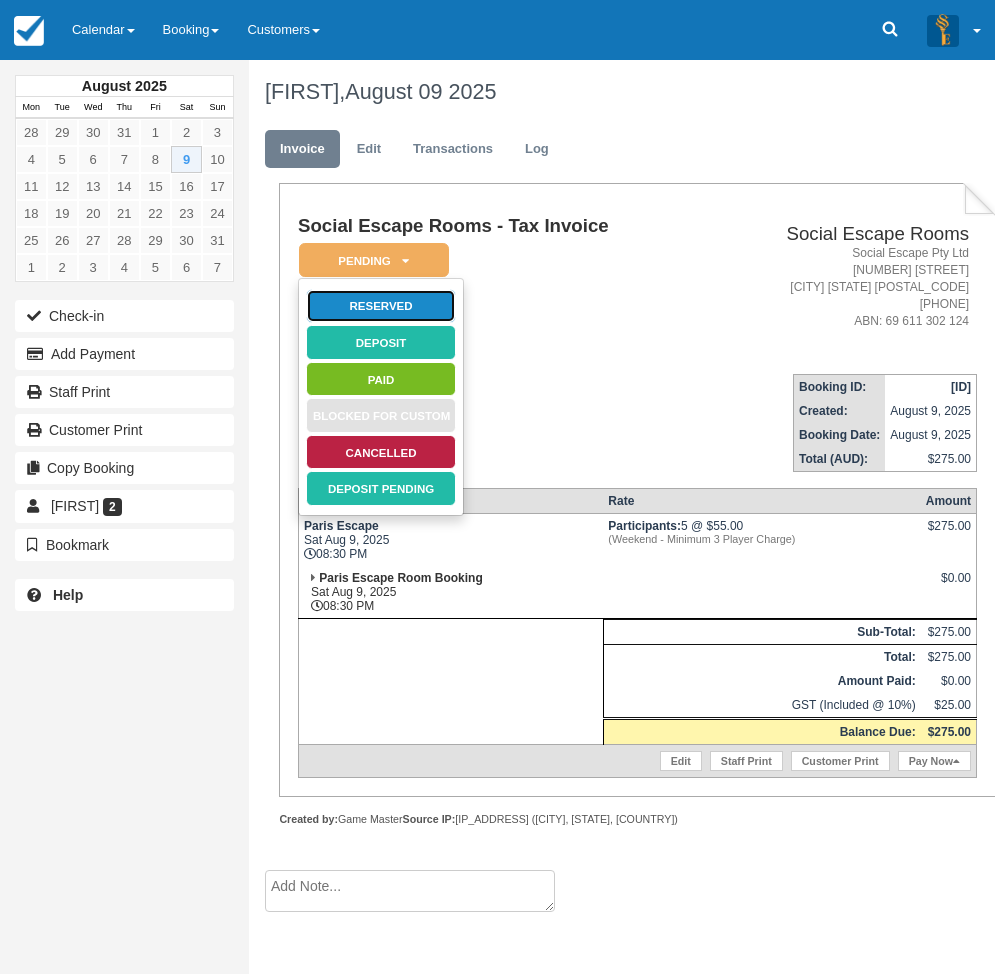 click on "Reserved" at bounding box center (381, 306) 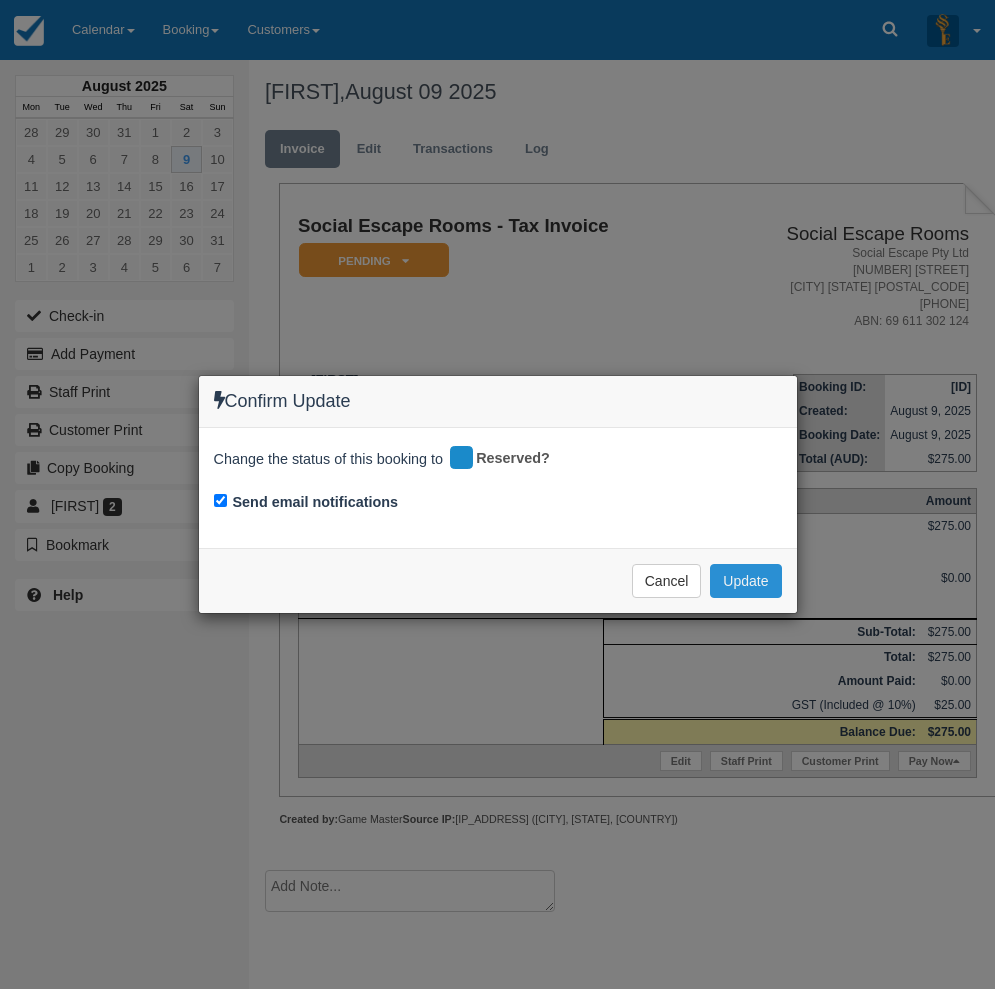 click on "Update" at bounding box center [745, 581] 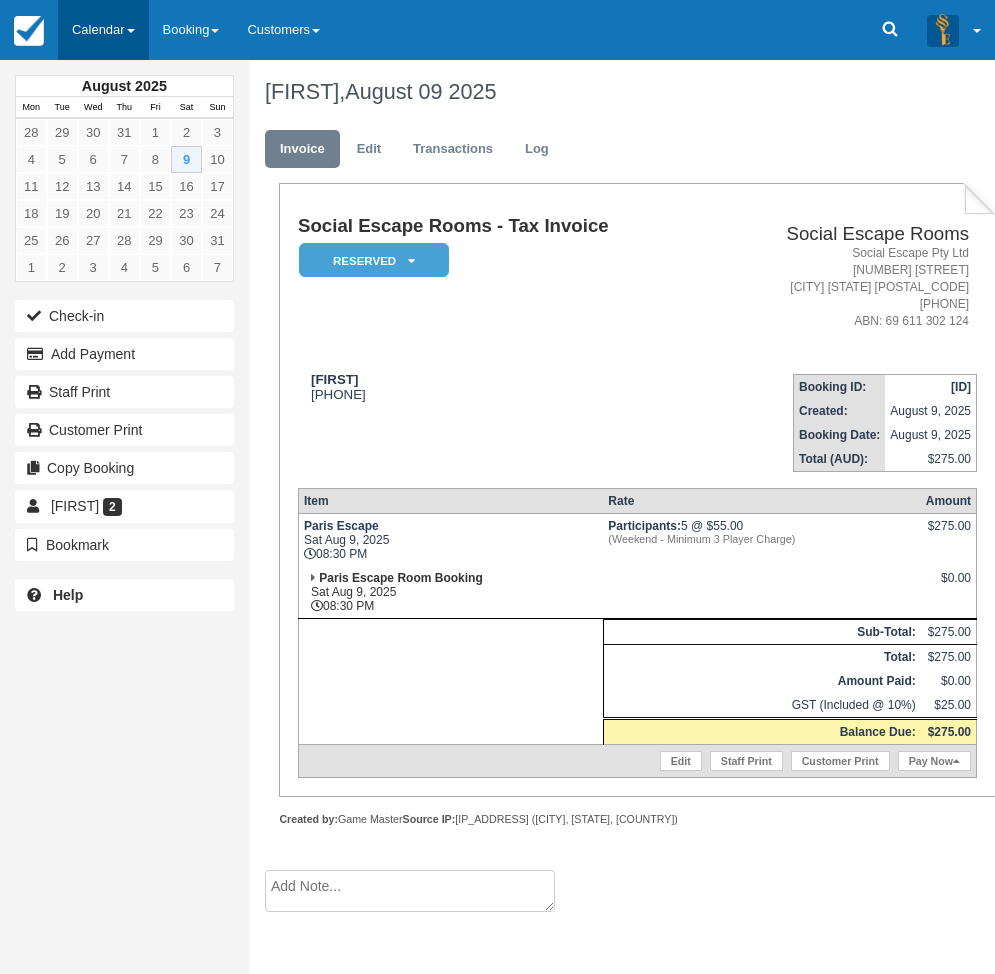 click on "Calendar" at bounding box center [103, 30] 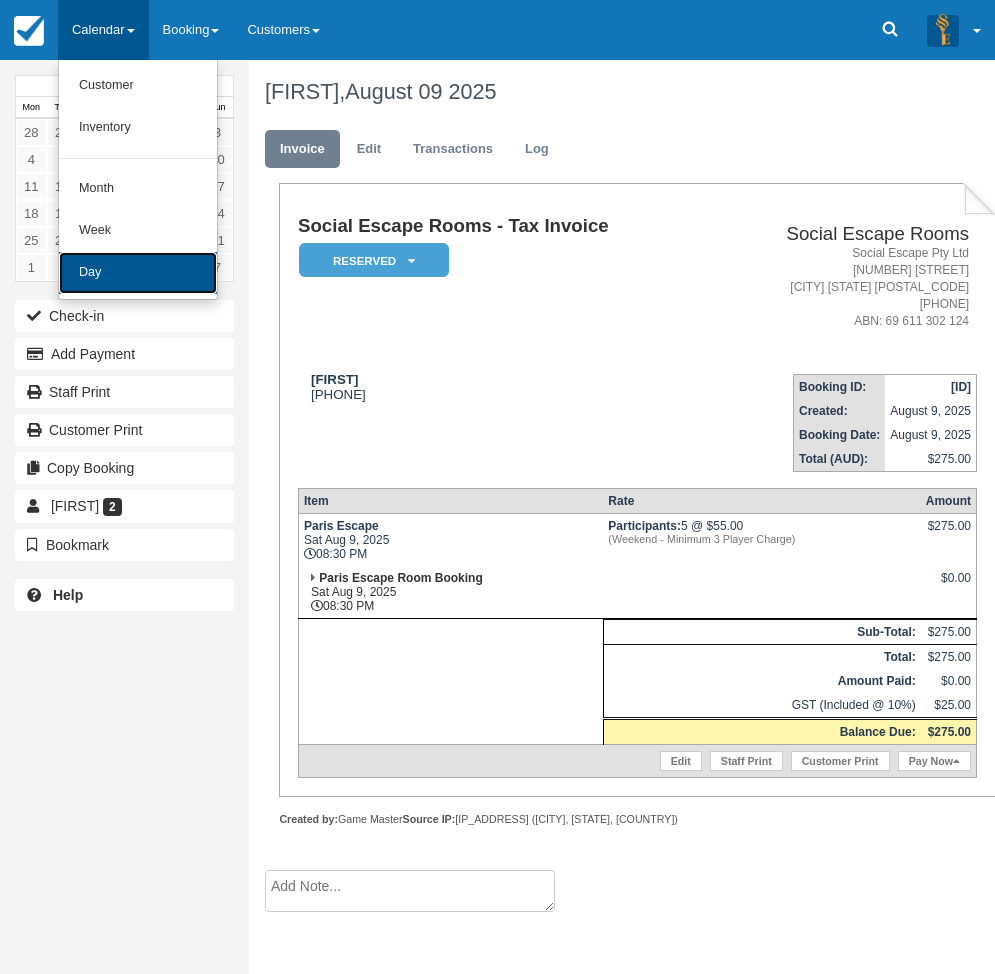 click on "Day" at bounding box center [138, 273] 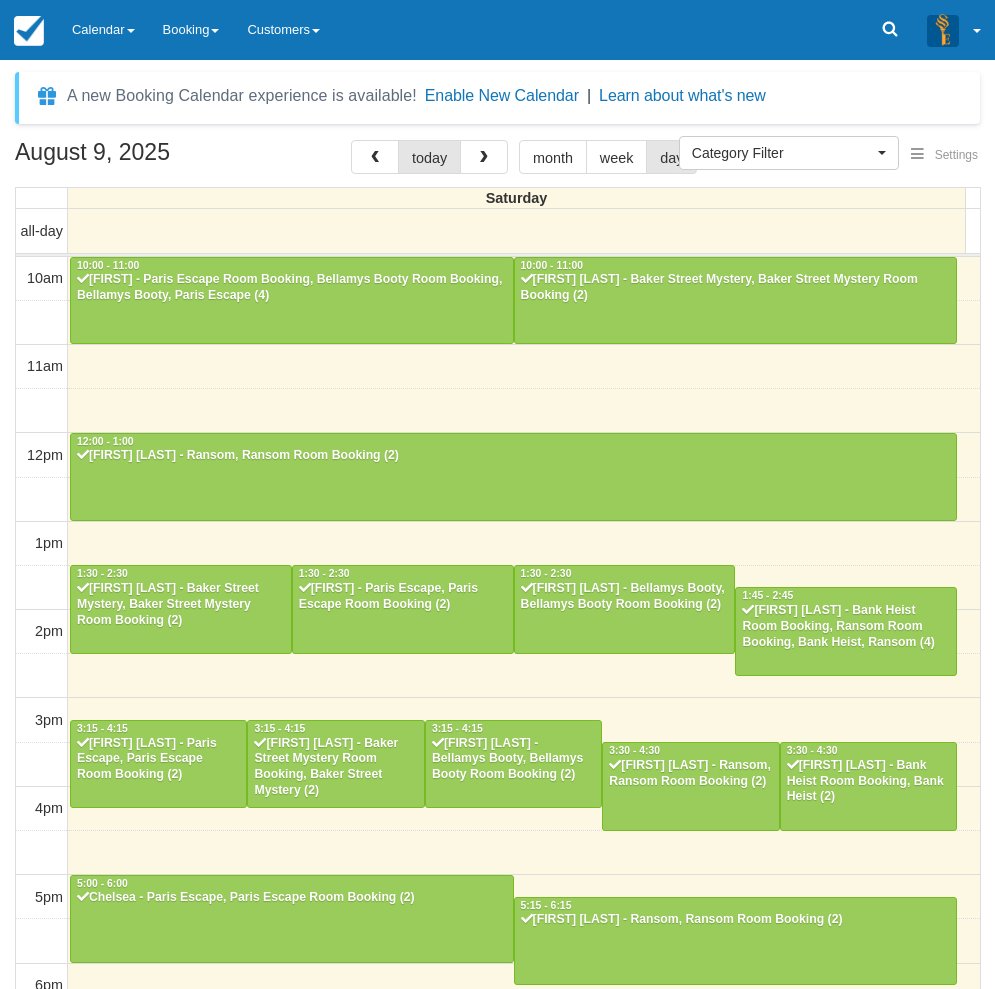 select 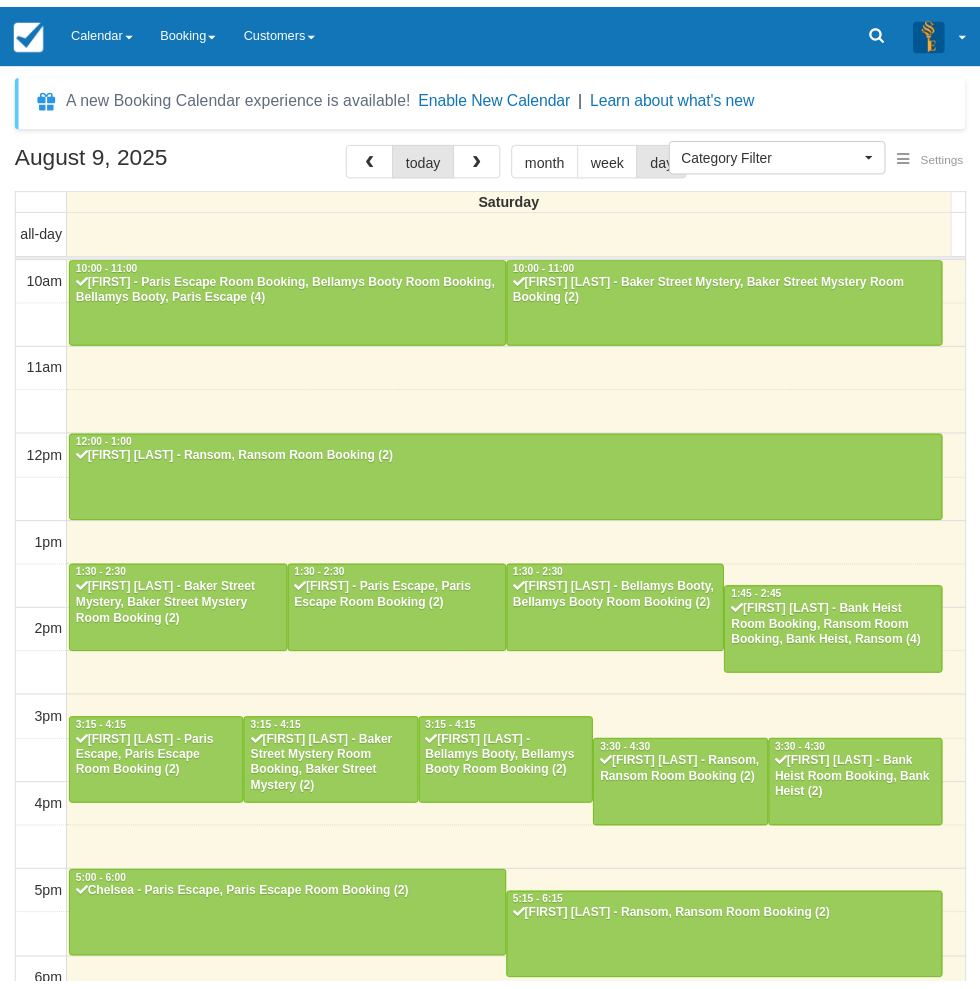 scroll, scrollTop: 0, scrollLeft: 0, axis: both 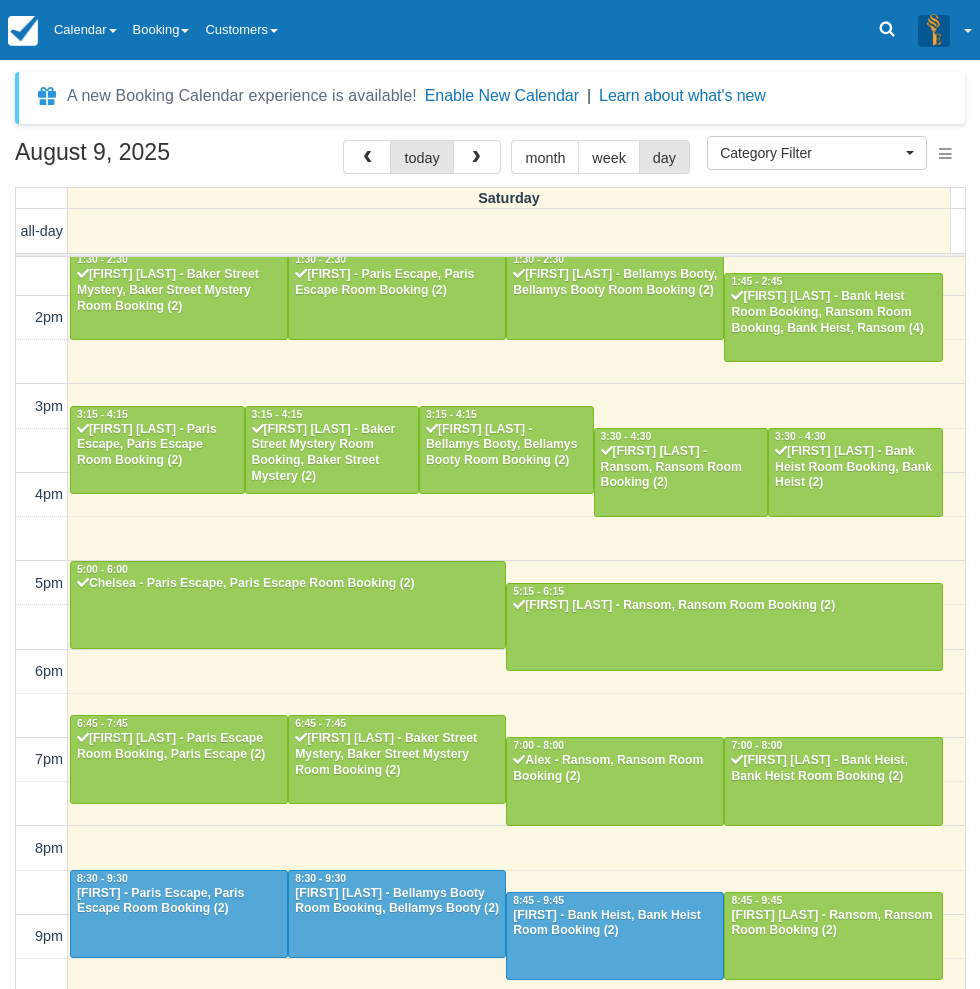 click on "10am 11am 12pm 1pm 2pm 3pm 4pm 5pm 6pm 7pm 8pm 9pm 10pm 10:00 - 11:00  [FIRST] - Paris Escape Room Booking, Bellamys Booty Room Booking, Bellamys Booty, Paris Escape (4) 10:00 - 11:00  [FIRST] [LAST] - Baker Street Mystery, Baker Street Mystery Room Booking (2) 12:00 - 1:00  [FIRST] [LAST] - Ransom, Ransom Room Booking (2) 1:30 - 2:30  [FIRST] [LAST] - Baker Street Mystery, Baker Street Mystery Room Booking (2) 1:30 - 2:30  [FIRST] - Paris Escape, Paris Escape Room Booking (2) 1:30 - 2:30  [FIRST] [LAST] - Bellamys Booty, Bellamys Booty Room Booking (2) 1:45 - 2:45  [FIRST] [LAST] - Bank Heist Room Booking, Ransom Room Booking, Bank Heist, Ransom (4) 3:15 - 4:15  [FIRST] [LAST] - Paris Escape, Paris Escape Room Booking (2) 3:15 - 4:15  [FIRST] [LAST] - Baker Street Mystery Room Booking, Baker Street Mystery (2) 3:15 - 4:15  [FIRST] [LAST] - Bellamys Booty, Bellamys Booty Room Booking (2) 3:30 - 4:30  [FIRST] [LAST] - Ransom, Ransom Room Booking (2) 3:30 - 4:30  [FIRST] [LAST] - Bank Heist Room Booking, Bank Heist (2) 5:00 - 6:00" at bounding box center [490, 495] 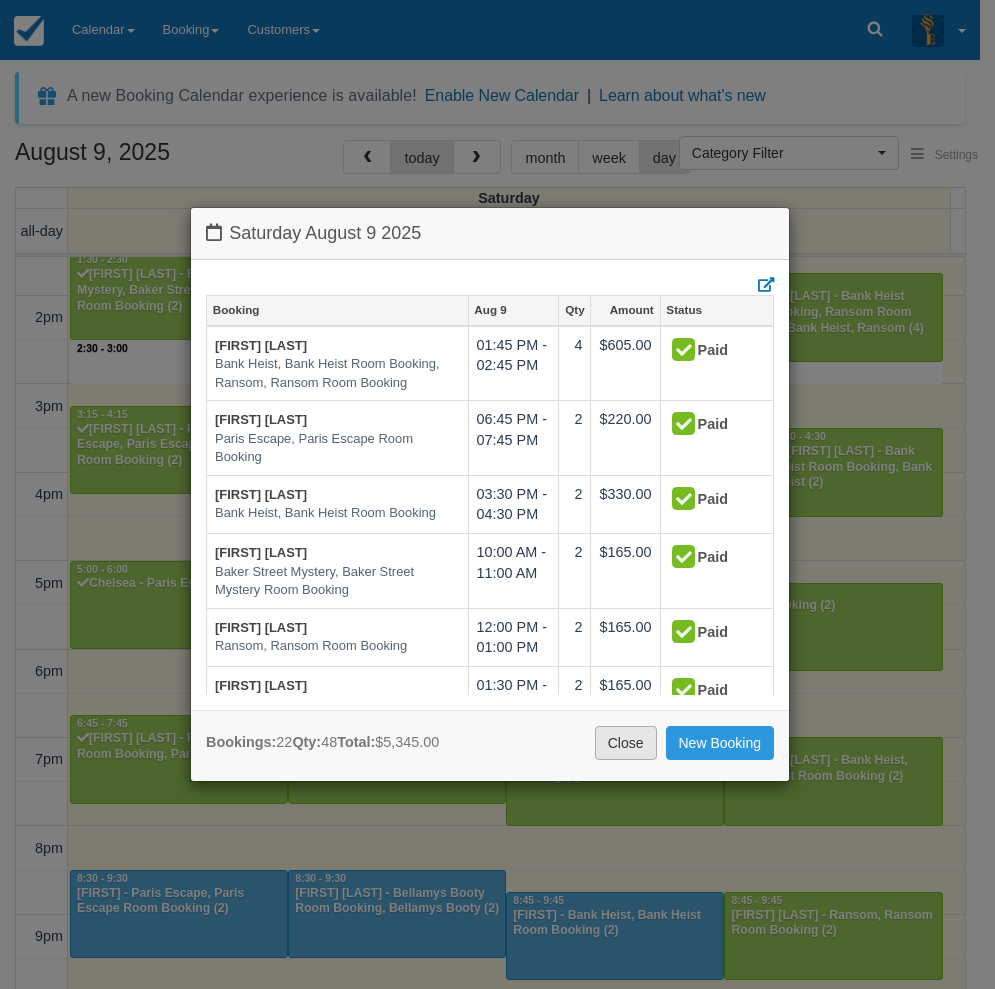 click on "Close" at bounding box center [626, 743] 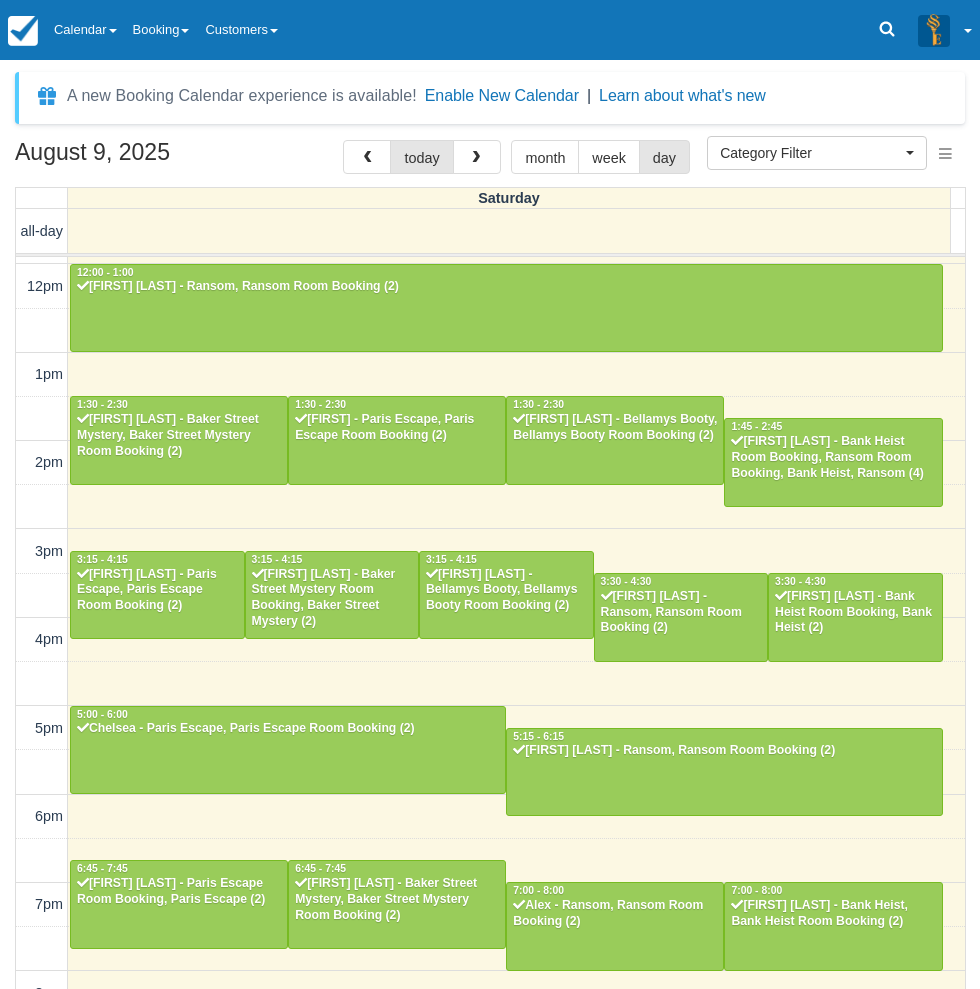 scroll, scrollTop: 313, scrollLeft: 0, axis: vertical 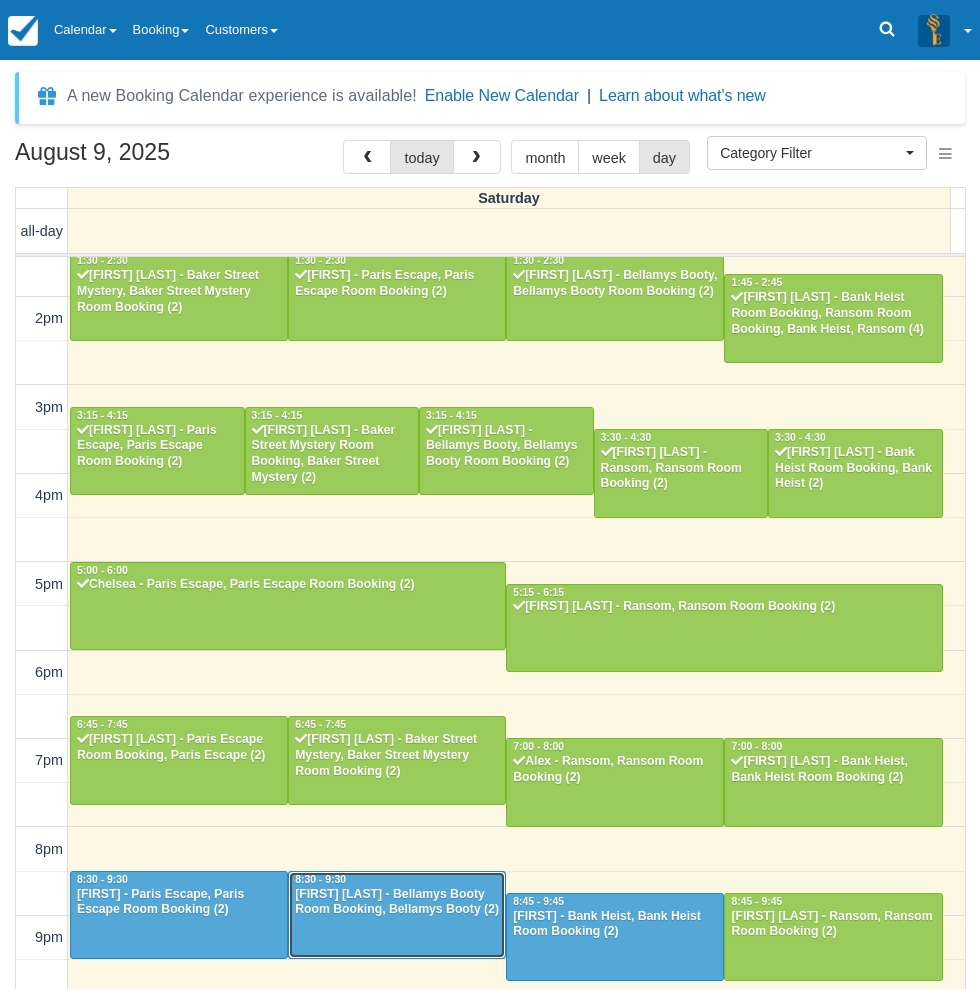 click on "[FIRST] [LAST] - Bellamys Booty Room Booking, Bellamys Booty (2)" at bounding box center [397, 903] 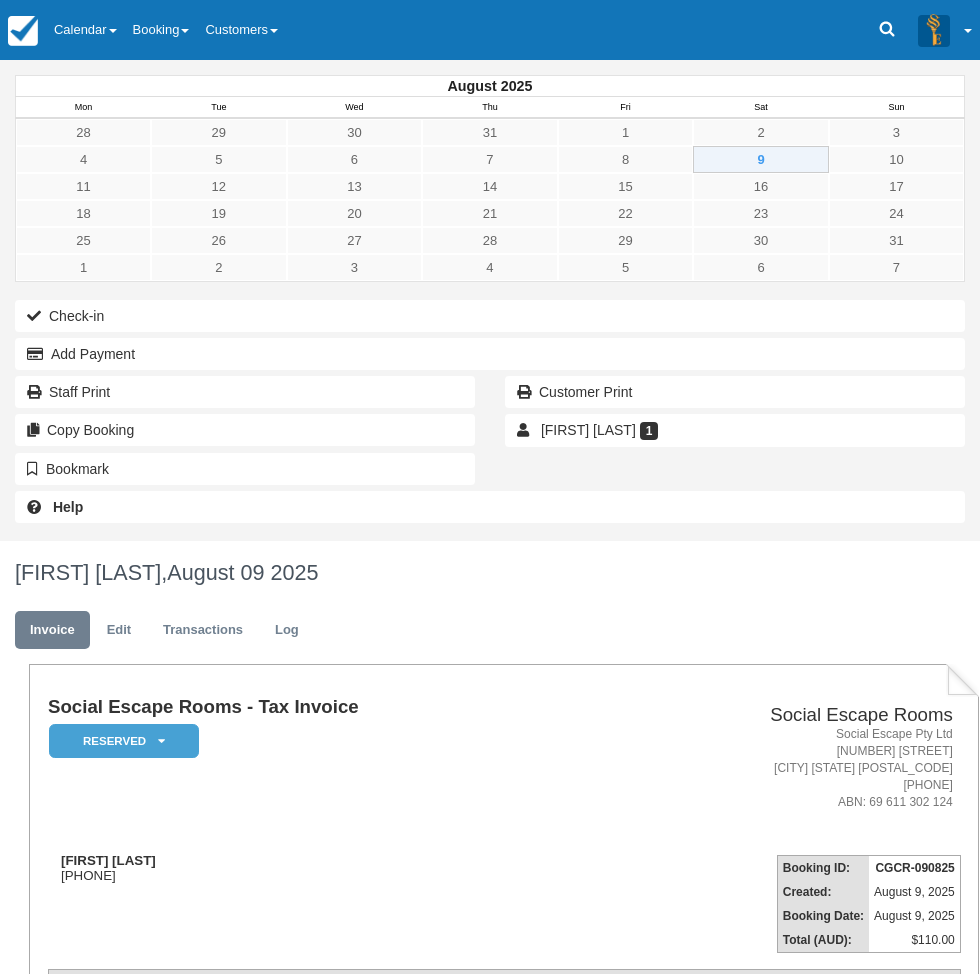 scroll, scrollTop: 0, scrollLeft: 0, axis: both 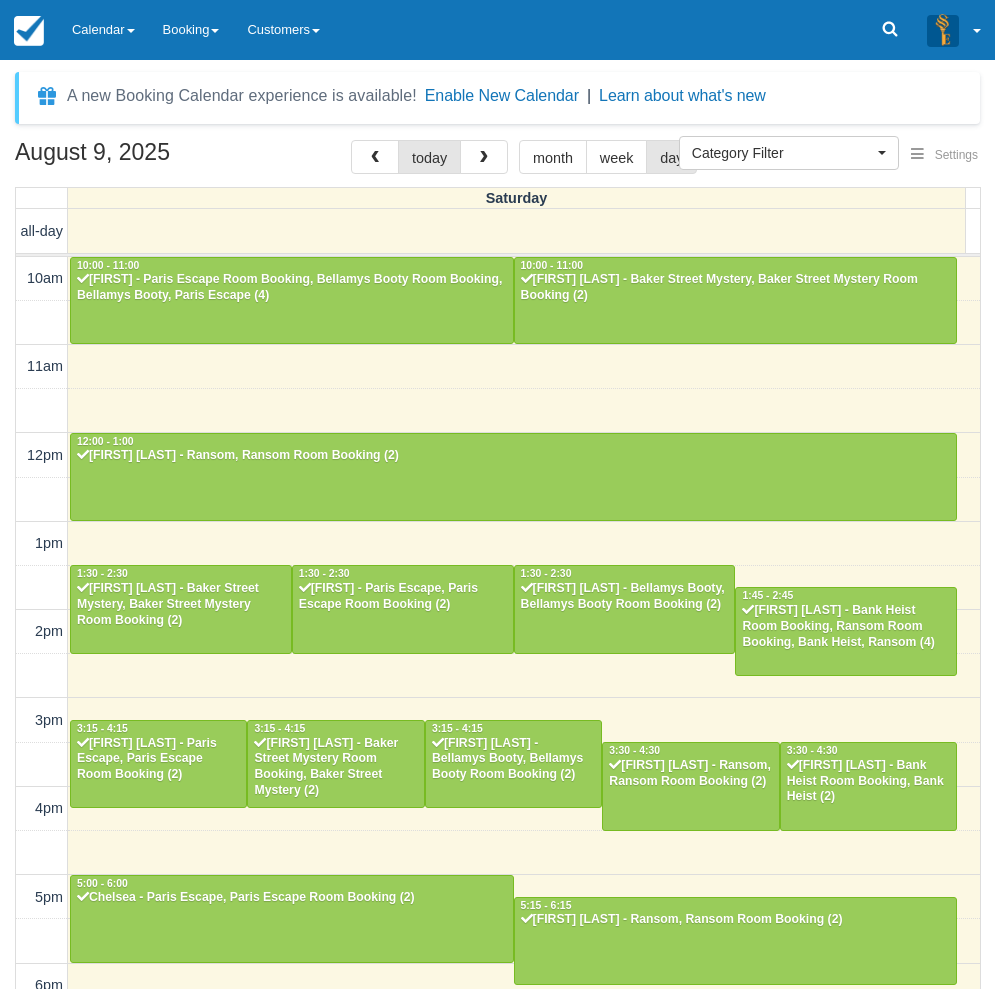 select 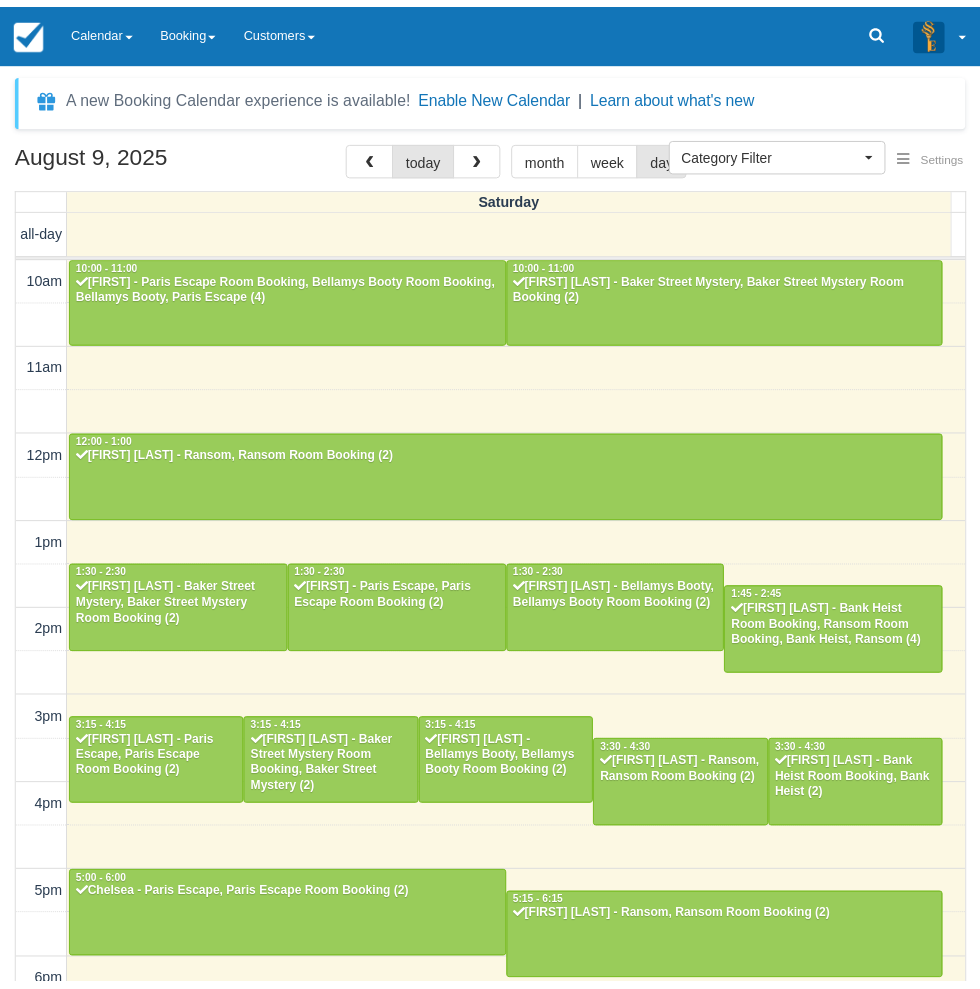 scroll, scrollTop: 0, scrollLeft: 0, axis: both 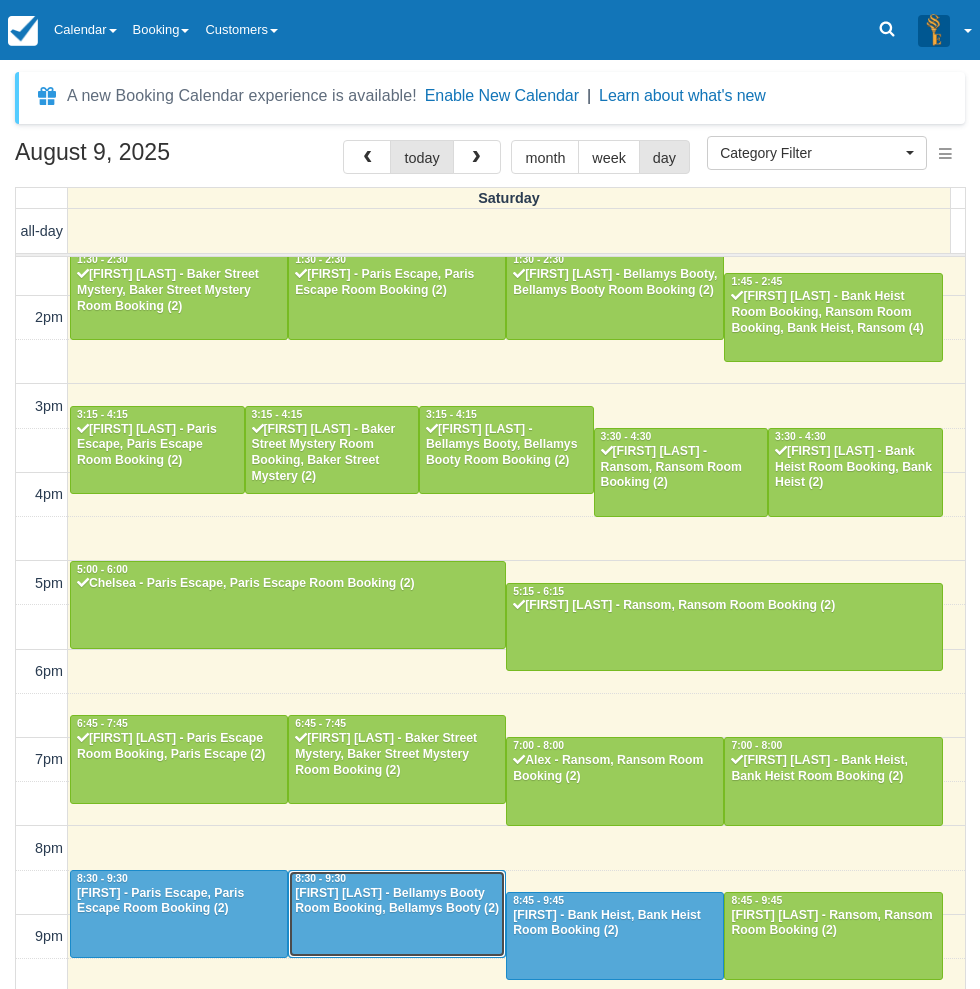 click on "Jonny Wermut - Bellamys Booty Room Booking, Bellamys Booty (2)" at bounding box center [397, 902] 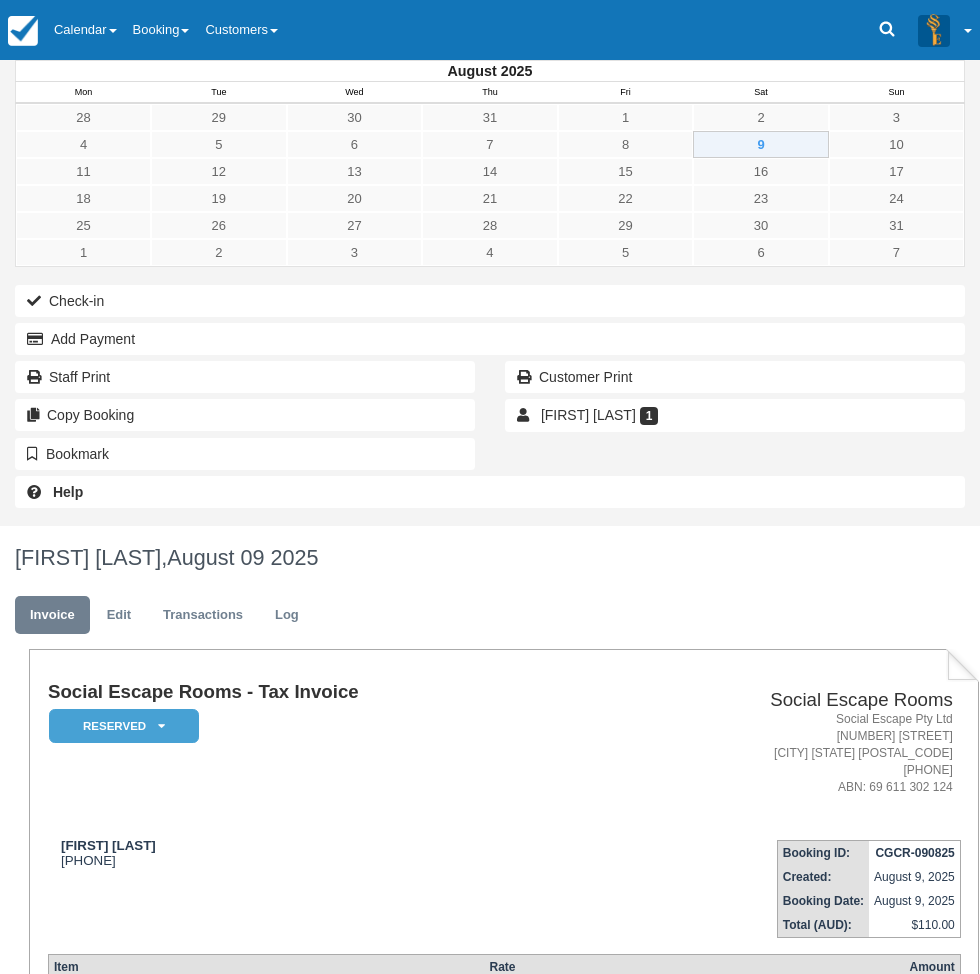 scroll, scrollTop: 0, scrollLeft: 0, axis: both 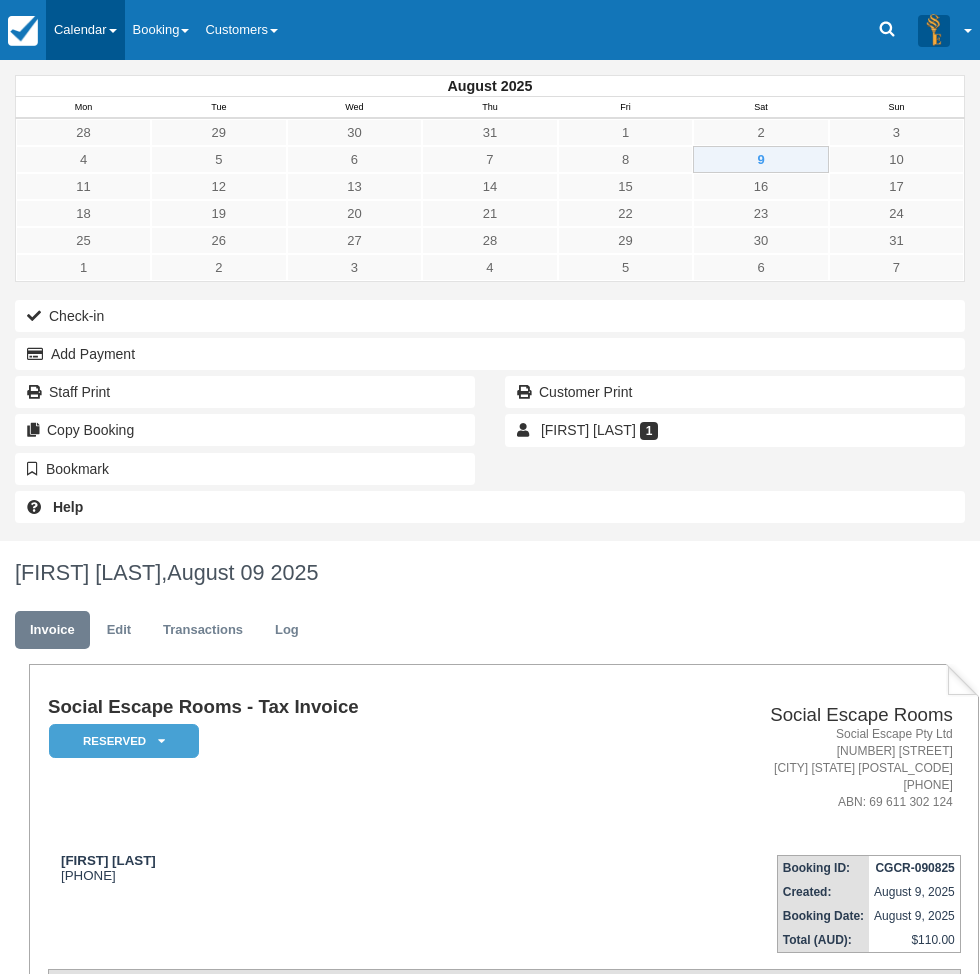 click on "Calendar" at bounding box center (85, 30) 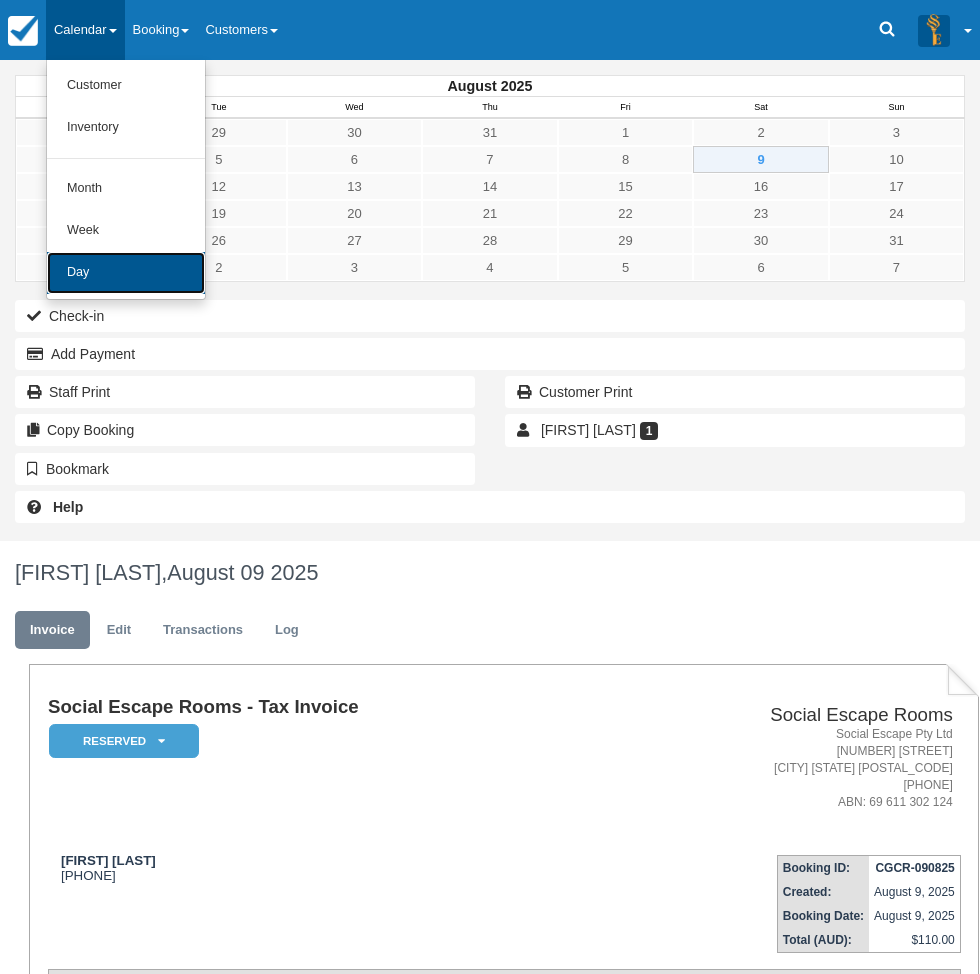 click on "Day" at bounding box center [126, 273] 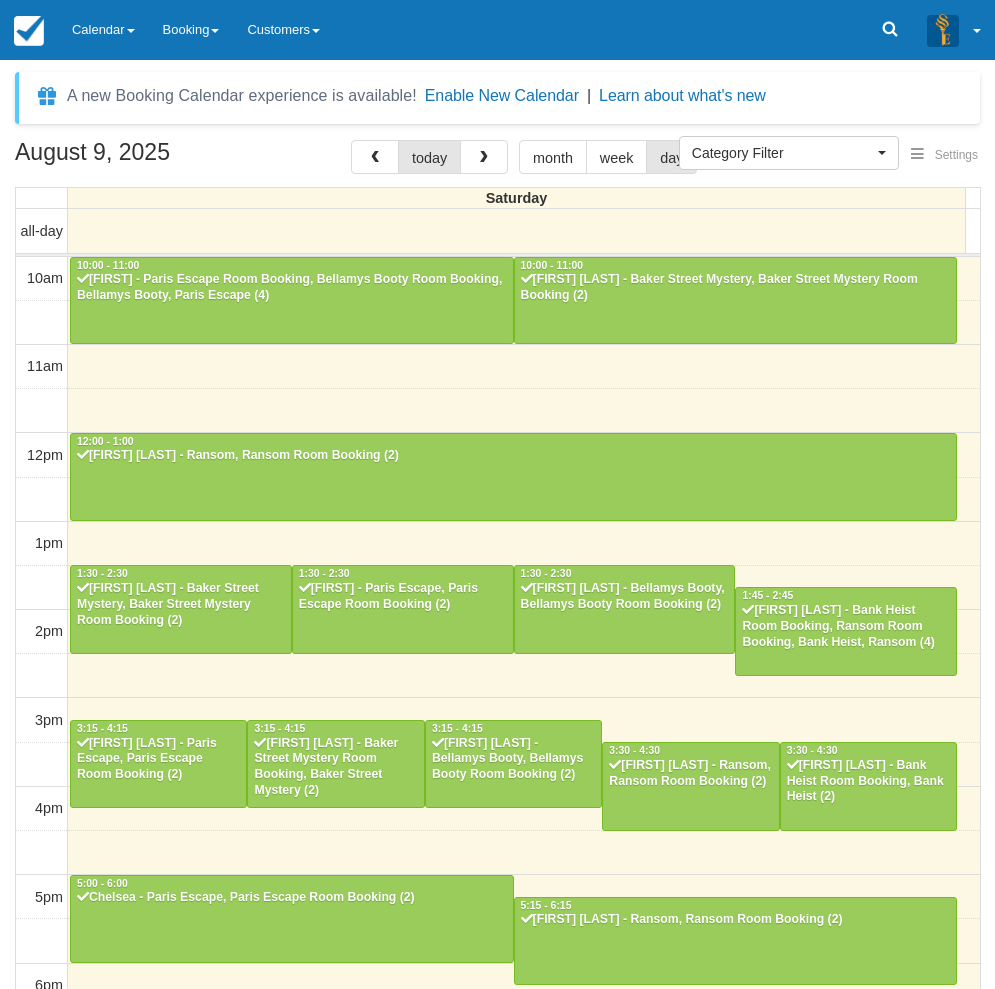 select 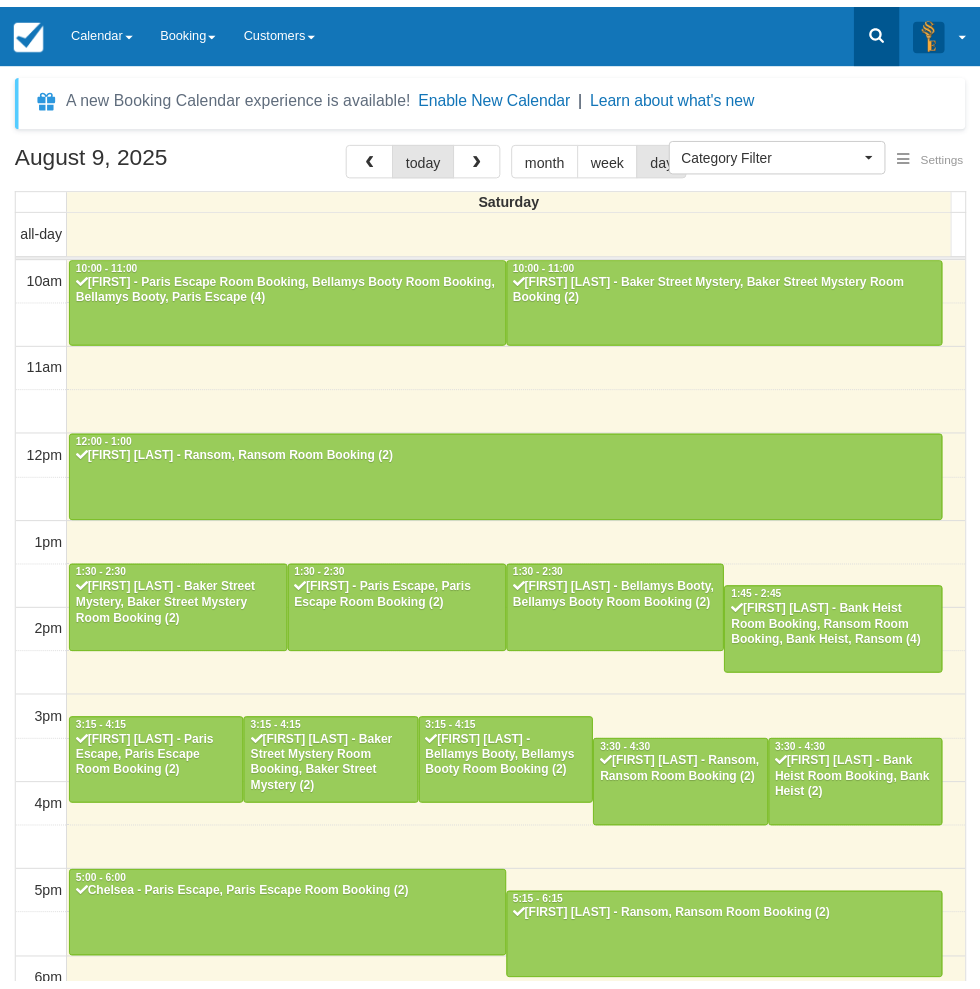 scroll, scrollTop: 0, scrollLeft: 0, axis: both 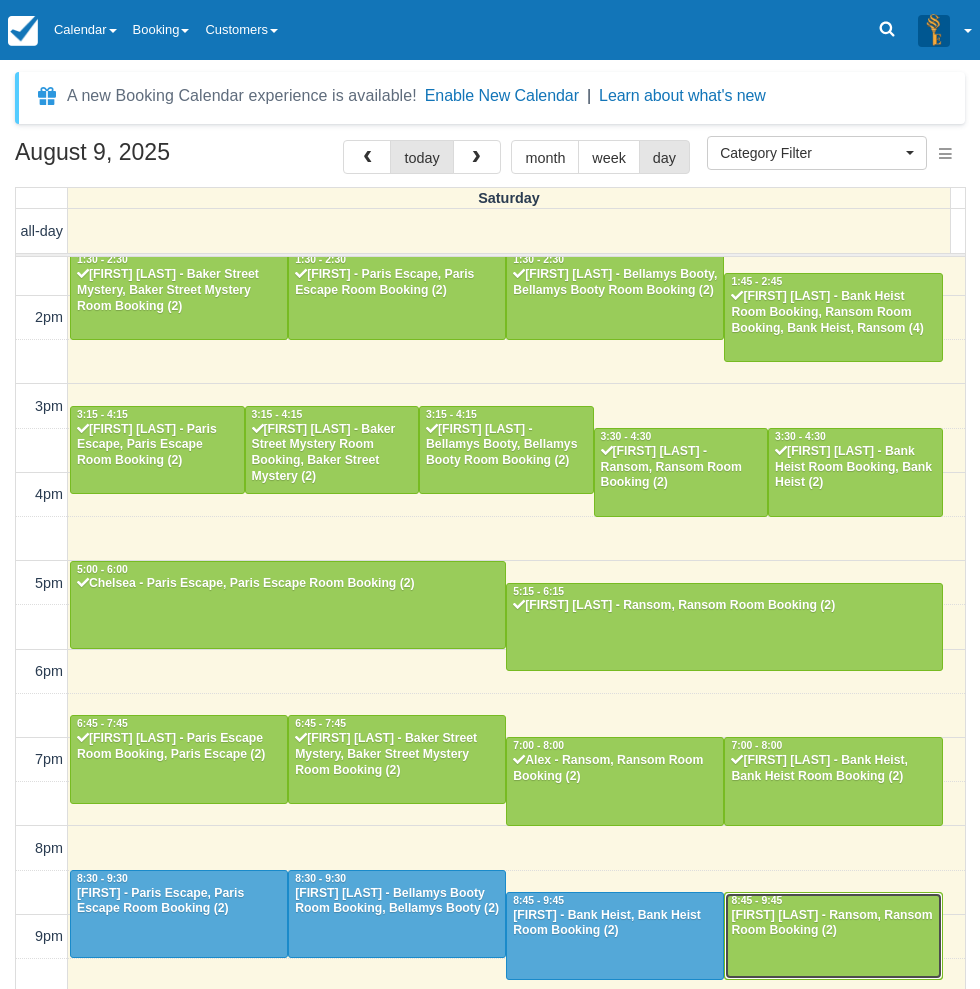 click on "[FIRST] [LAST] - Ransom, Ransom Room Booking (2)" at bounding box center [833, 924] 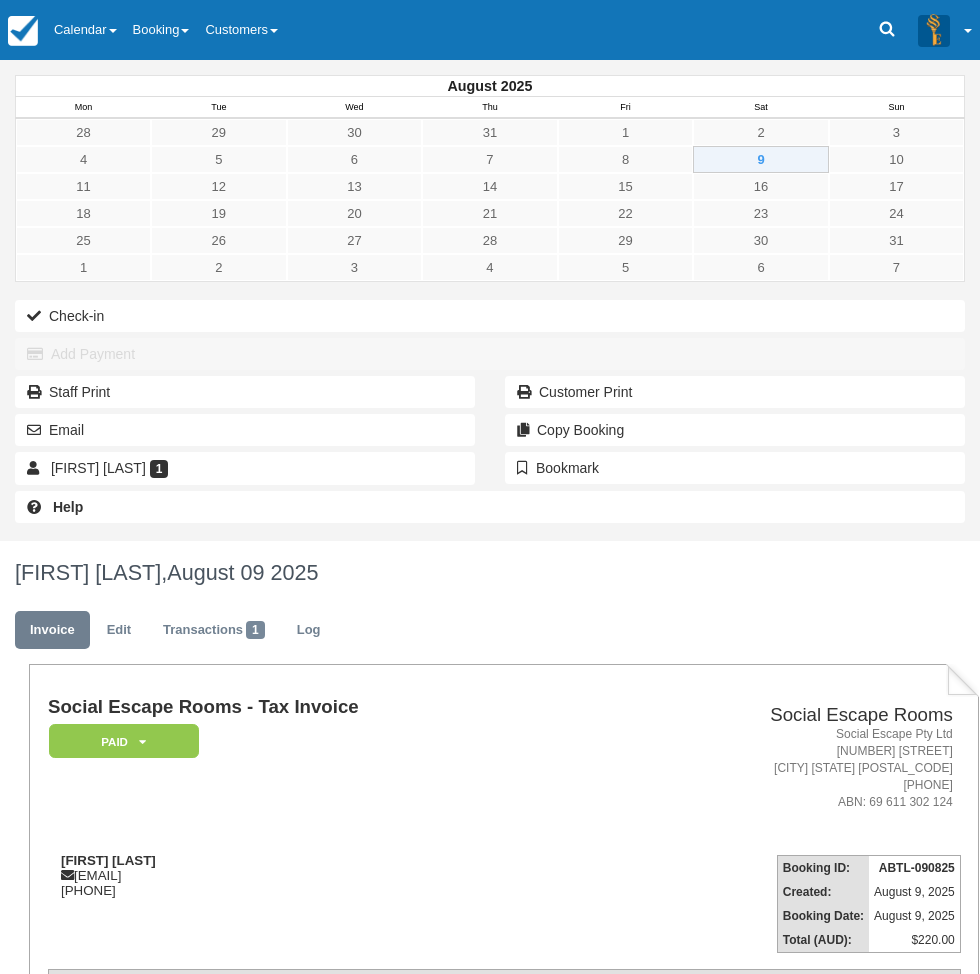 scroll, scrollTop: 0, scrollLeft: 0, axis: both 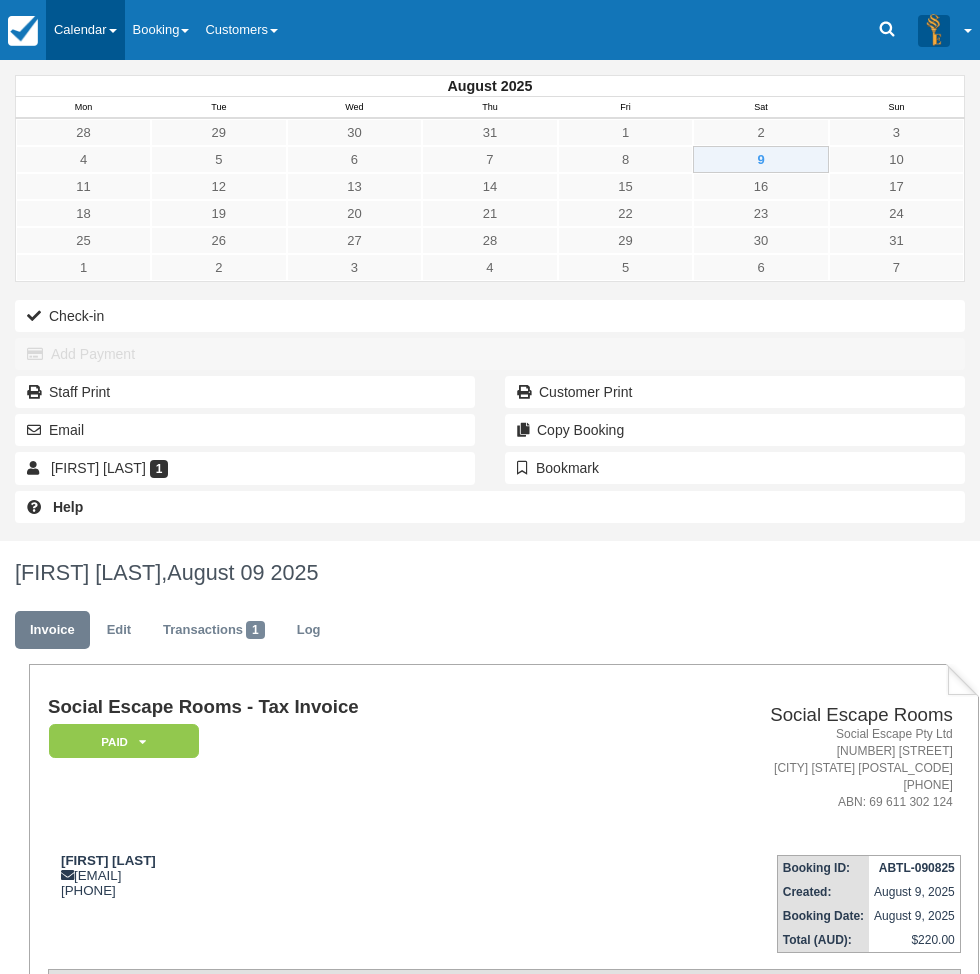 click on "Calendar" at bounding box center (85, 30) 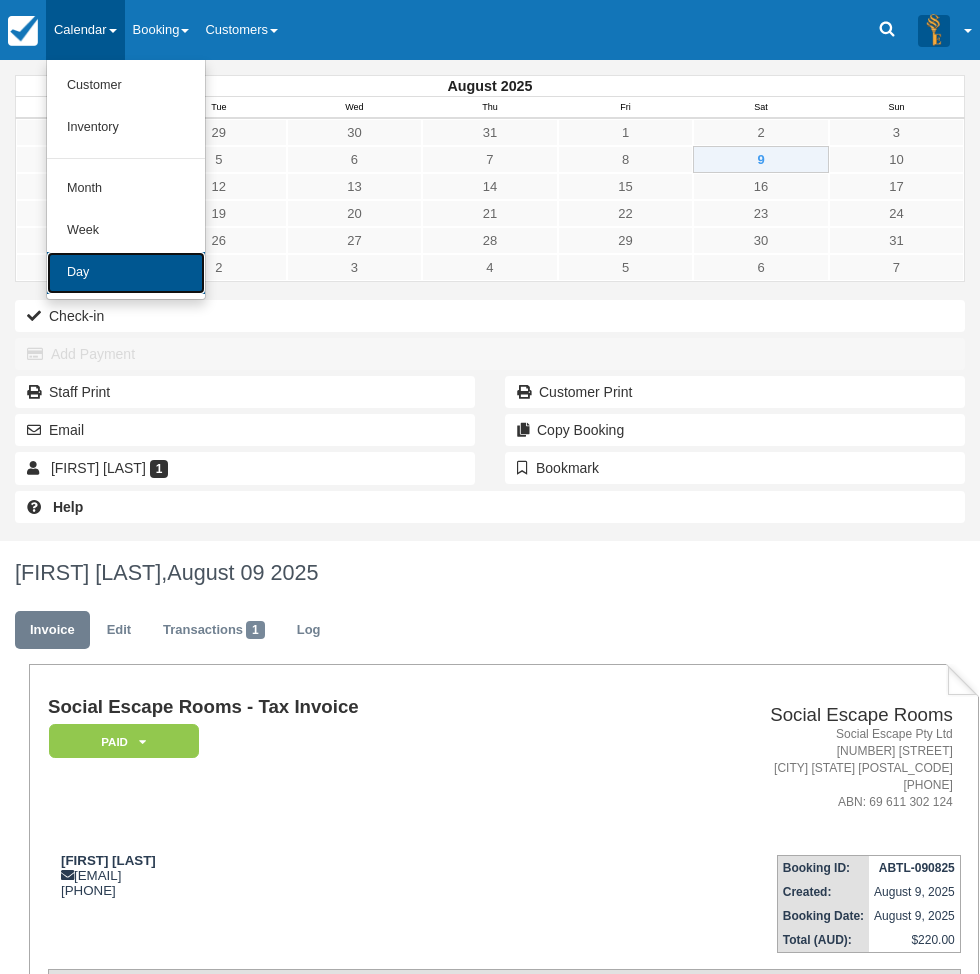 click on "Day" at bounding box center [126, 273] 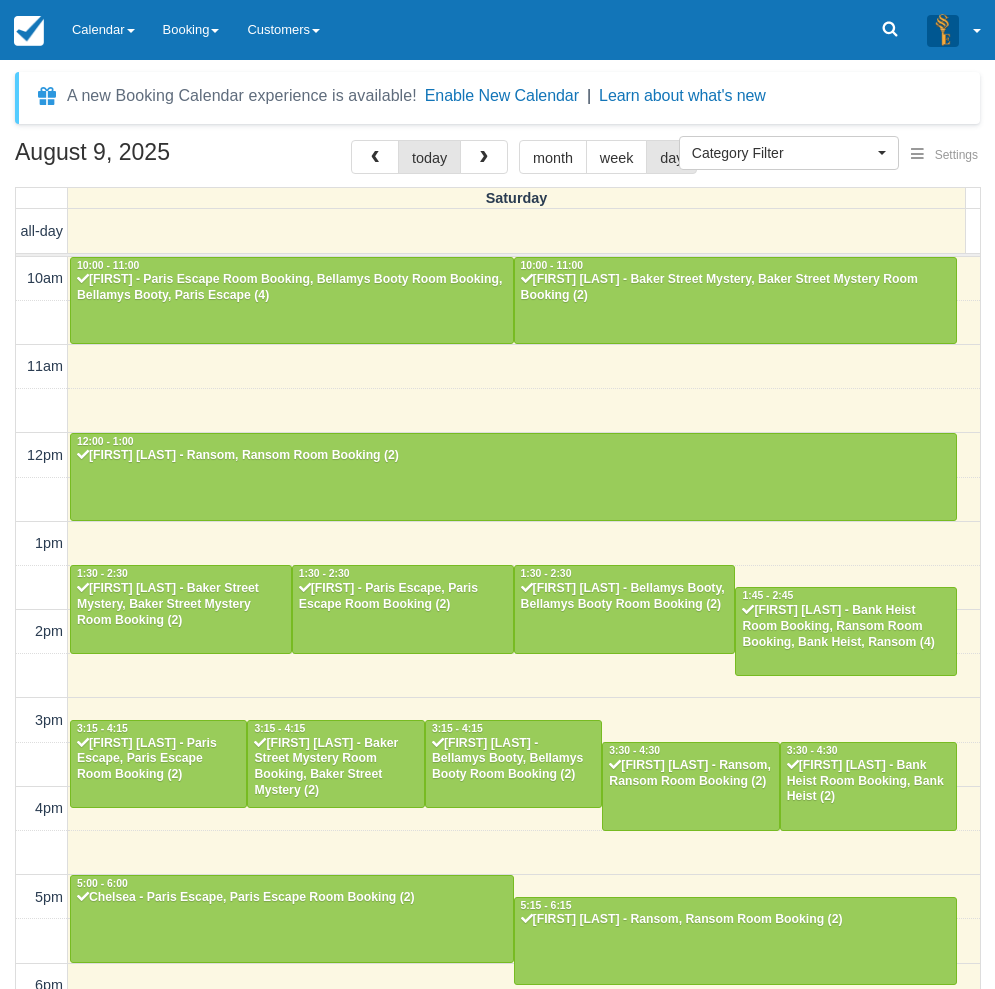 select 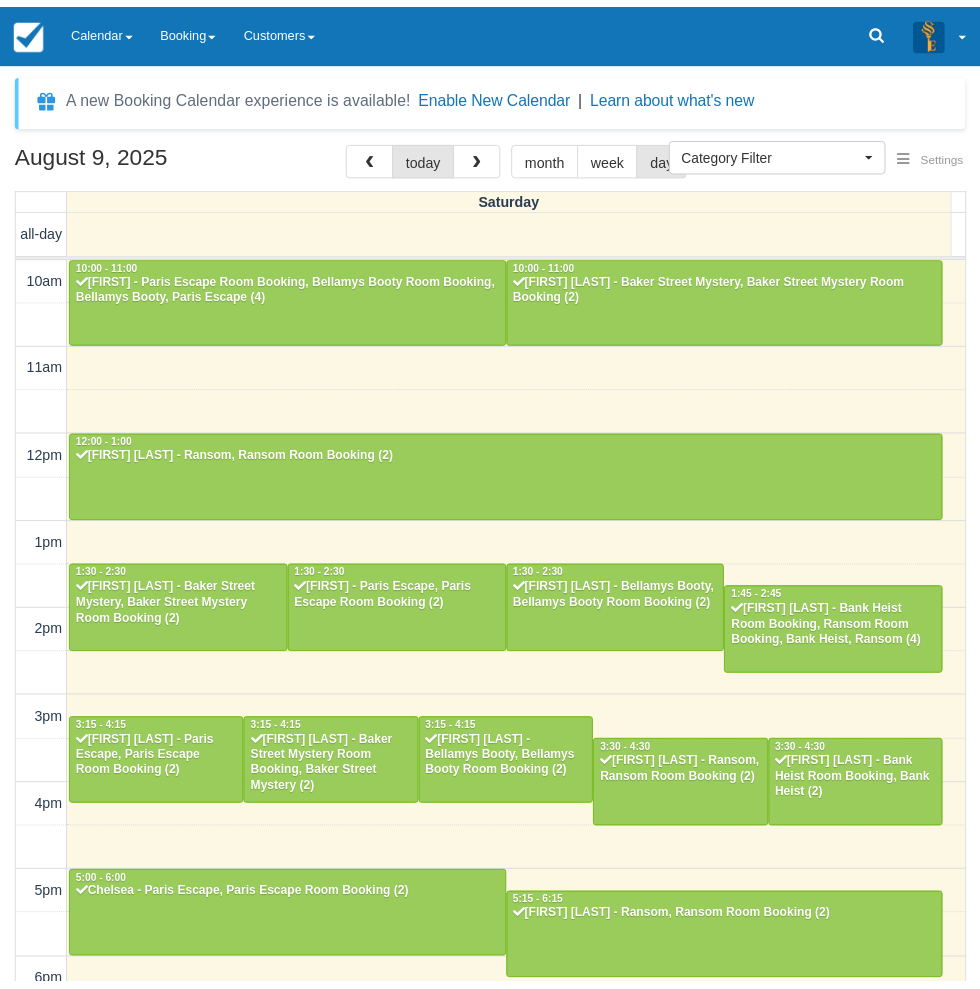 scroll, scrollTop: 0, scrollLeft: 0, axis: both 